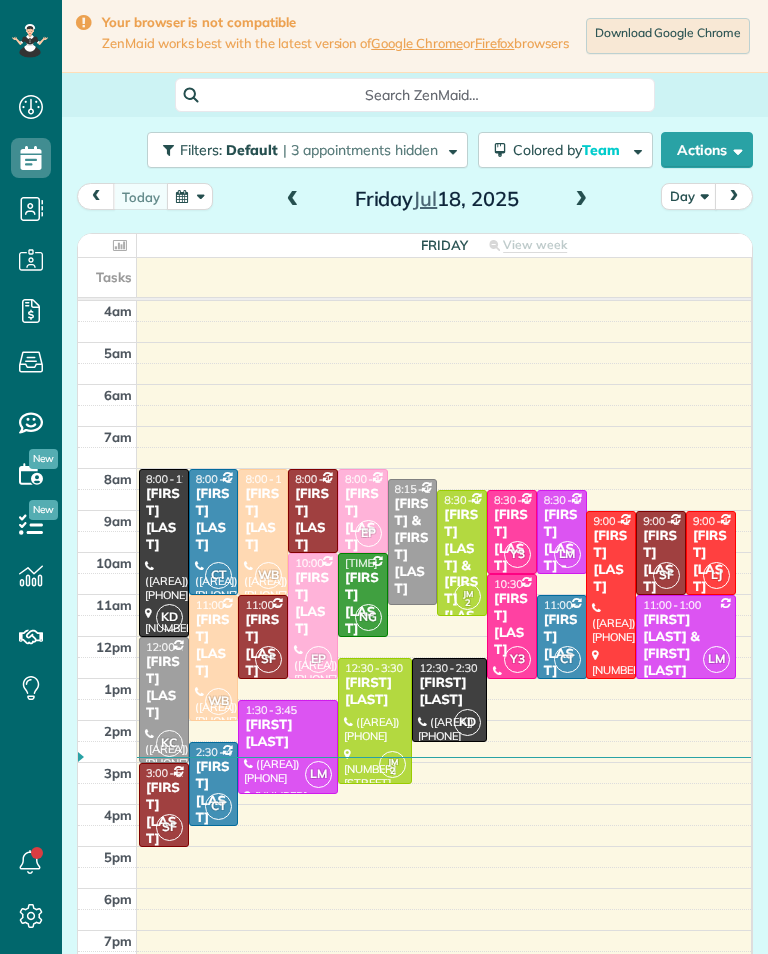 scroll, scrollTop: 0, scrollLeft: 0, axis: both 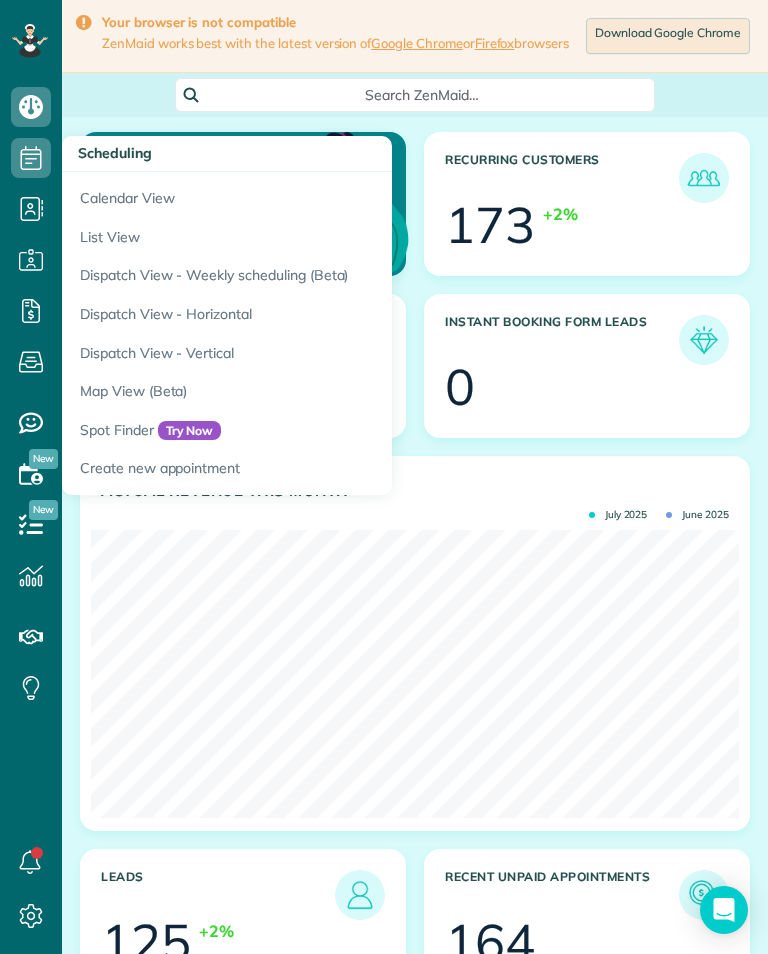 click on "Calendar View" at bounding box center [312, 195] 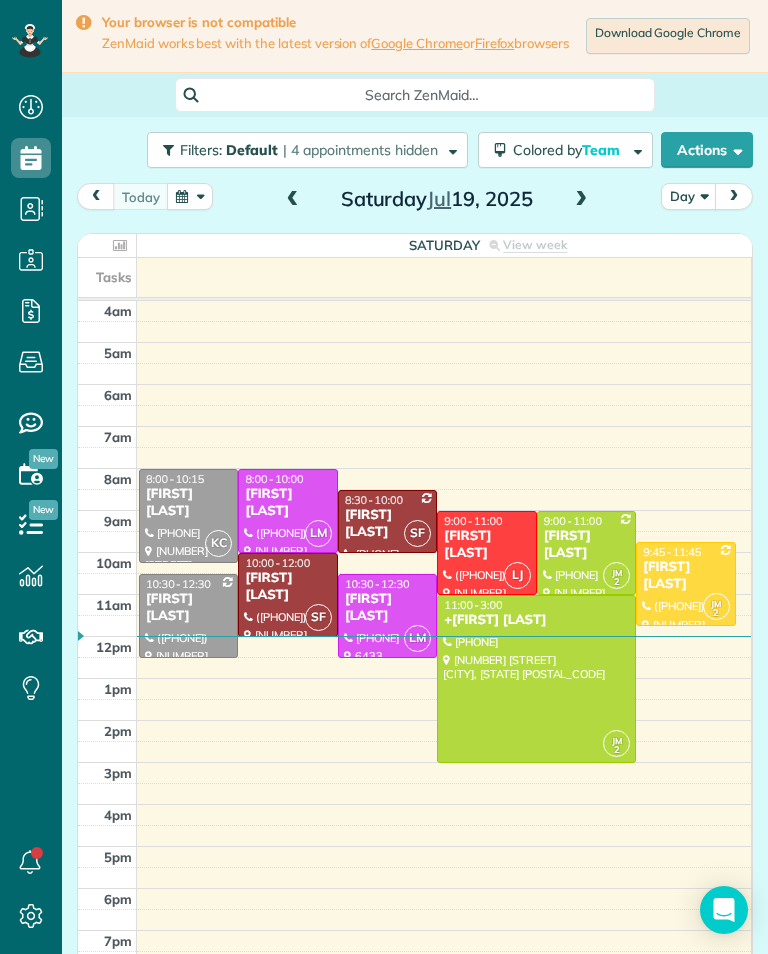 scroll, scrollTop: 0, scrollLeft: 0, axis: both 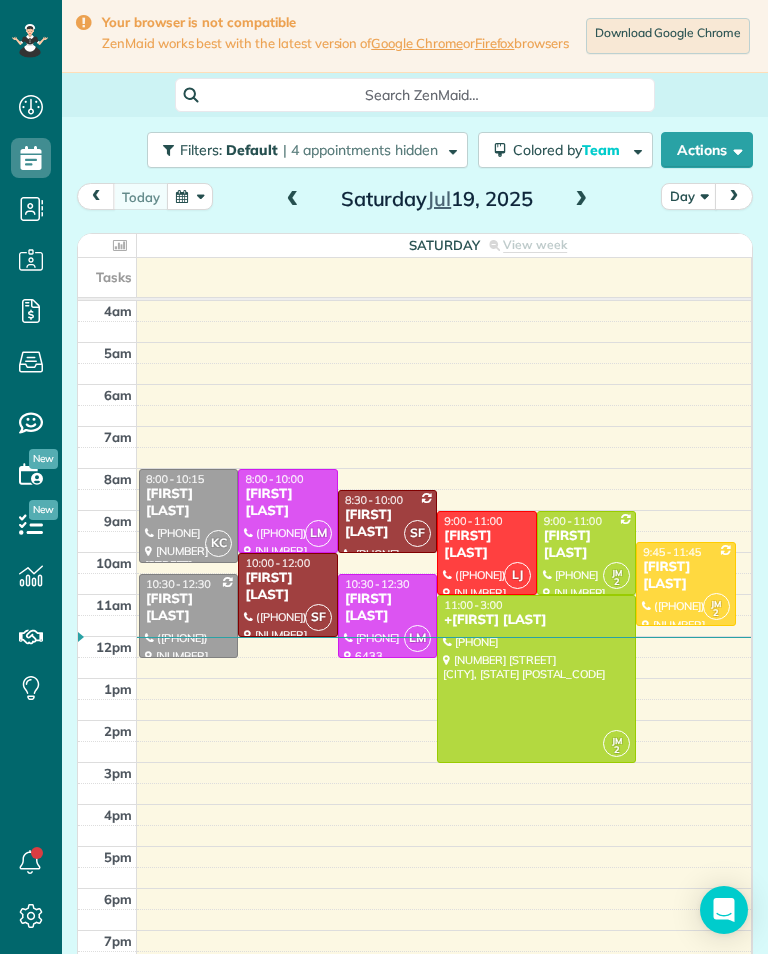 click at bounding box center [581, 200] 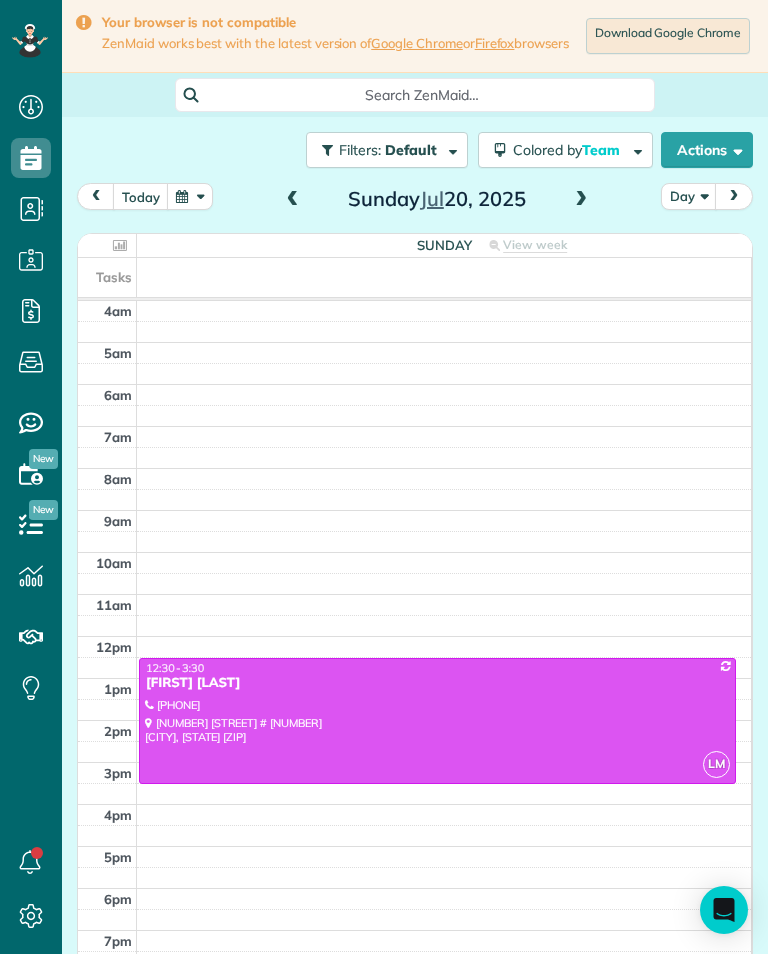 scroll, scrollTop: 985, scrollLeft: 62, axis: both 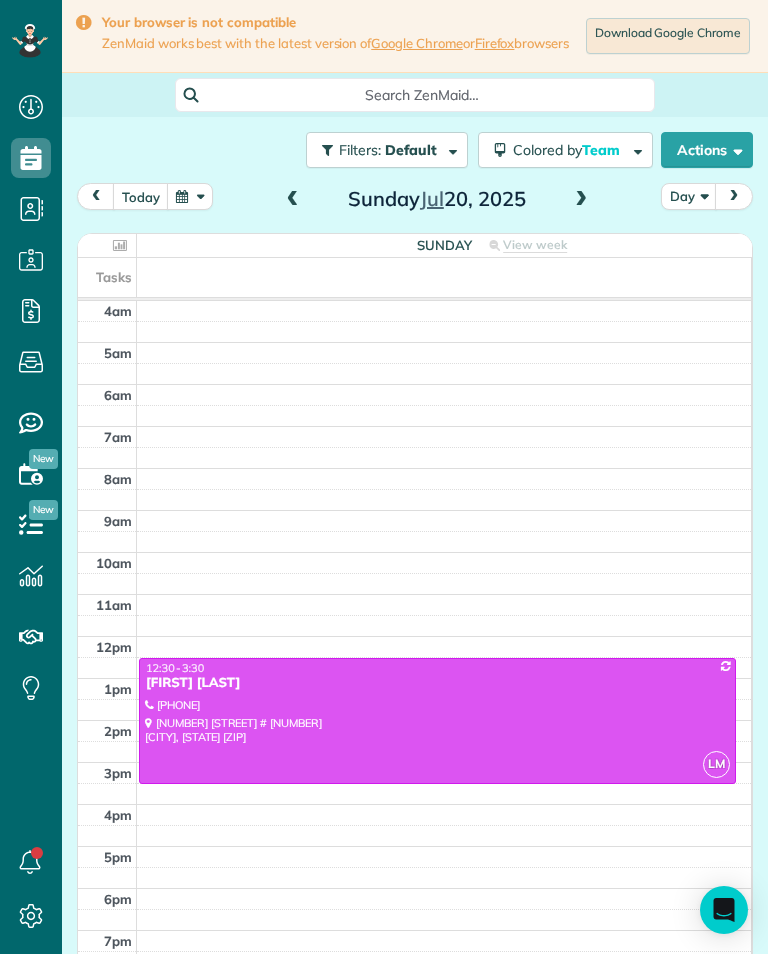 click at bounding box center (581, 200) 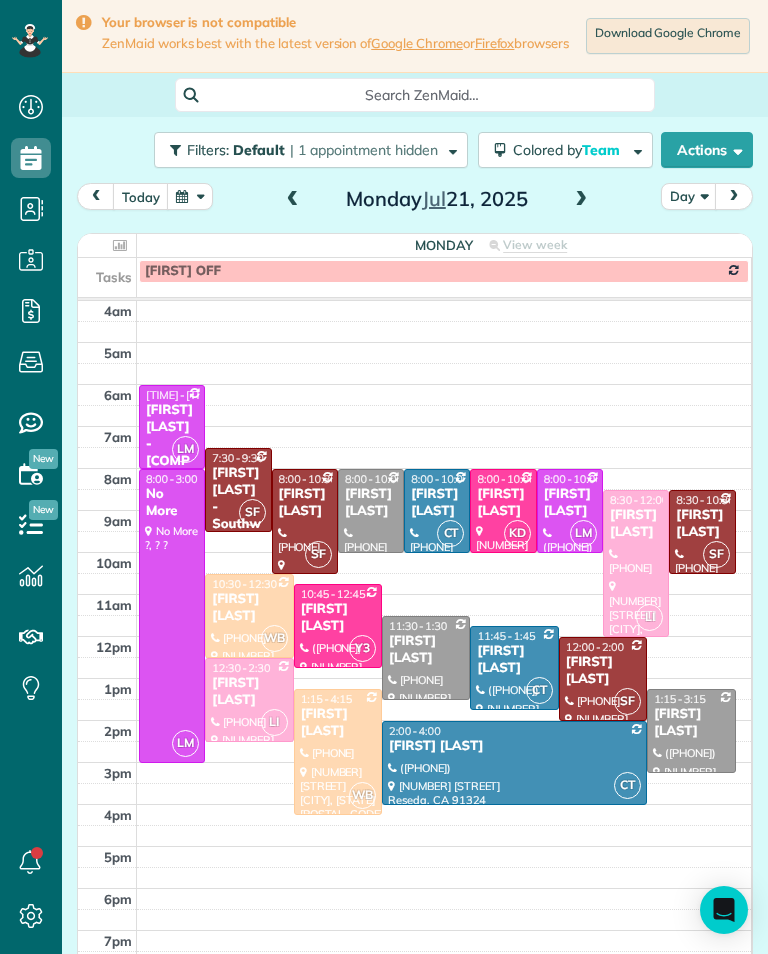 click on "[FIRST] [LAST]" at bounding box center (503, 503) 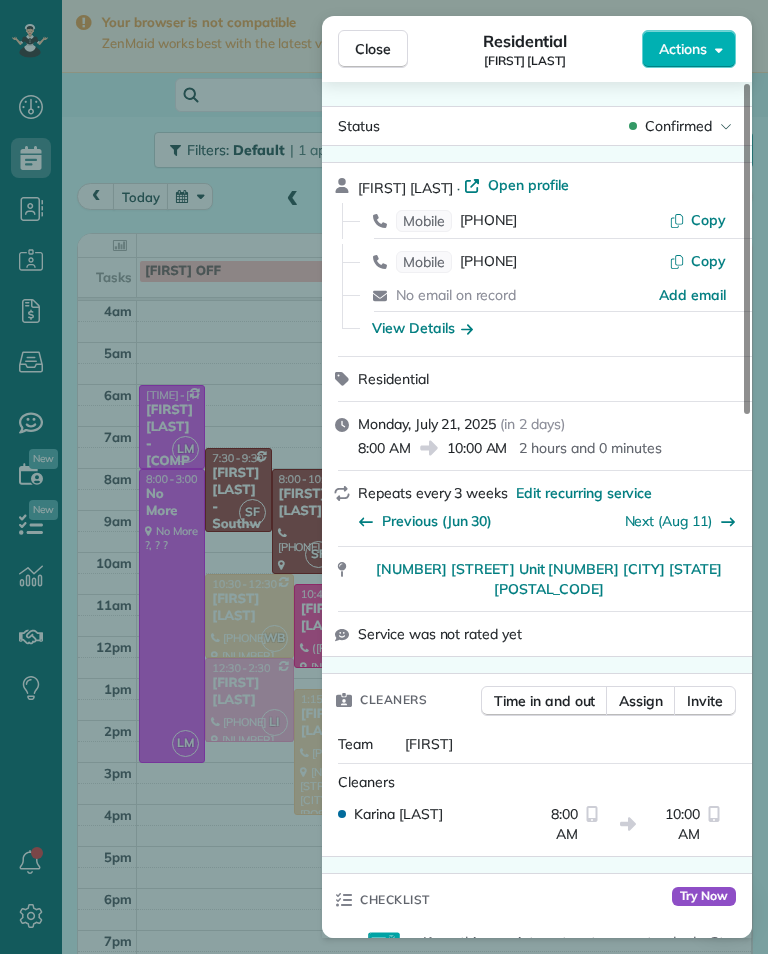 click on "[PHONE]" at bounding box center (488, 221) 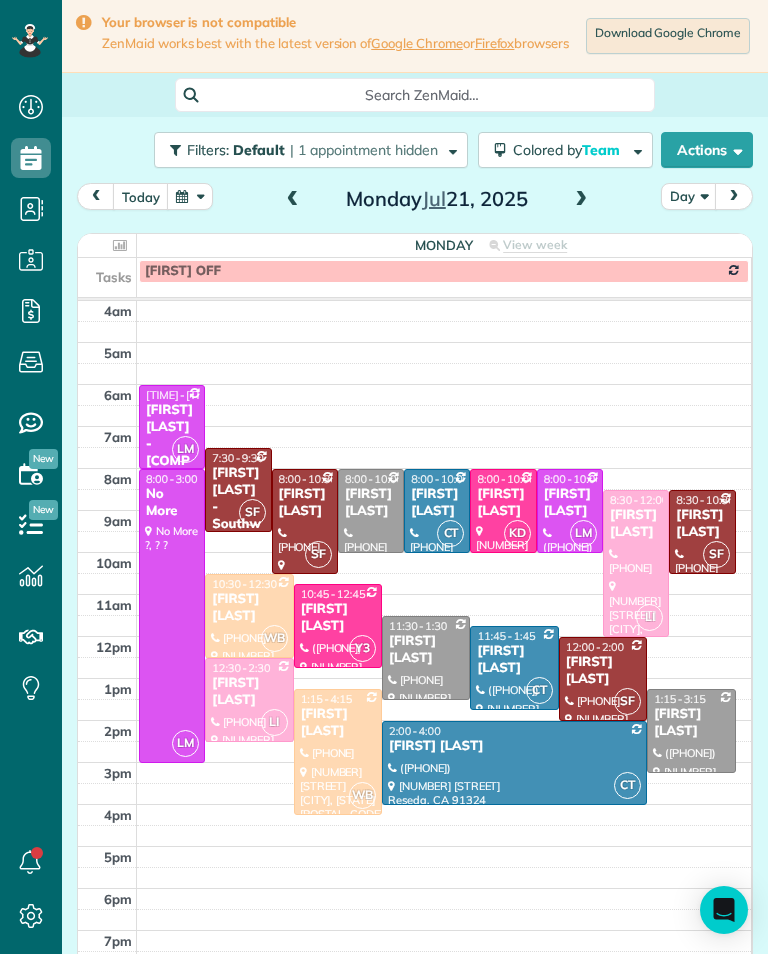 click on "[FIRST] [LAST]" at bounding box center [338, 618] 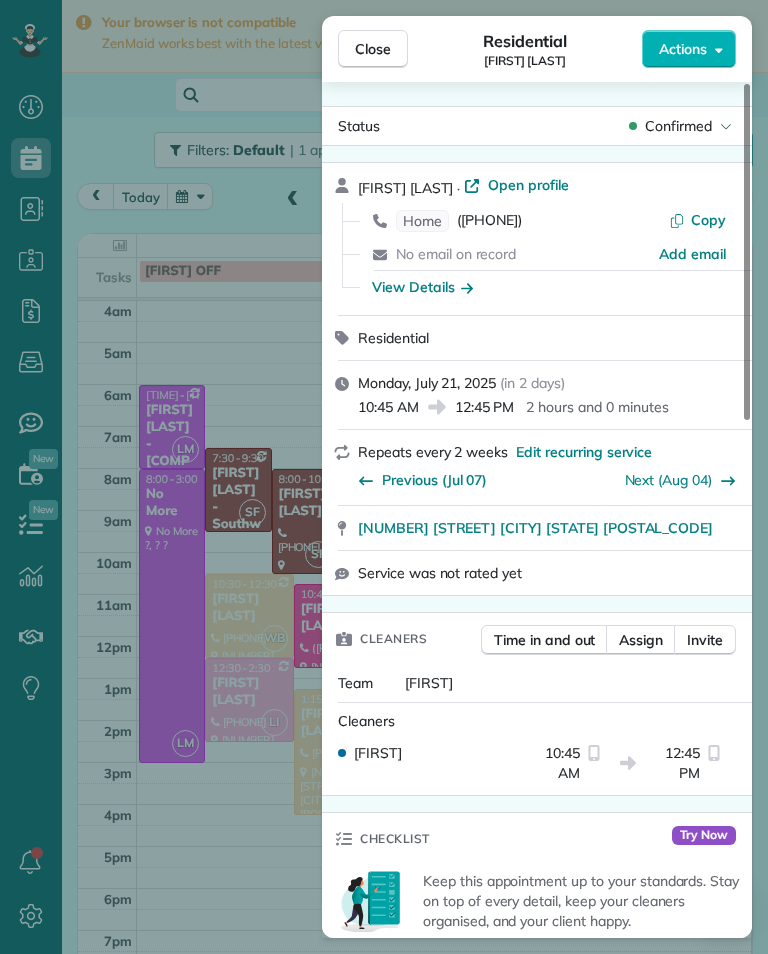 click on "([PHONE])" at bounding box center (489, 221) 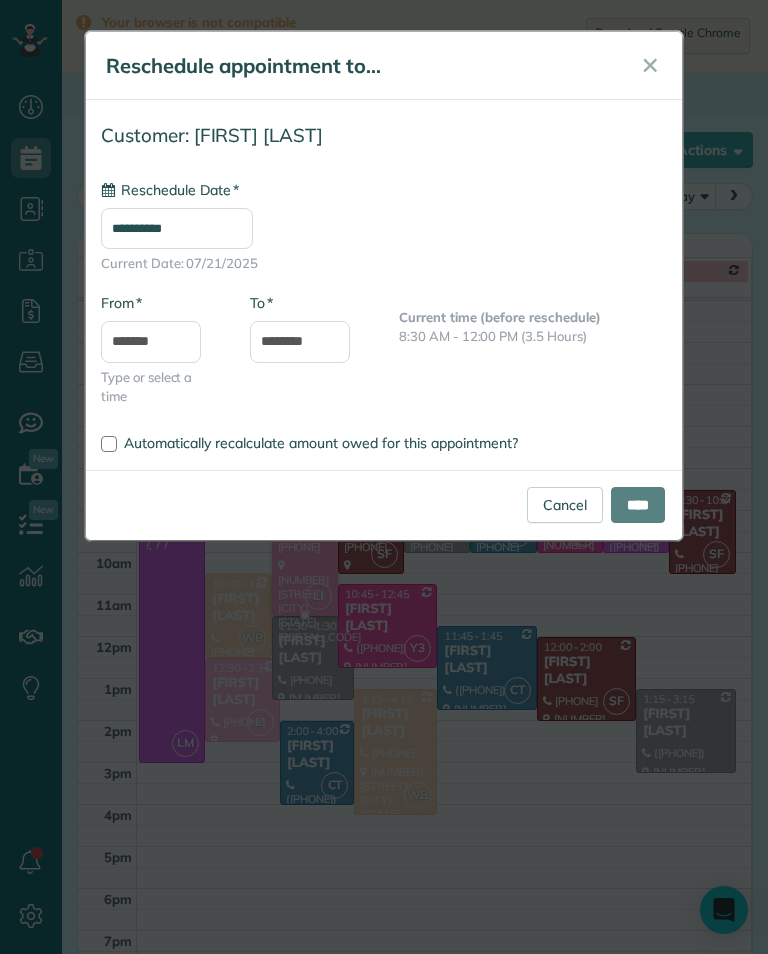 type on "**********" 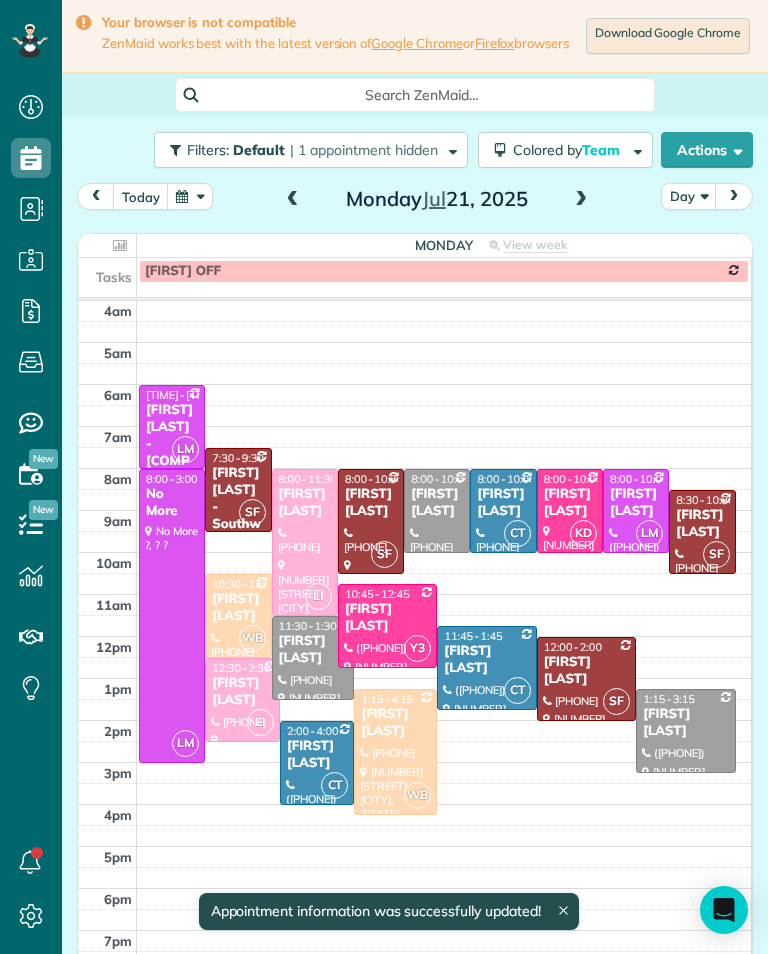 click on "[FIRST] [LAST]" at bounding box center (685, 723) 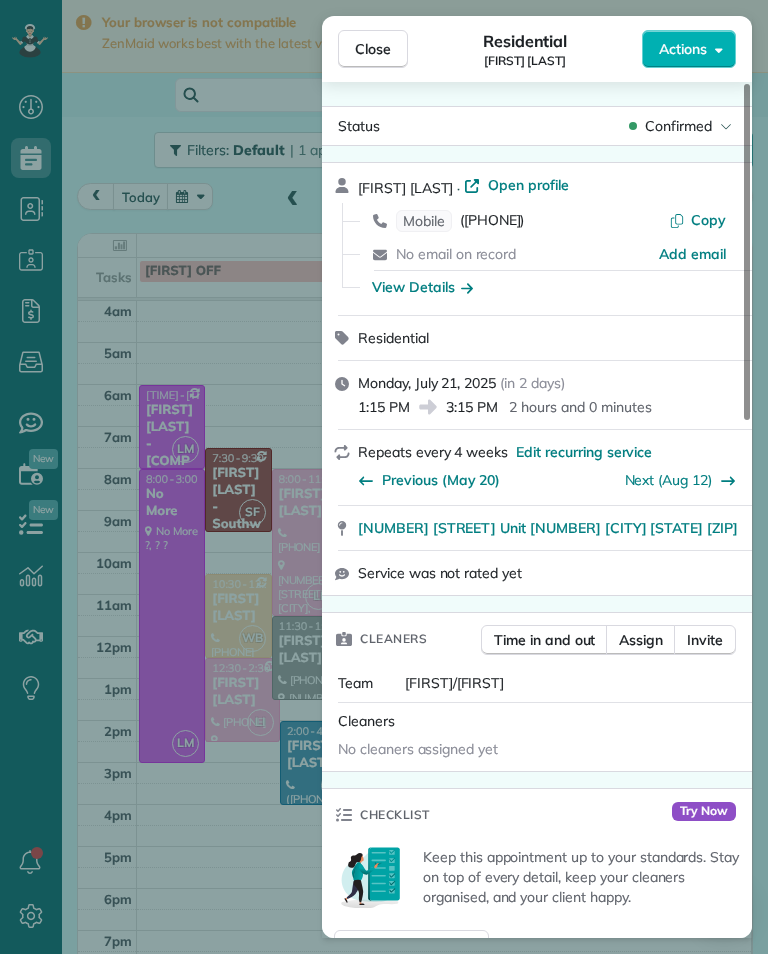 click on "([PHONE])" at bounding box center (492, 221) 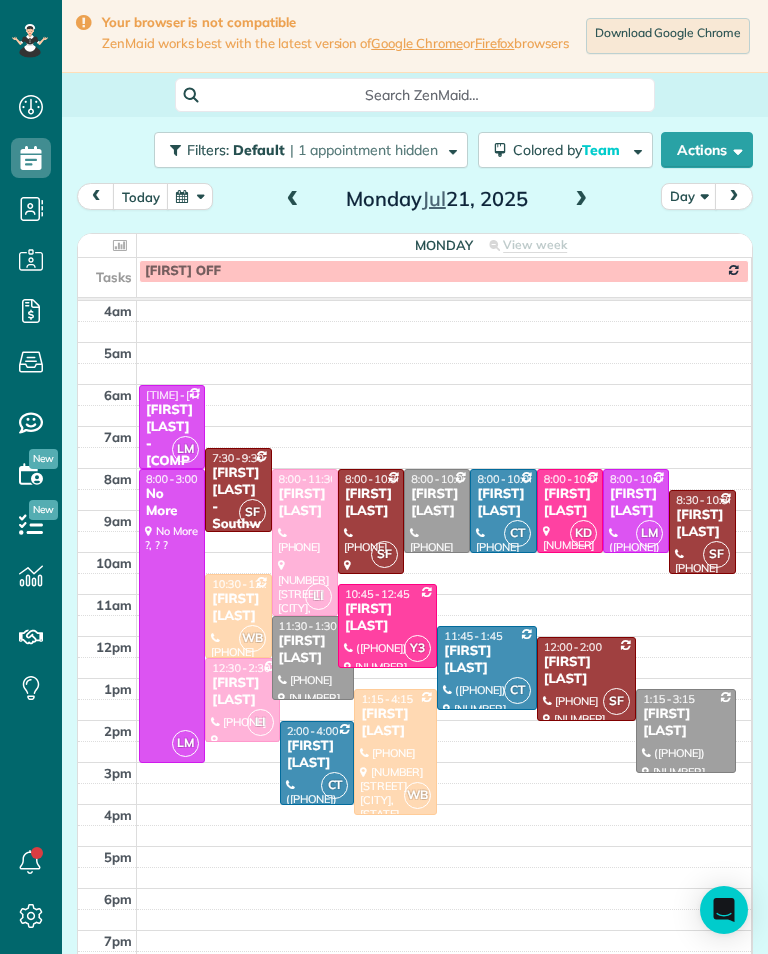 click on "[FIRST] [LAST]" at bounding box center [437, 503] 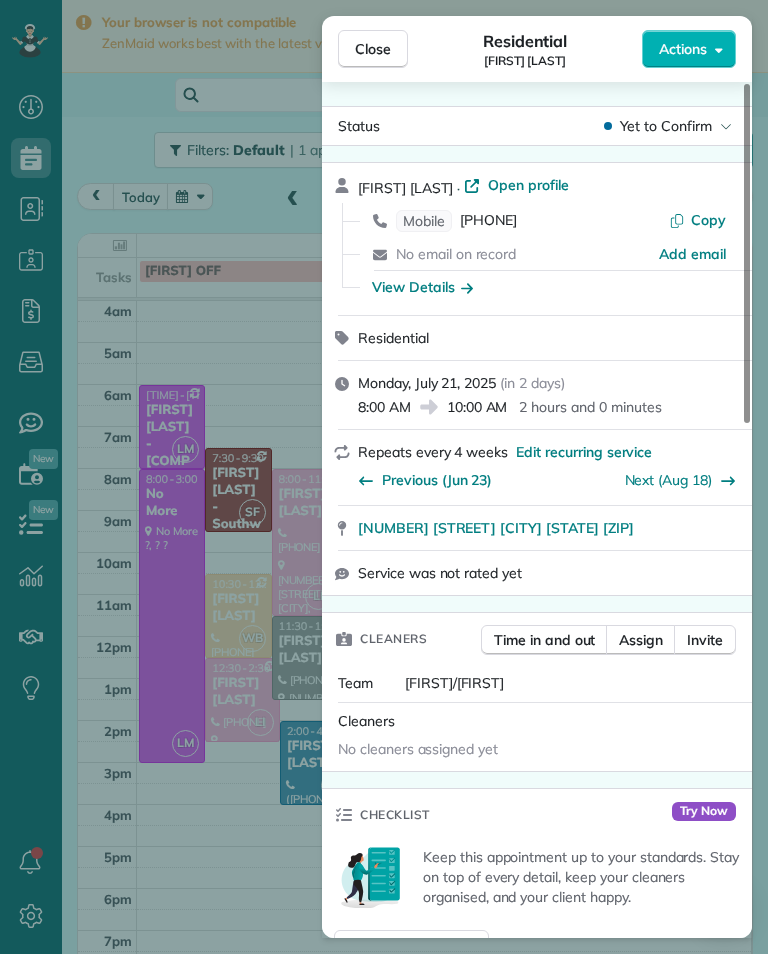 click on "[PHONE]" at bounding box center (488, 221) 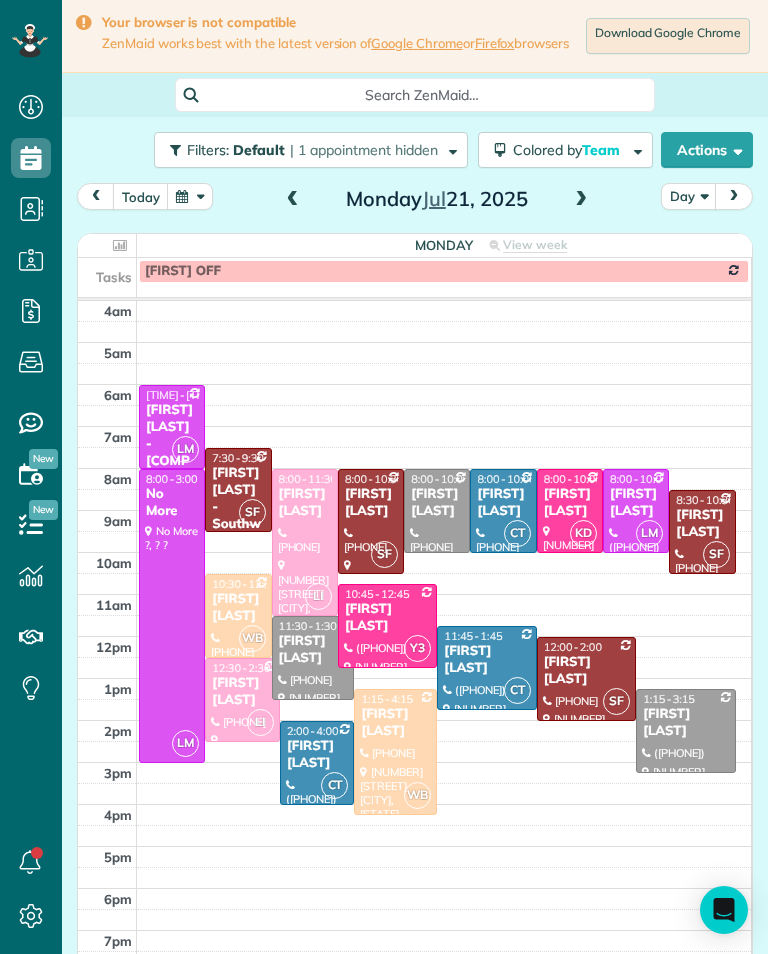 click on "[FIRST] [LAST]" at bounding box center (313, 650) 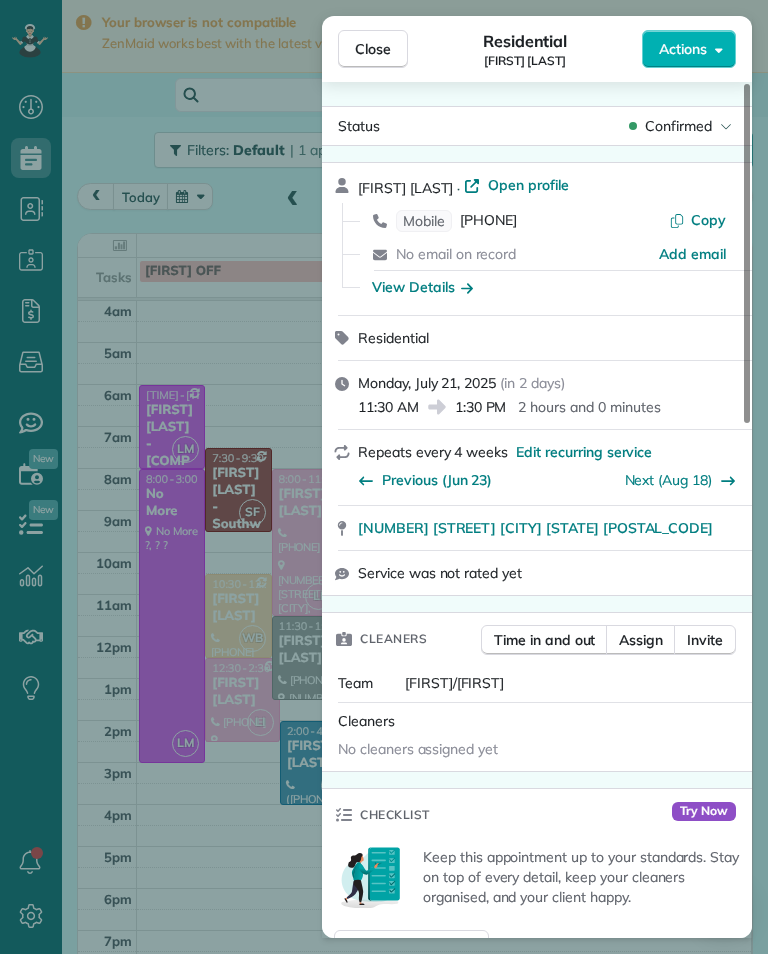 click on "[PHONE]" at bounding box center [488, 221] 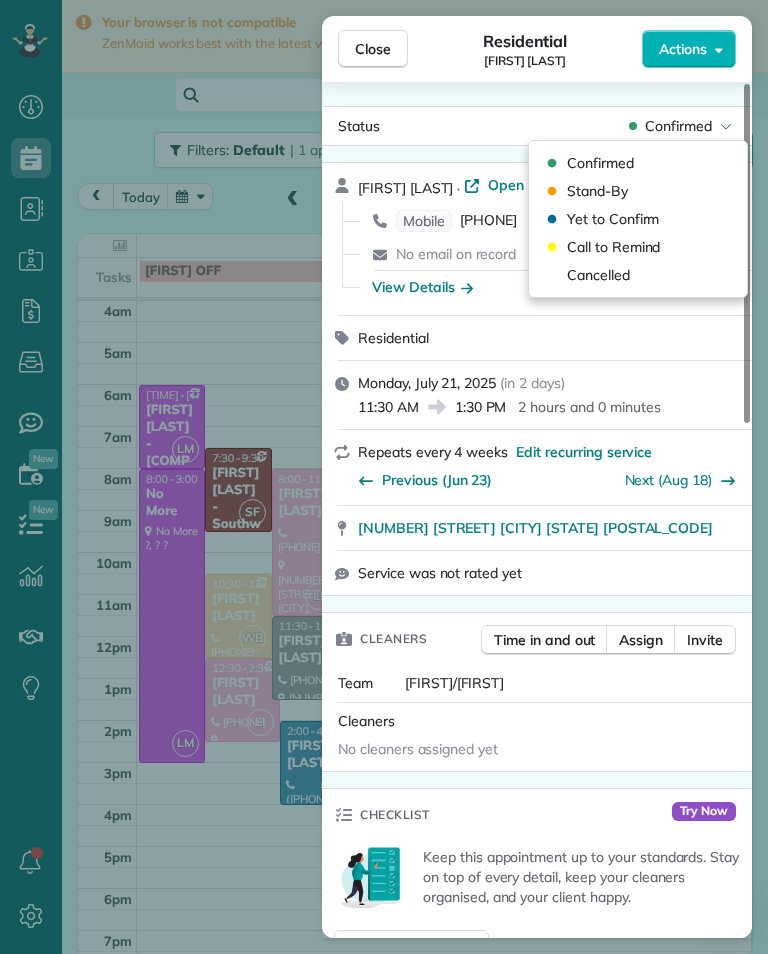click on "Cancelled" at bounding box center [638, 275] 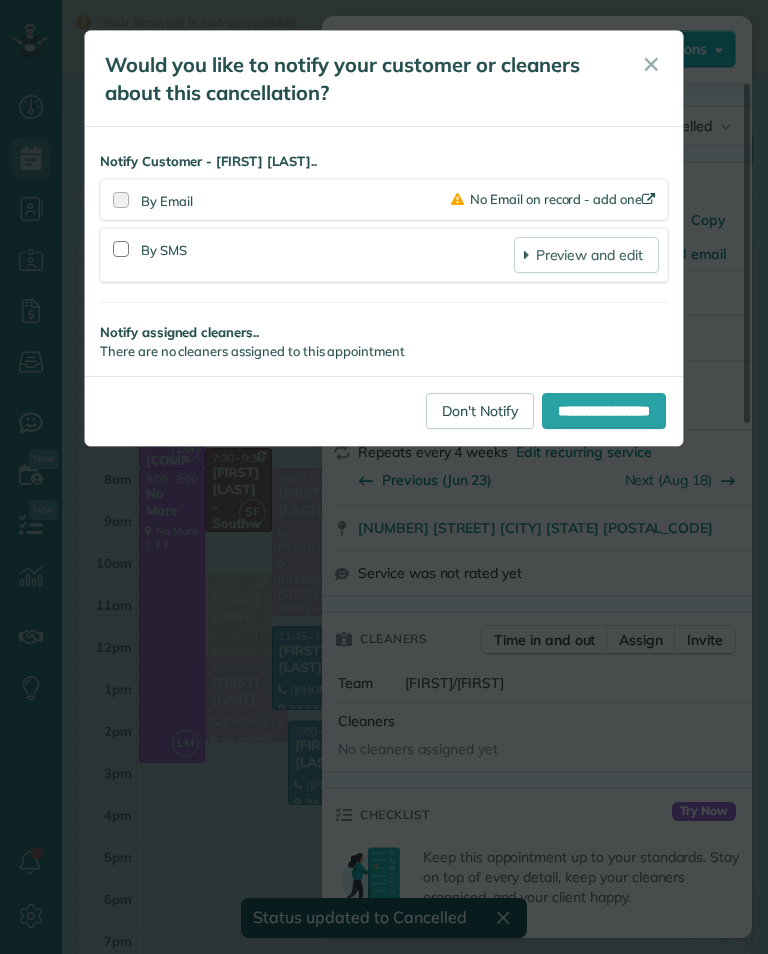 click on "Don't Notify" at bounding box center (480, 411) 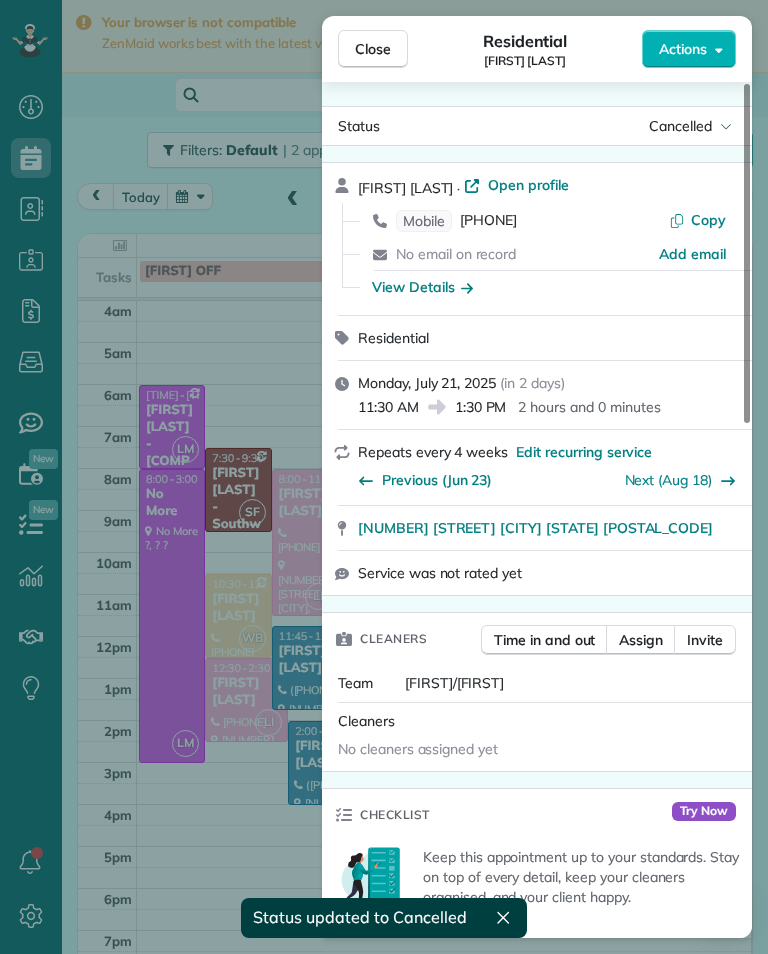 click on "Close Residential [FIRST] [LAST] Actions Status Cancelled [FIRST] [LAST] · Open profile Mobile ([PHONE]) Copy No email on record Add email View Details Residential Monday, July 21, 2025 ( in 2 days ) 11:30 AM 1:30 PM 2 hours and 0 minutes Repeats every 4 weeks Edit recurring service Previous (Jun 23) Next (Aug 18) [NUMBER] [STREET] [CITY] [STATE] Service was not rated yet Cleaners Time in and out Assign Invite Team Karla/Karina Cleaners No cleaners assigned yet Checklist Try Now Keep this appointment up to your standards. Stay on top of every detail, keep your cleaners organised, and your client happy. Assign a checklist Watch a 5 min demo Billing Billing actions Price $0.00 Overcharge $0.00 Discount $0.00 Coupon discount - Primary tax - Secondary tax - Total appointment price $0.00 Tips collected New feature! $0.00 Mark as paid Total including tip $0.00 Get paid online in no-time! Send an invoice and reward your cleaners with tips Charge customer credit card Appointment custom fields - 0" at bounding box center [384, 477] 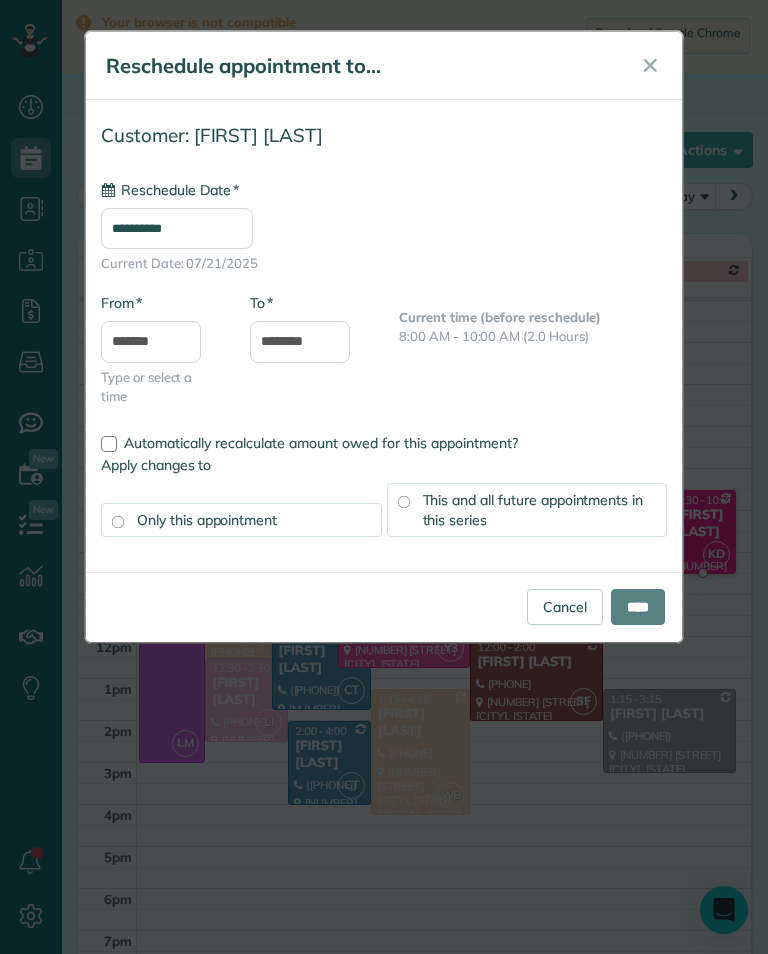 type on "**********" 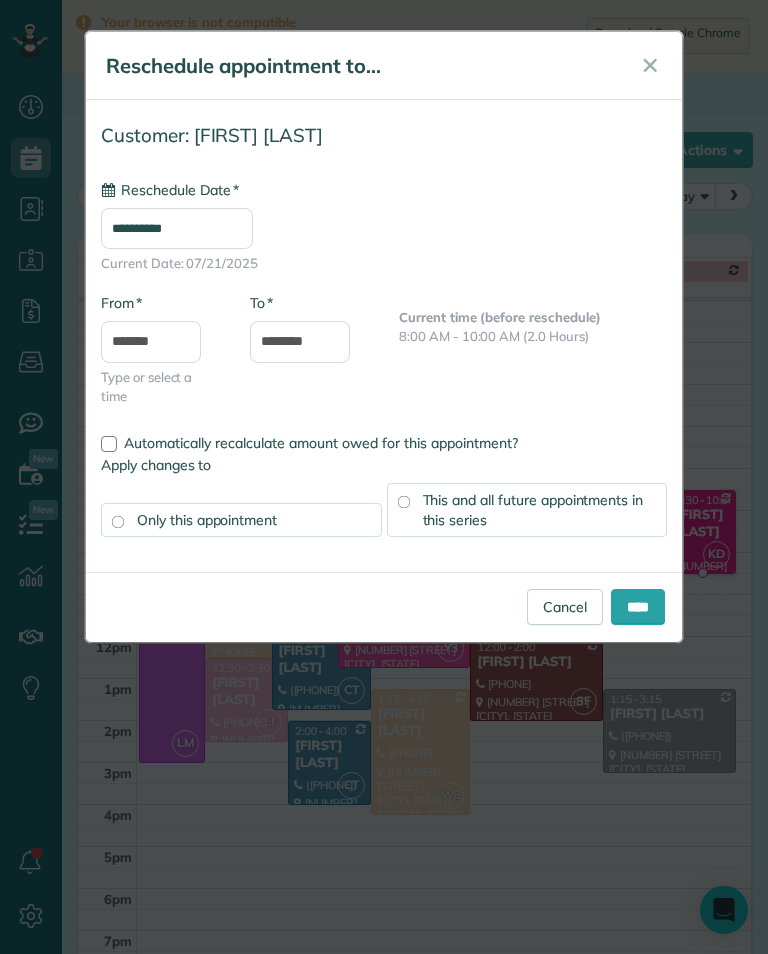 click on "Cancel
****" at bounding box center [384, 607] 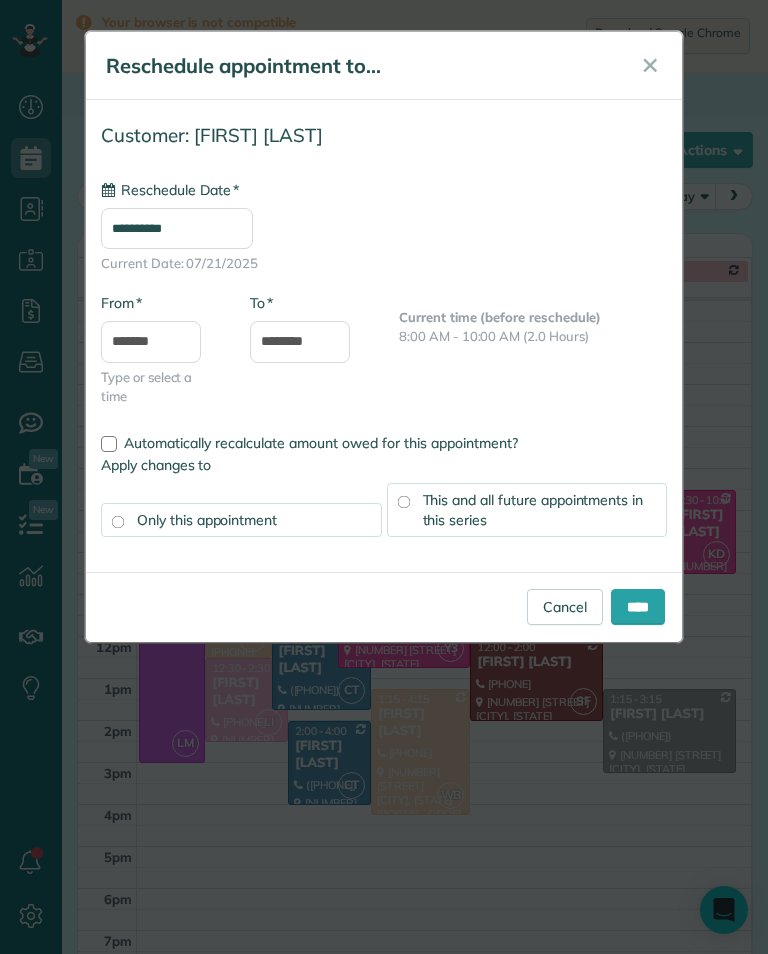 click on "****" at bounding box center [638, 607] 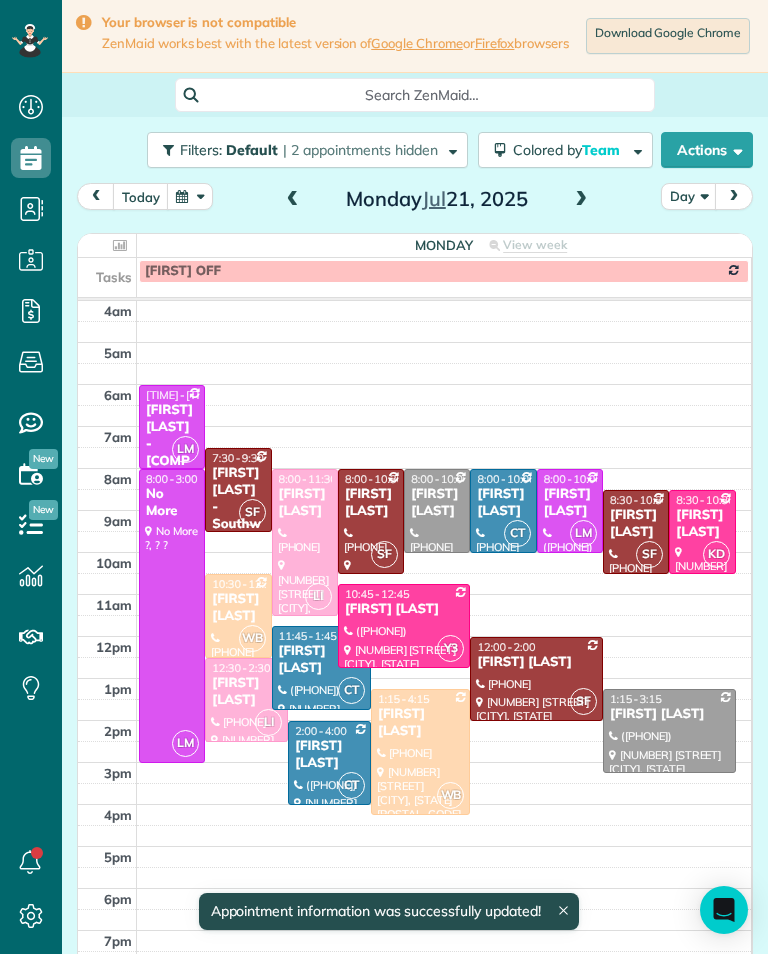 click on "[FIRST] [LAST]" at bounding box center [503, 503] 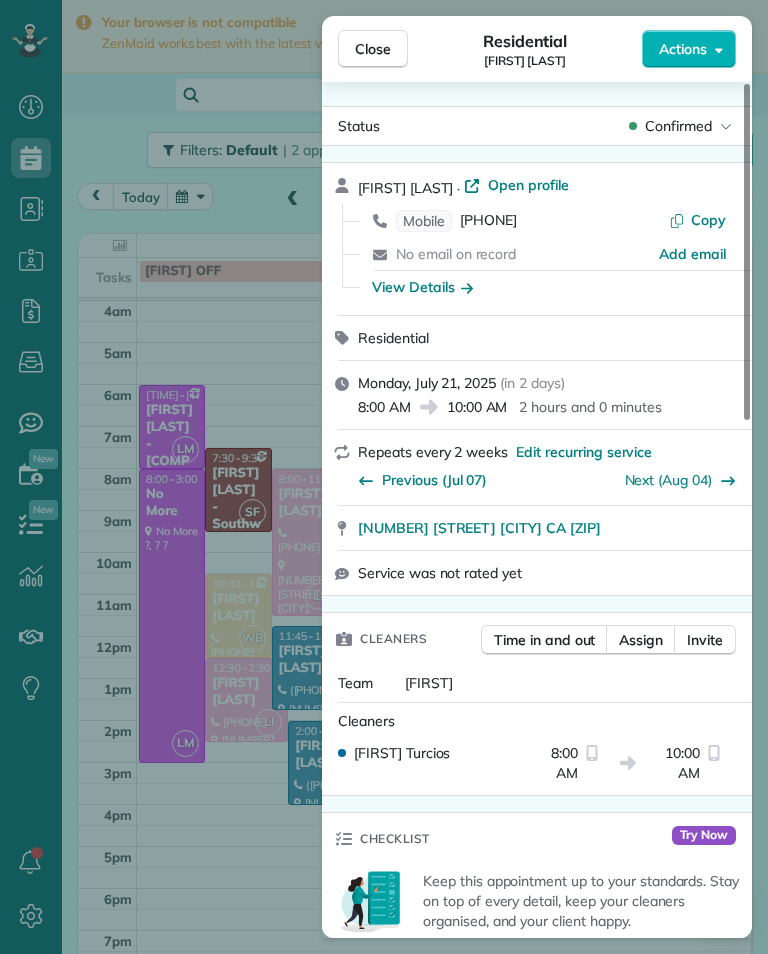 click on "[PHONE]" at bounding box center (488, 221) 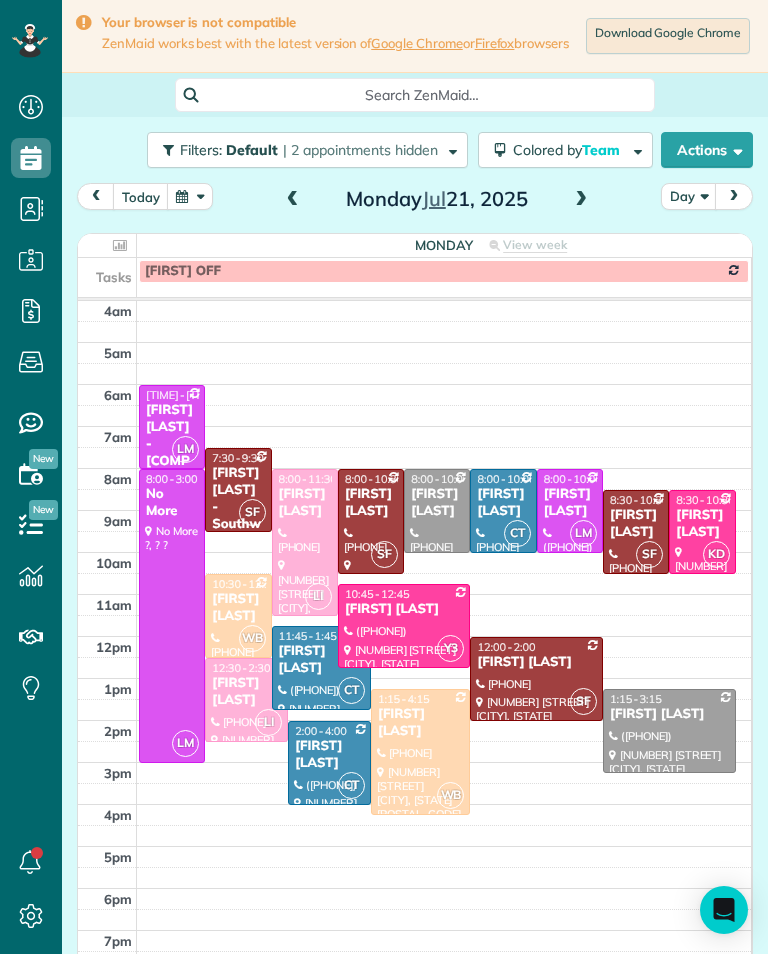 click on "[FIRST] [LAST]" at bounding box center [321, 660] 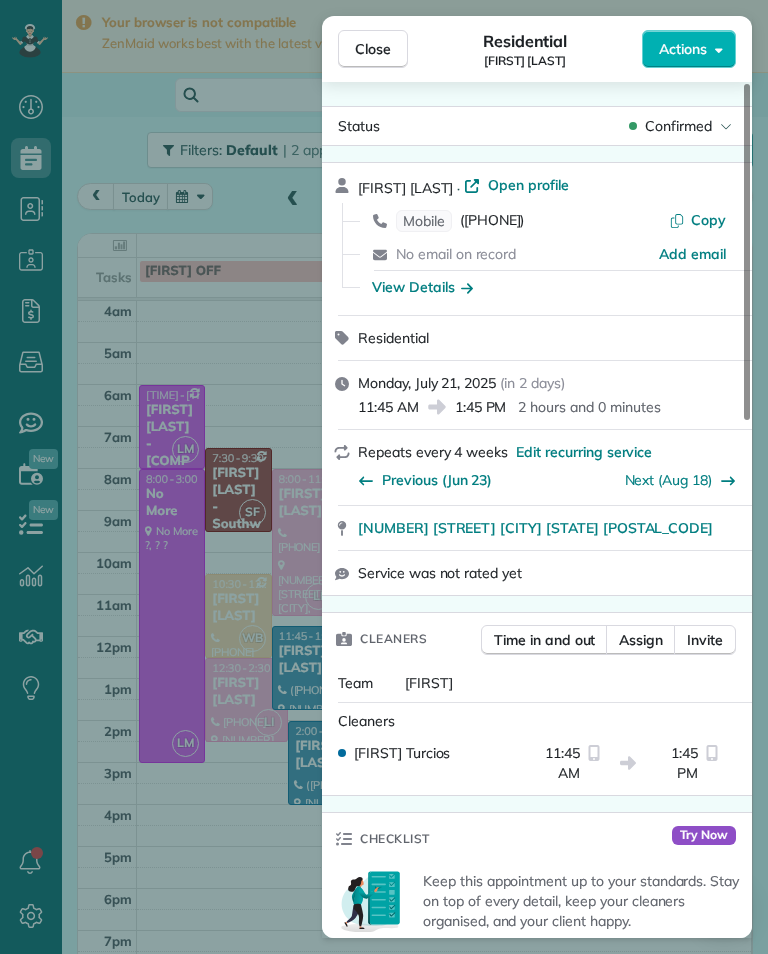 click on "([PHONE])" at bounding box center (492, 221) 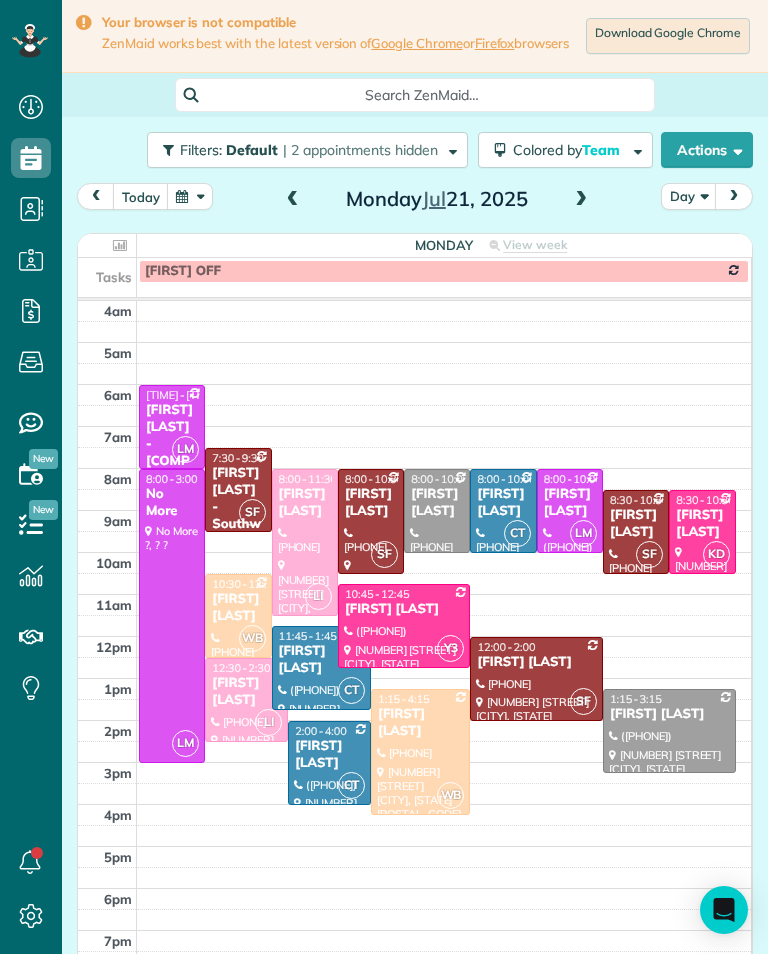 click on "[FIRST] [LAST]" at bounding box center [329, 755] 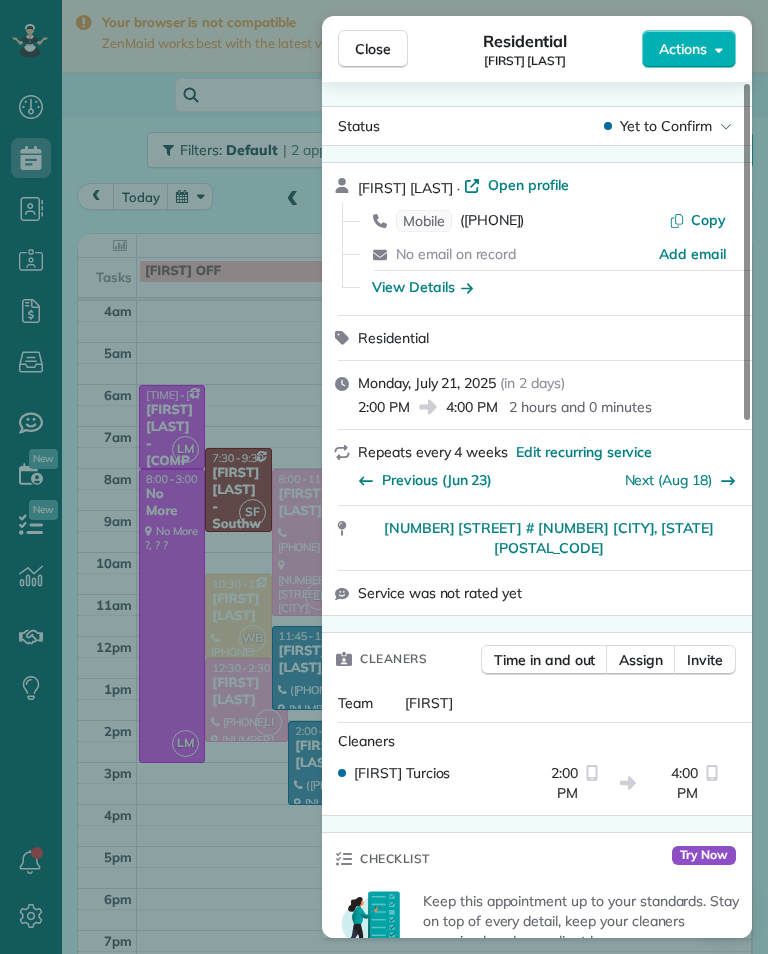 click on "([PHONE])" at bounding box center [492, 221] 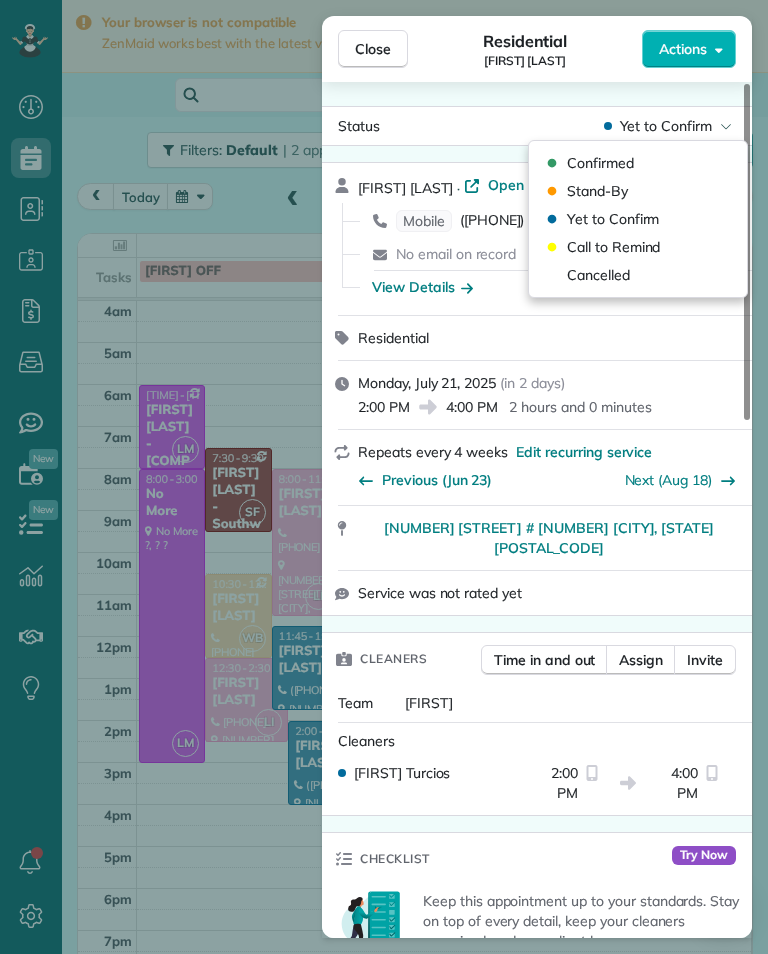 click on "Cancelled" at bounding box center [598, 275] 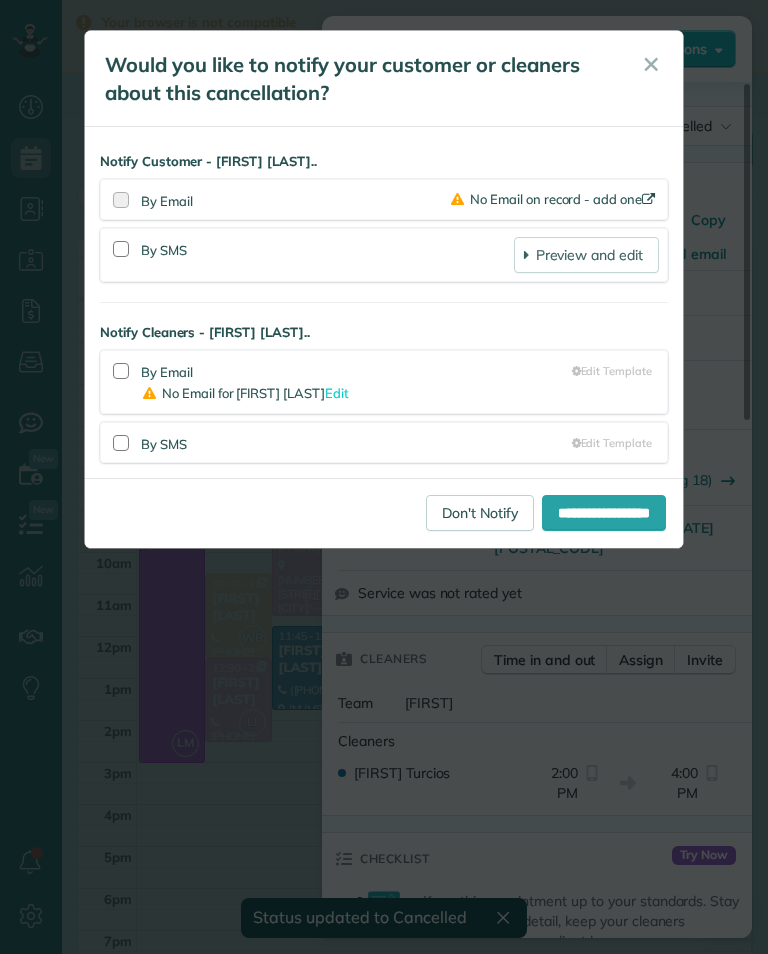 click on "Don't Notify" at bounding box center (480, 513) 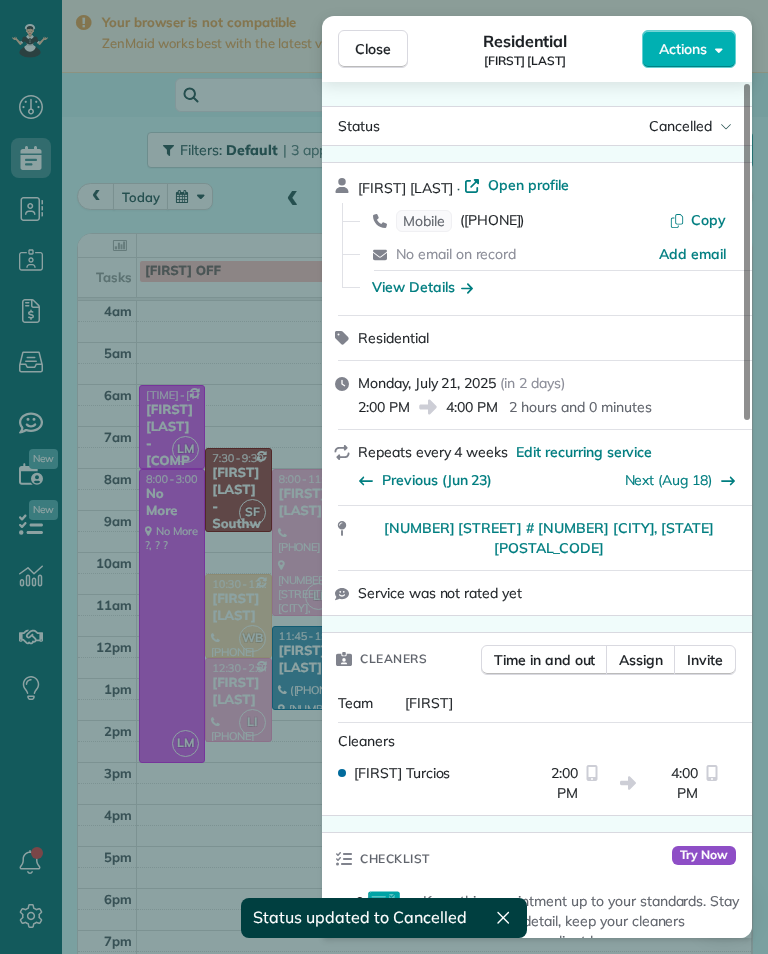 click on "Close Residential [FIRST] [LAST] Actions Status Cancelled [FIRST] [LAST] · Open profile Mobile [PHONE] Copy No email on record Add email View Details Residential Monday, July 21, 2025 ( in 2 days ) 2:00 PM 4:00 PM 2 hours and 0 minutes Repeats every 4 weeks Edit recurring service Previous (Jun 23) Next (Aug 18) [NUMBER] [STREET] # [NUMBER] [CITY], [STATE] [POSTAL_CODE] Service was not rated yet Cleaners Time in and out Assign Invite Team [CLEANER] Cleaners [CLEANER] [LAST] 2:00 PM 4:00 PM Checklist Try Now Keep this appointment up to your standards. Stay on top of every detail, keep your cleaners organised, and your client happy. Assign a checklist Watch a 5 min demo Billing Billing actions Price $120.00 Overcharge $0.00 Discount $0.00 Coupon discount - Primary tax - Secondary tax - Total appointment price $120.00 Tips collected New feature! $0.00 Unpaid Mark as paid Total including tip $120.00 Get paid online in no-time! Send an invoice and reward your cleaners with tips Charge customer credit card Key # - Notes 0" at bounding box center [384, 477] 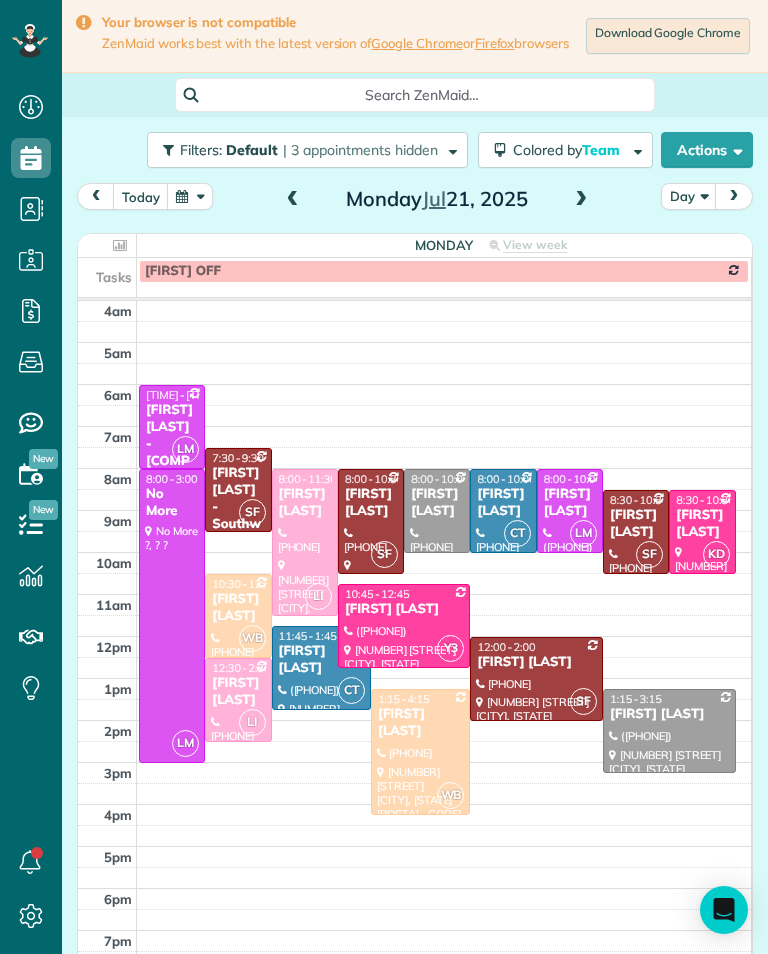 scroll, scrollTop: 985, scrollLeft: 62, axis: both 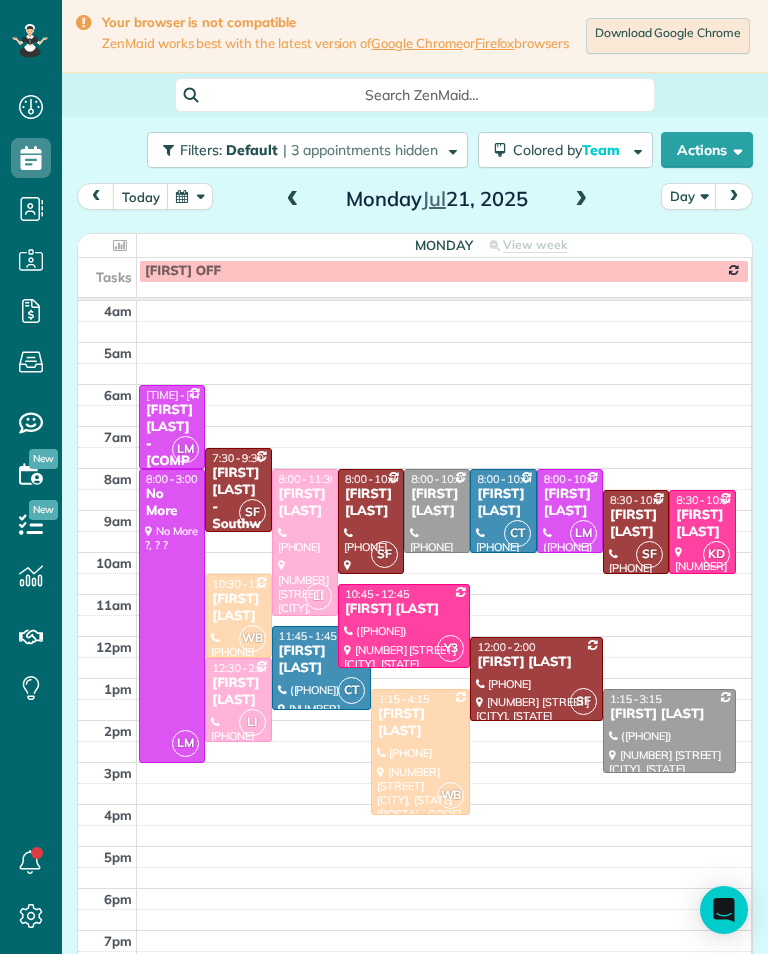 click on "[FIRST] [LAST]" at bounding box center [570, 503] 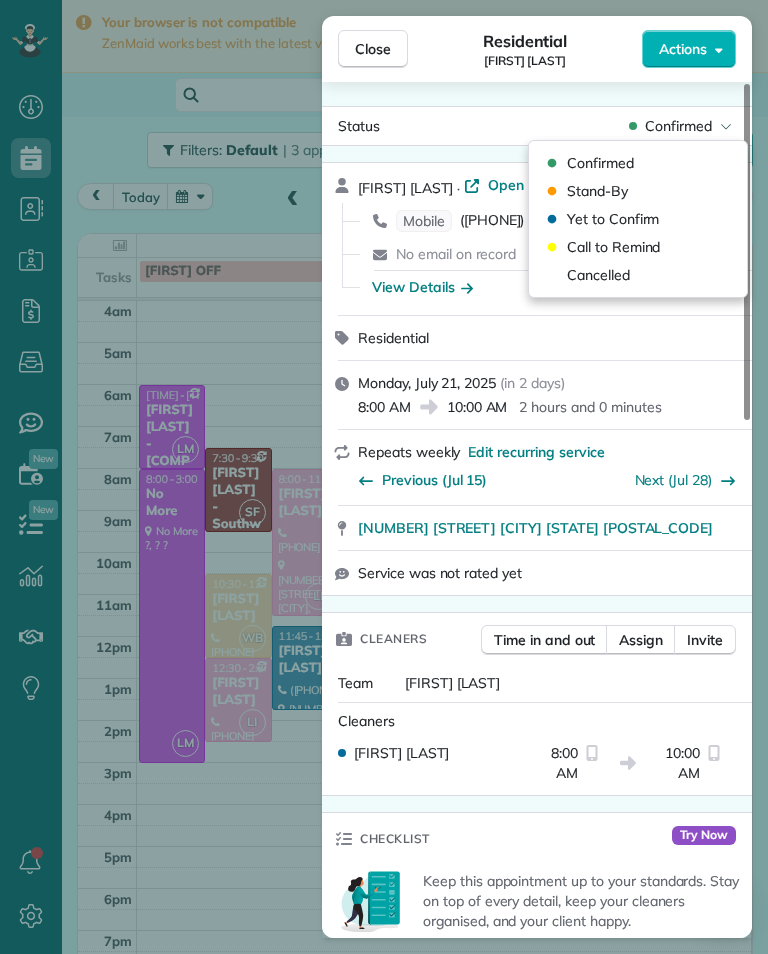 click on "Cancelled" at bounding box center [638, 275] 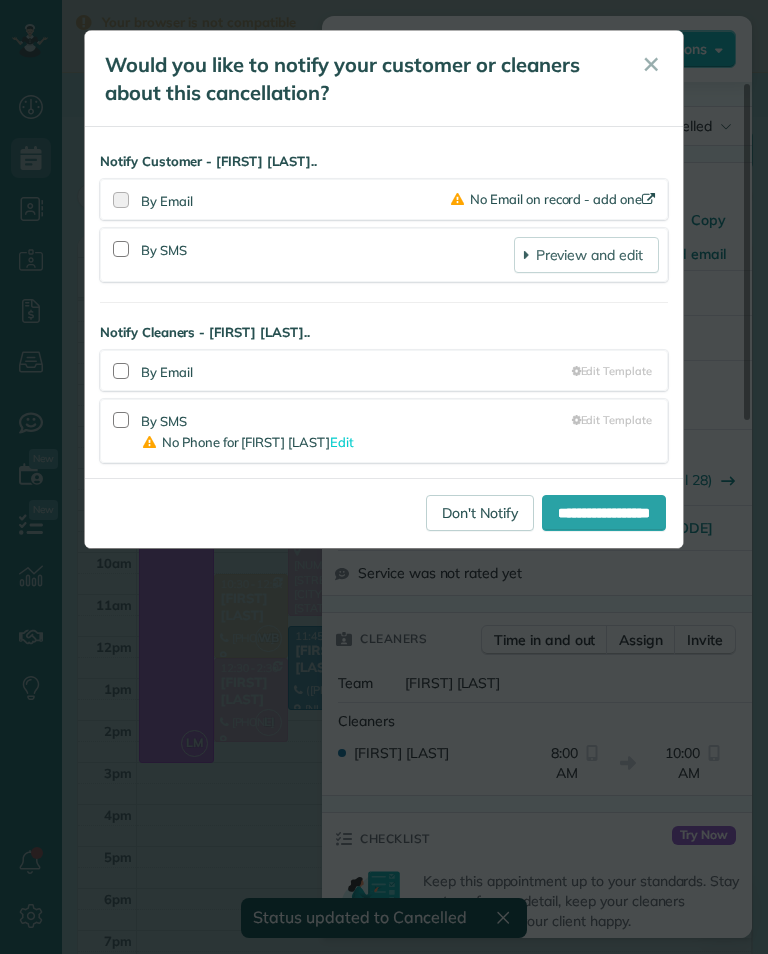 click on "Don't Notify" at bounding box center (480, 513) 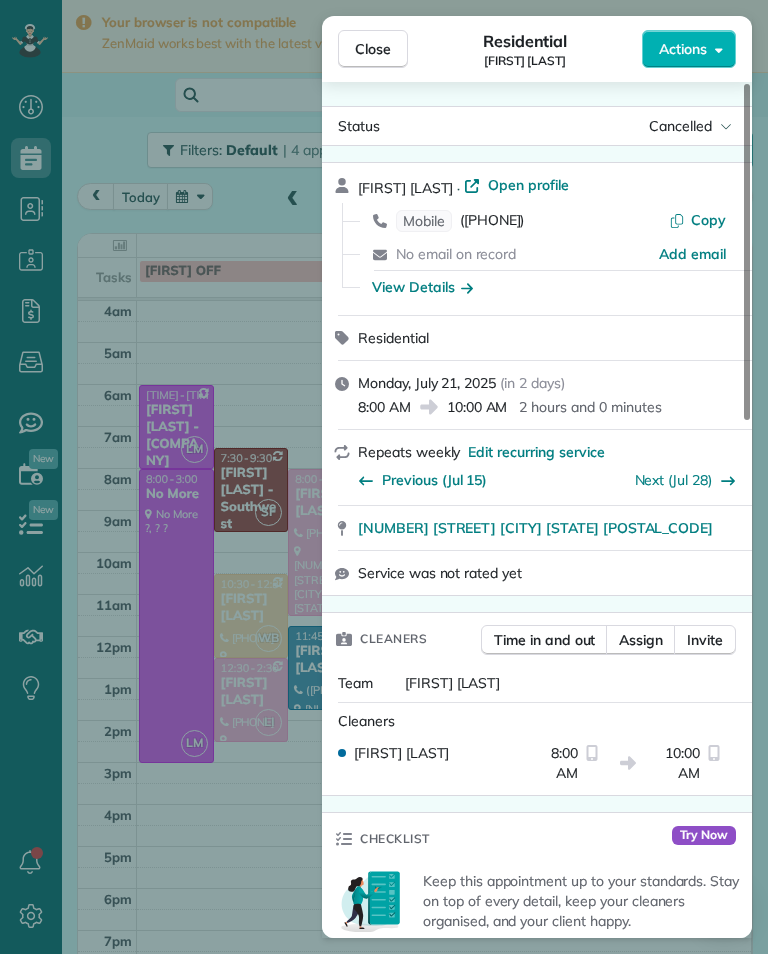 click on "Close Residential [FIRST] [LAST] Actions Status Cancelled [FIRST] [LAST] · Open profile Mobile [PHONE] Copy No email on record Add email View Details Residential [DAY], [MONTH] [DAY], [YEAR] ( [TIME_REFERENCE] ) [TIME] [TIME] [DURATION] Repeats weekly Edit recurring service Previous ([MONTH] [DAY]) Next ([MONTH] [DAY]) [NUMBER] [STREET] [CITY] [STATE] [POSTAL_CODE] Service was not rated yet Cleaners Time in and out Assign Invite Team [FIRST] [LAST] Cleaners [FIRST] [LAST] [TIME] [TIME] Checklist Try Now Keep this appointment up to your standards. Stay on top of every detail, keep your cleaners organised, and your client happy. Assign a checklist Watch a 5 min demo Billing Billing actions Price $0.00 Overcharge $0.00 Discount $0.00 Coupon discount - Primary tax - Secondary tax - Total appointment price $0.00 Tips collected New feature! $0.00 Mark as paid Total including tip $0.00 Get paid online in no-time! Send an invoice and reward your cleaners with tips Charge customer credit card Appointment custom fields Key #" at bounding box center [384, 477] 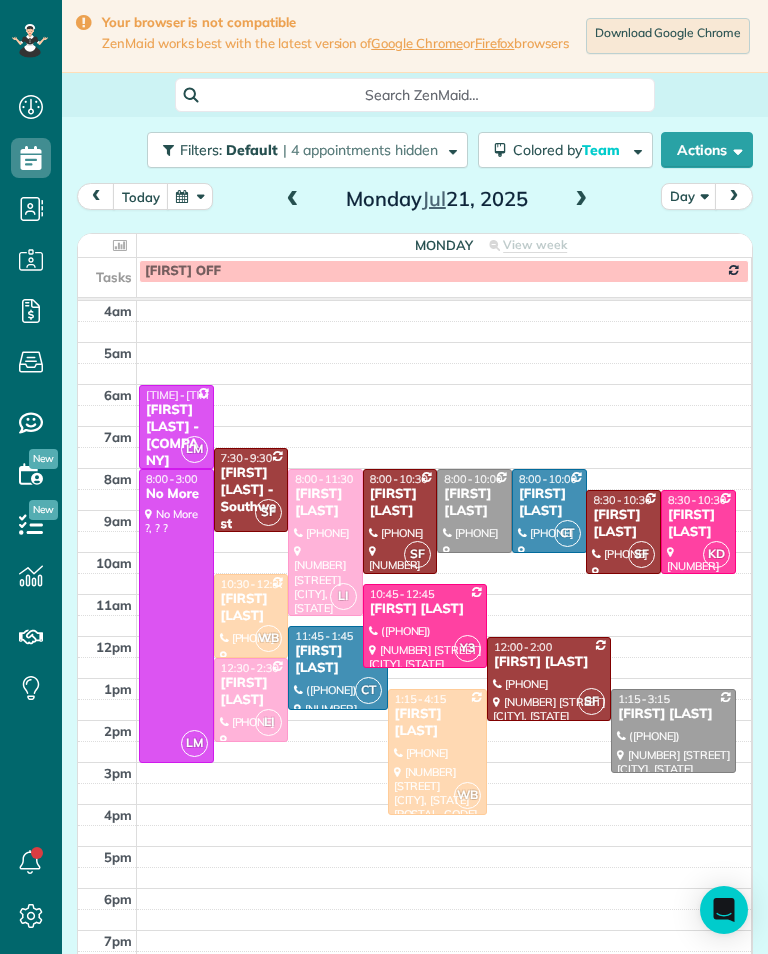 scroll, scrollTop: 985, scrollLeft: 62, axis: both 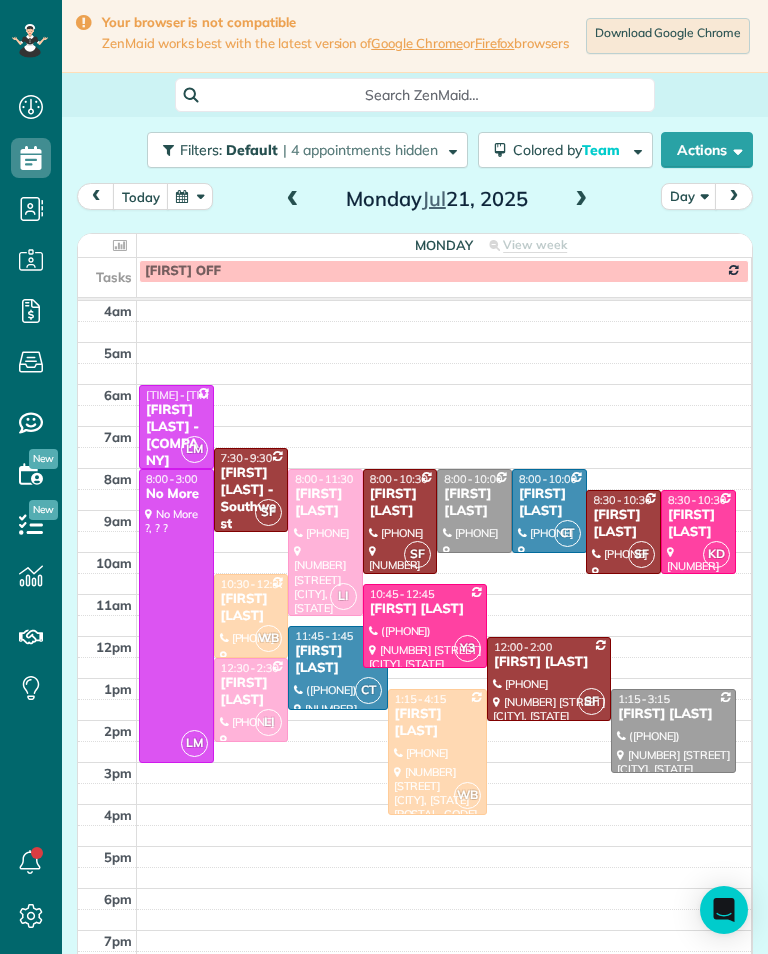 click at bounding box center (581, 200) 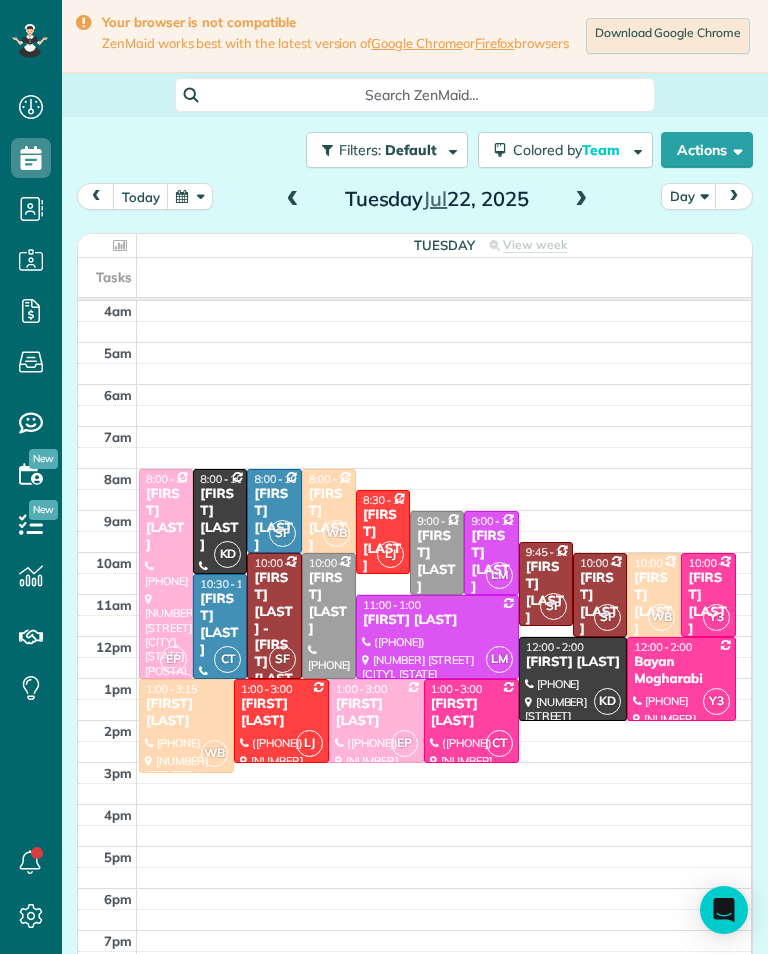 click at bounding box center [581, 200] 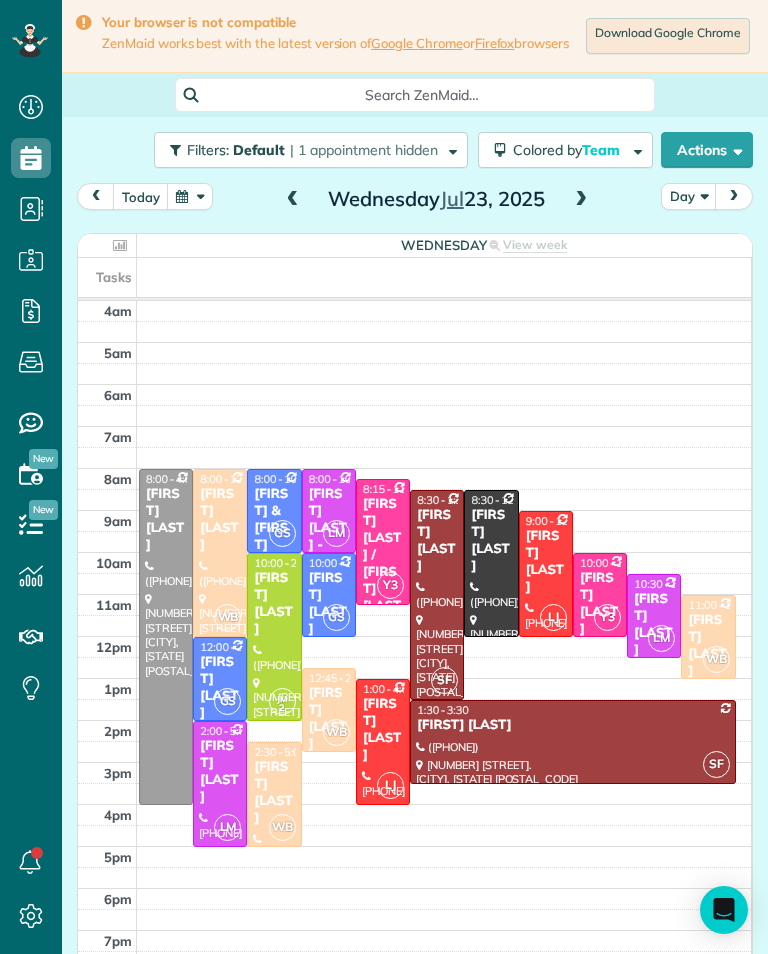 click at bounding box center (581, 200) 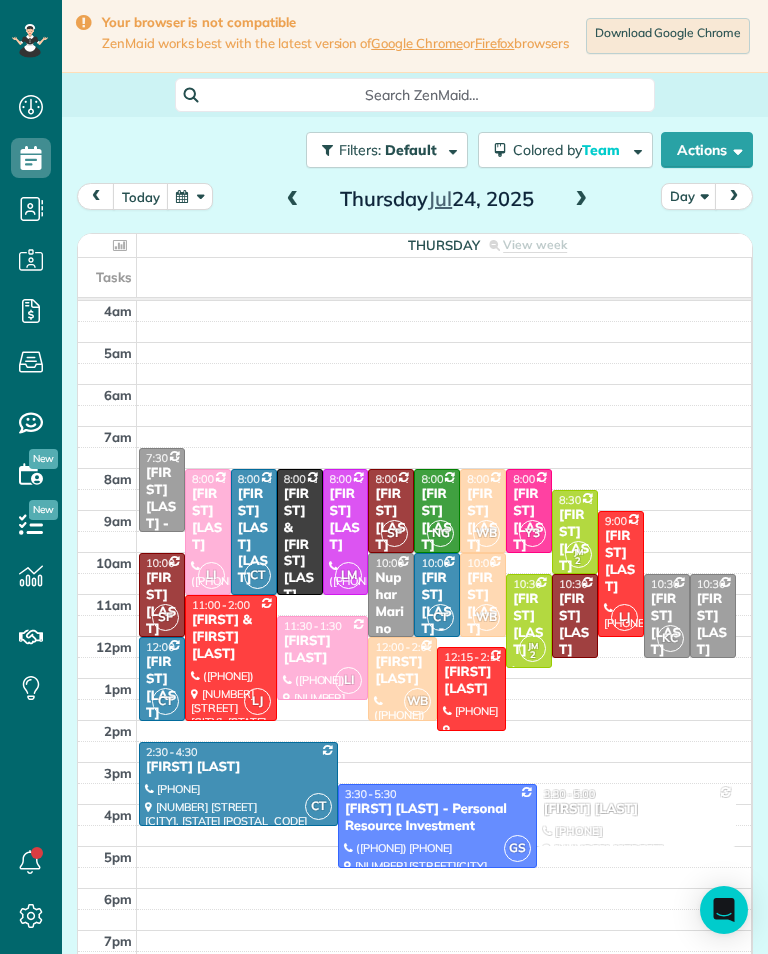 click at bounding box center [581, 200] 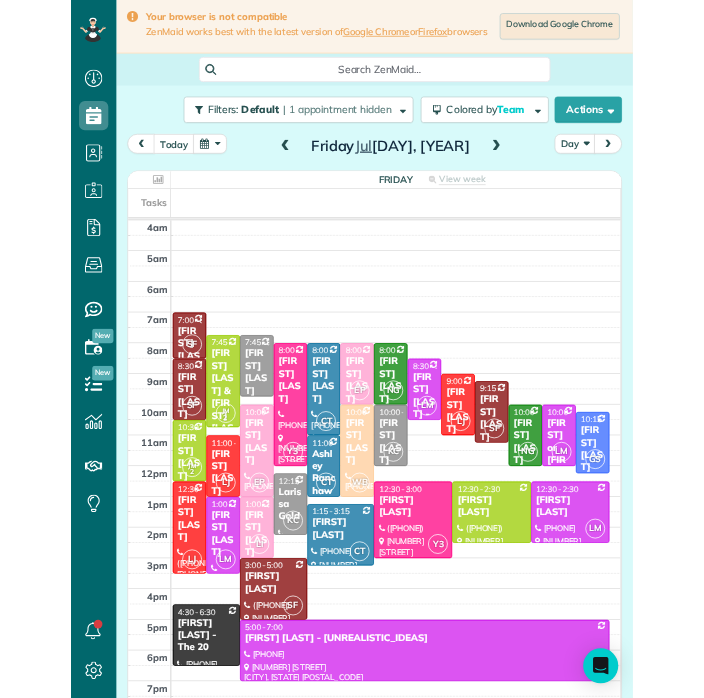 scroll, scrollTop: 985, scrollLeft: 62, axis: both 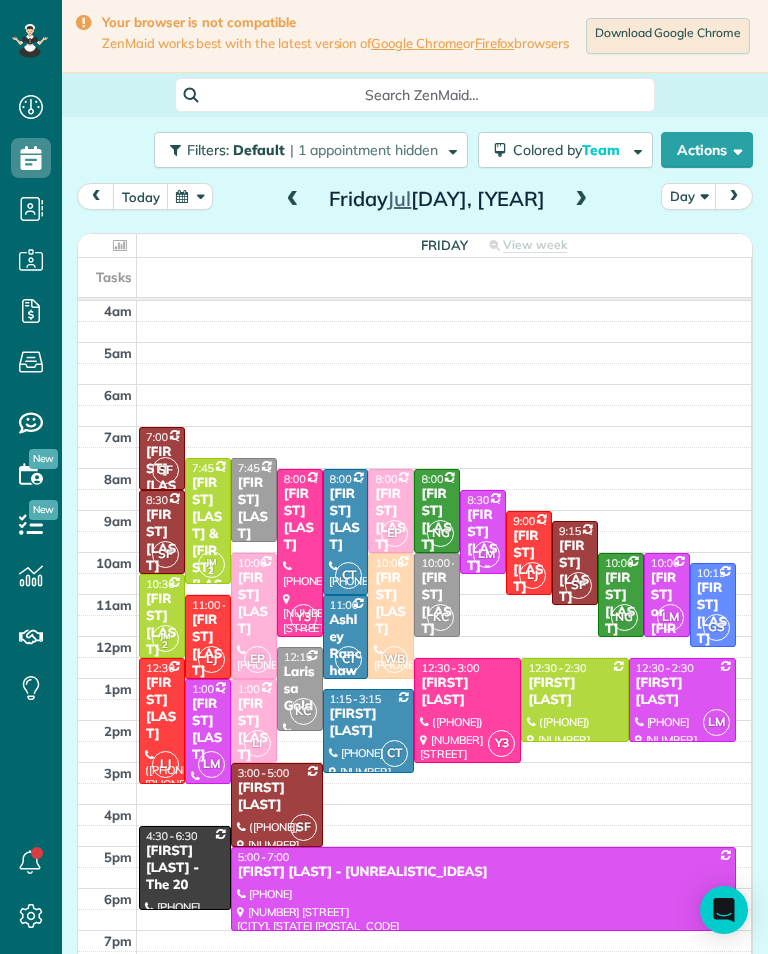 click at bounding box center [190, 196] 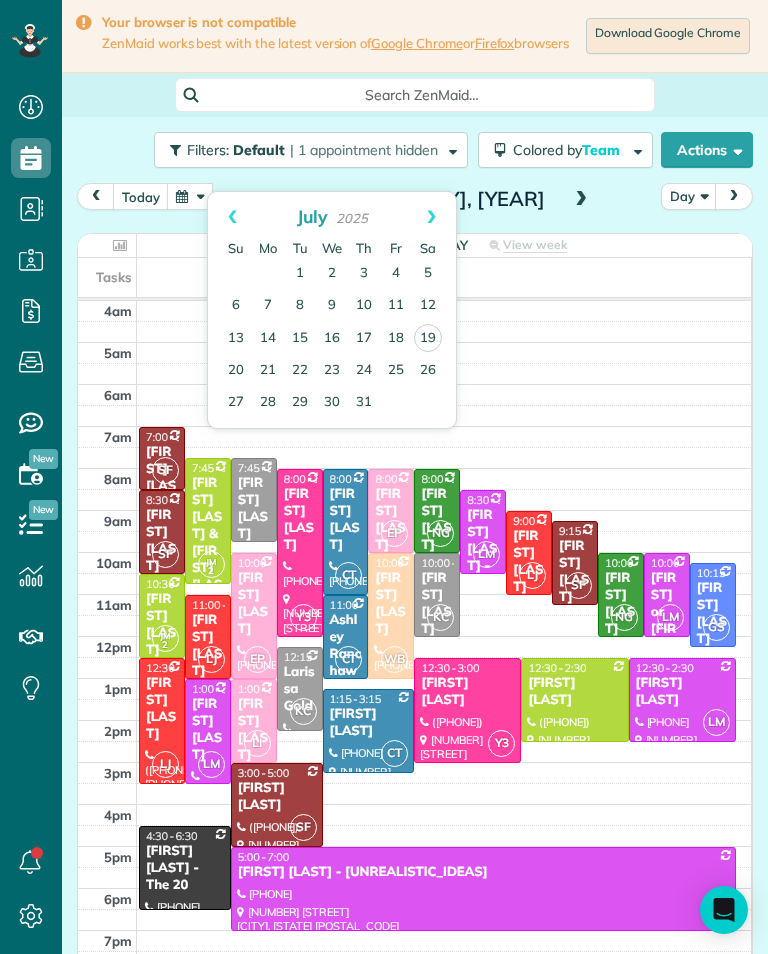 click on "22" at bounding box center (300, 371) 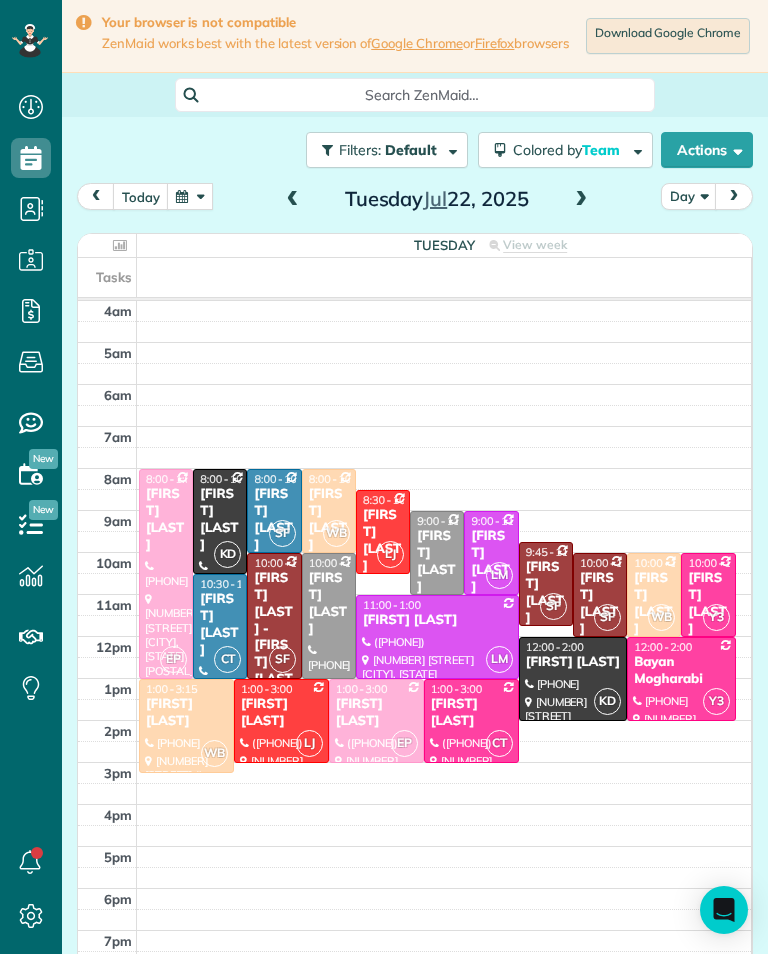 click at bounding box center [581, 200] 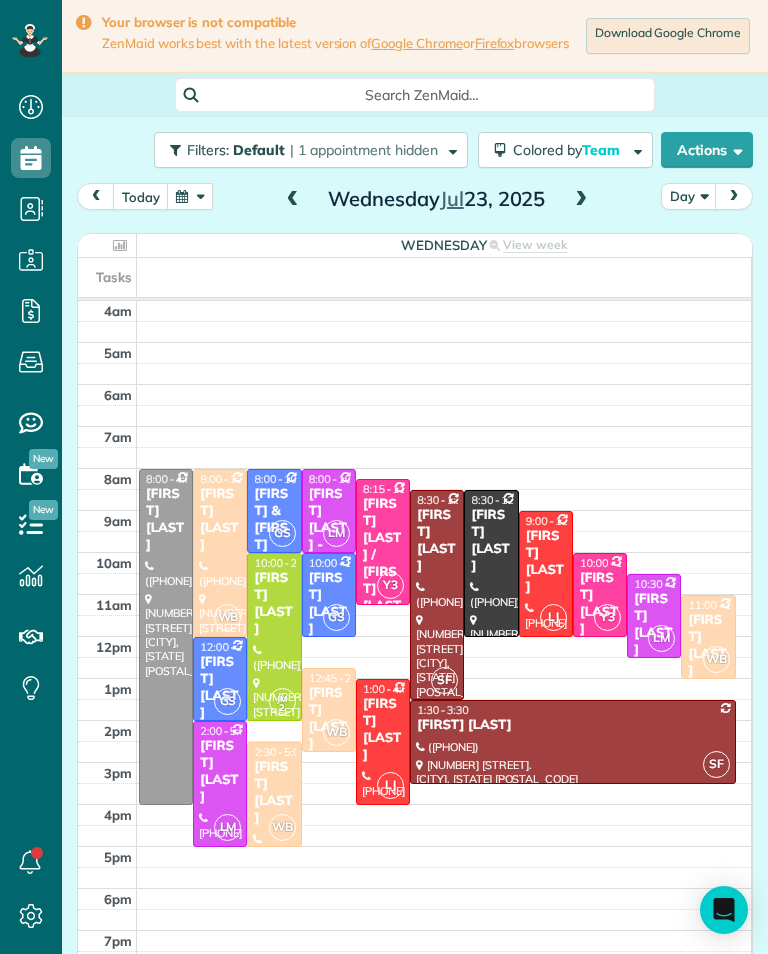 scroll, scrollTop: 985, scrollLeft: 62, axis: both 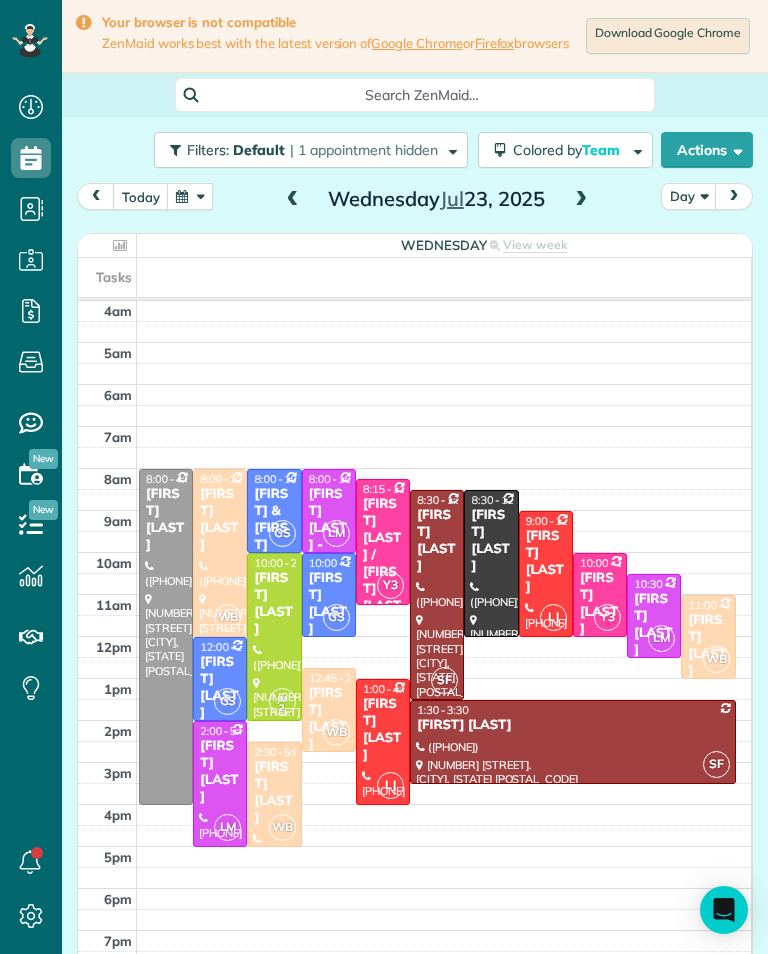 click at bounding box center [491, 563] 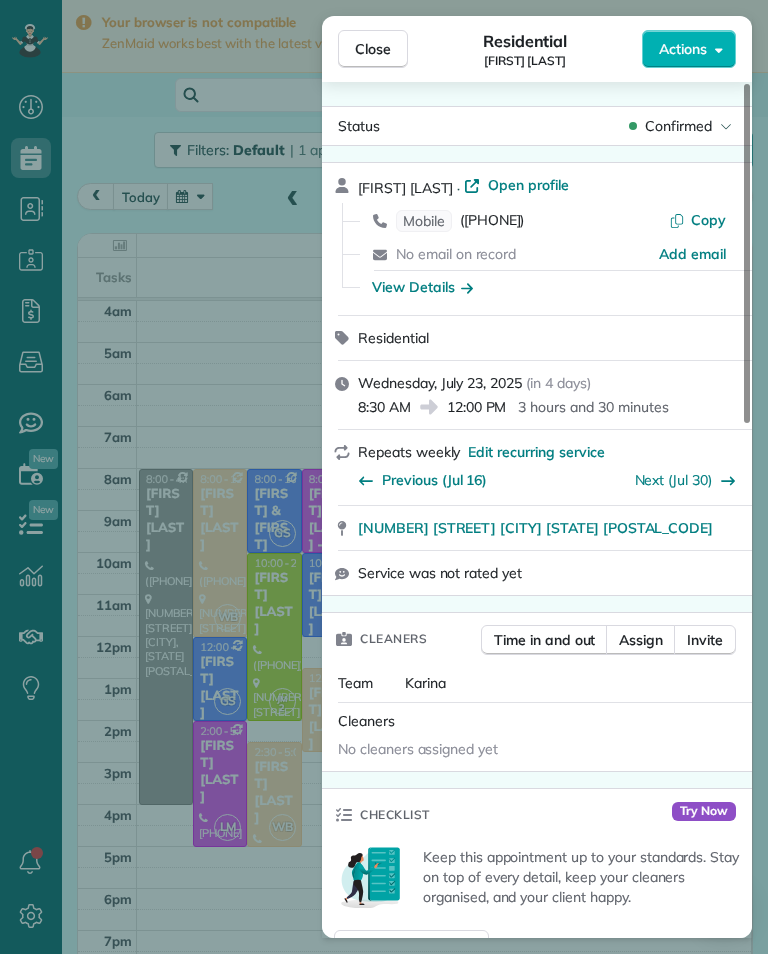 click on "Close Residential [FIRST] [LAST] Actions Status Confirmed [FIRST] [LAST] · Open profile Mobile ([PHONE]) Copy No email on record Add email View Details Residential Wednesday, July 23, 2025 ( in 4 days ) 8:30 AM 12:00 PM 3 hours and 30 minutes Repeats weekly Edit recurring service Previous (Jul 16) Next (Jul 30) [NUMBER] [STREET] [CITY] [STATE] [ZIP] Service was not rated yet Cleaners Time in and out Assign Invite Team [FIRST] Cleaners No cleaners assigned yet Checklist Try Now Keep this appointment up to your standards. Stay on top of every detail, keep your cleaners organised, and your client happy. Assign a checklist Watch a 5 min demo Billing Billing actions Price $300.00 Overcharge $0.00 Discount $0.00 Coupon discount - Primary tax - Secondary tax - Total appointment price $300.00 Tips collected New feature! $0.00 Unpaid Mark as paid Total including tip $300.00 Get paid online in no-time! Send an invoice and reward your cleaners with tips Charge customer credit card Appointment custom fields" at bounding box center (384, 477) 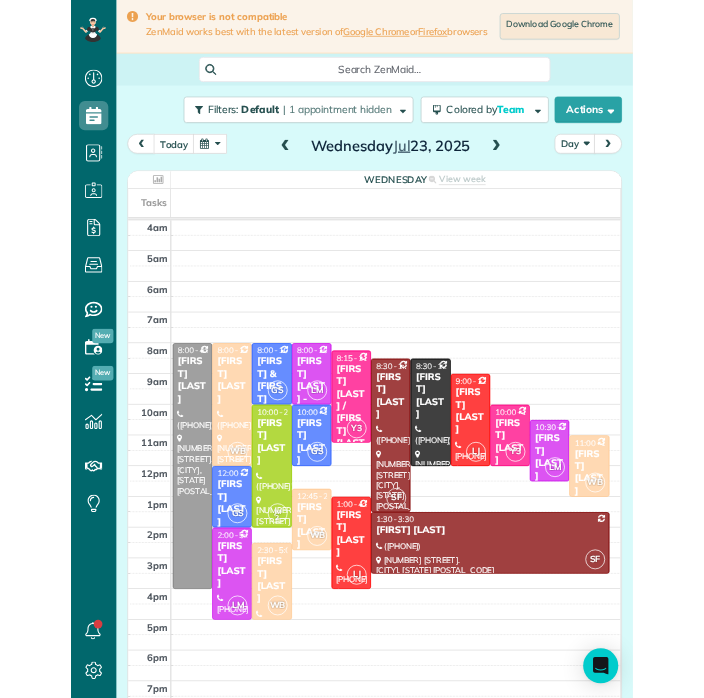 scroll, scrollTop: 985, scrollLeft: 62, axis: both 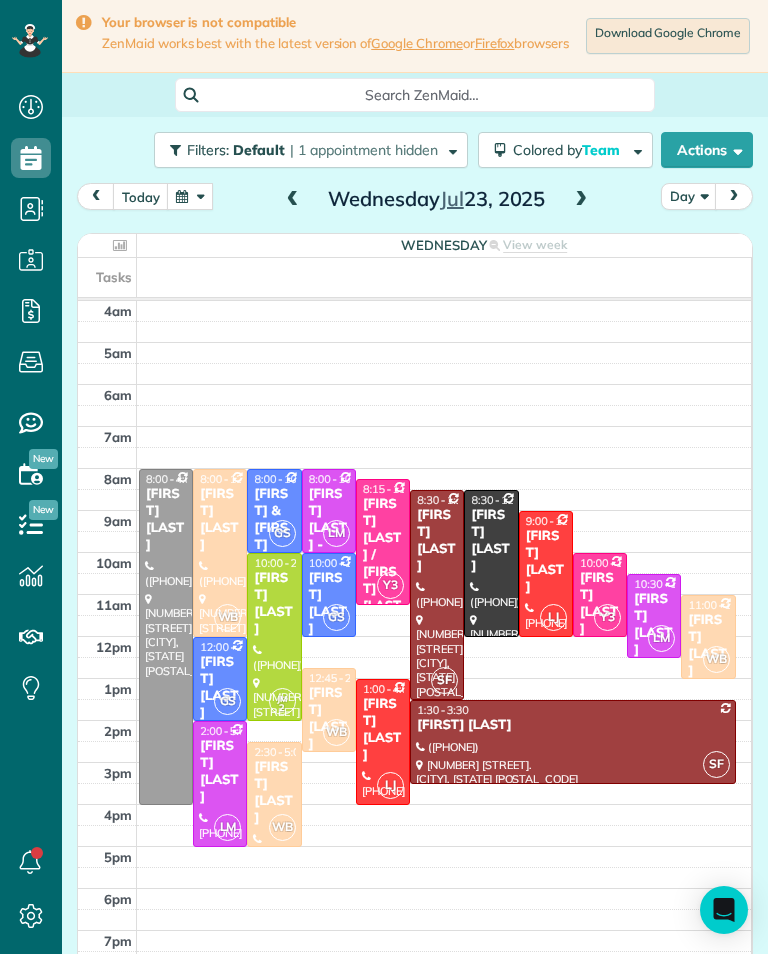 click at bounding box center [190, 196] 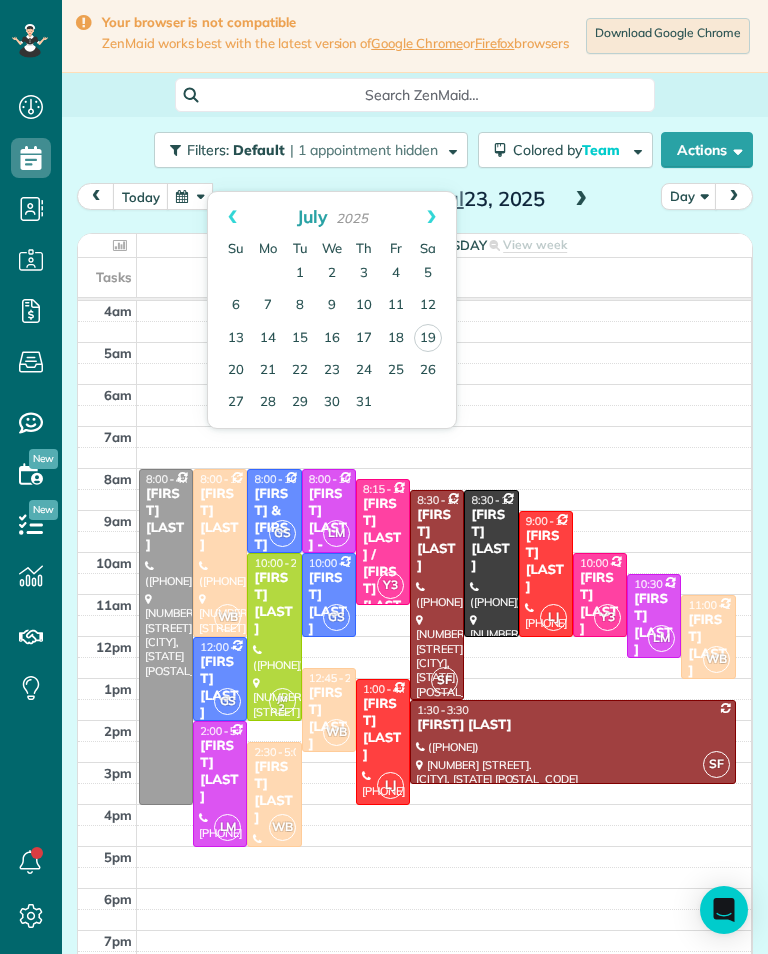 click on "28" at bounding box center [268, 403] 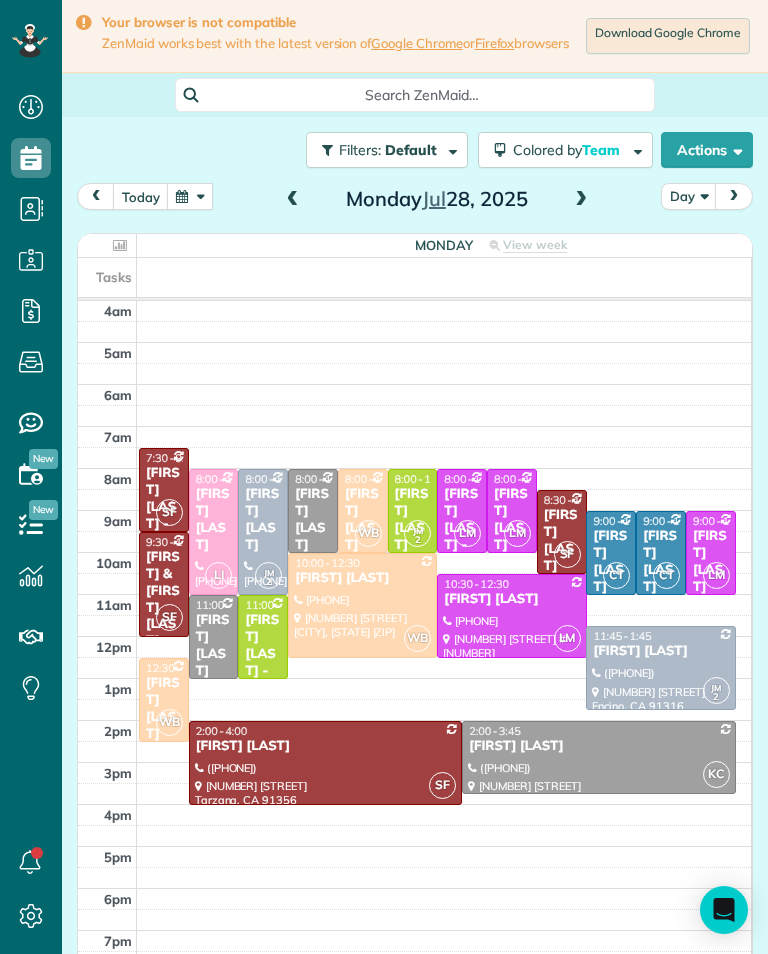 click at bounding box center (581, 200) 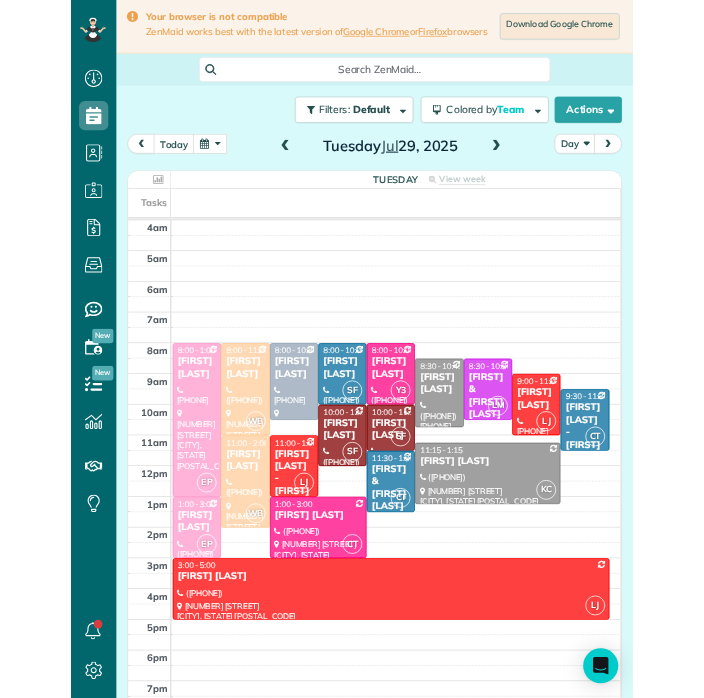 scroll, scrollTop: 985, scrollLeft: 62, axis: both 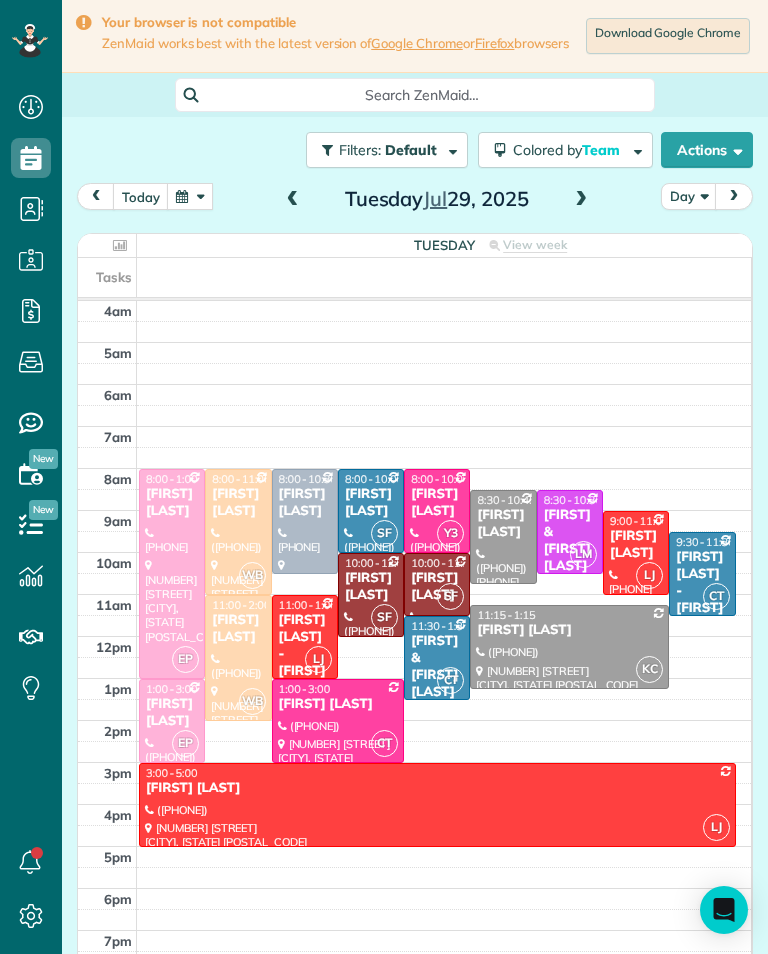 click at bounding box center [190, 196] 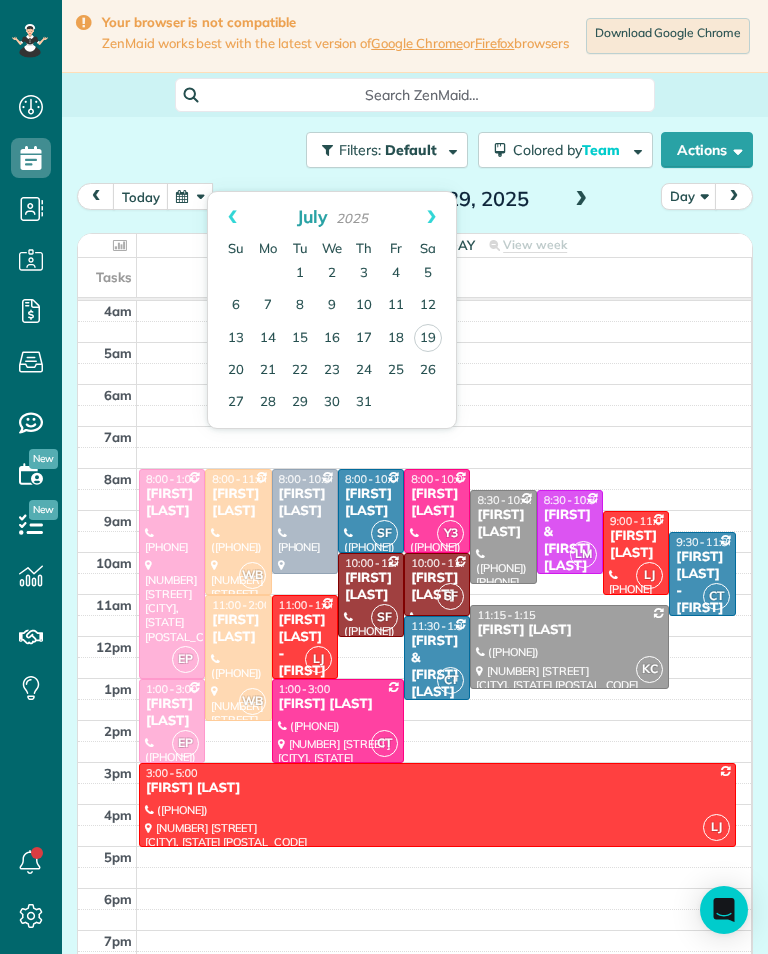 click on "Next" at bounding box center (431, 217) 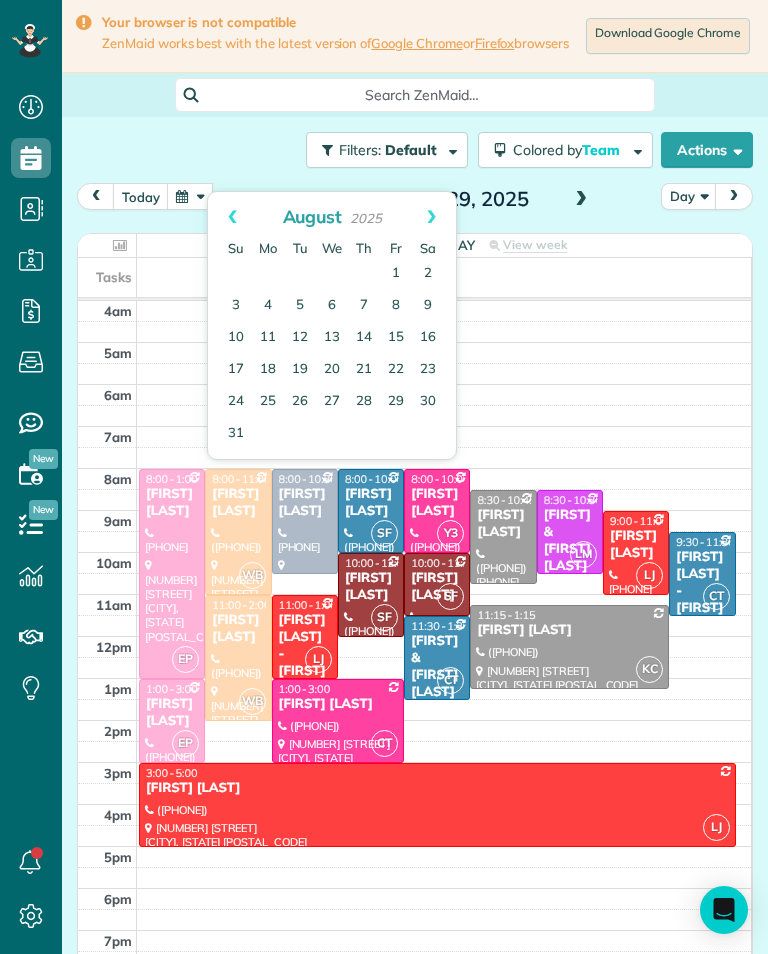 click on "8" at bounding box center (396, 306) 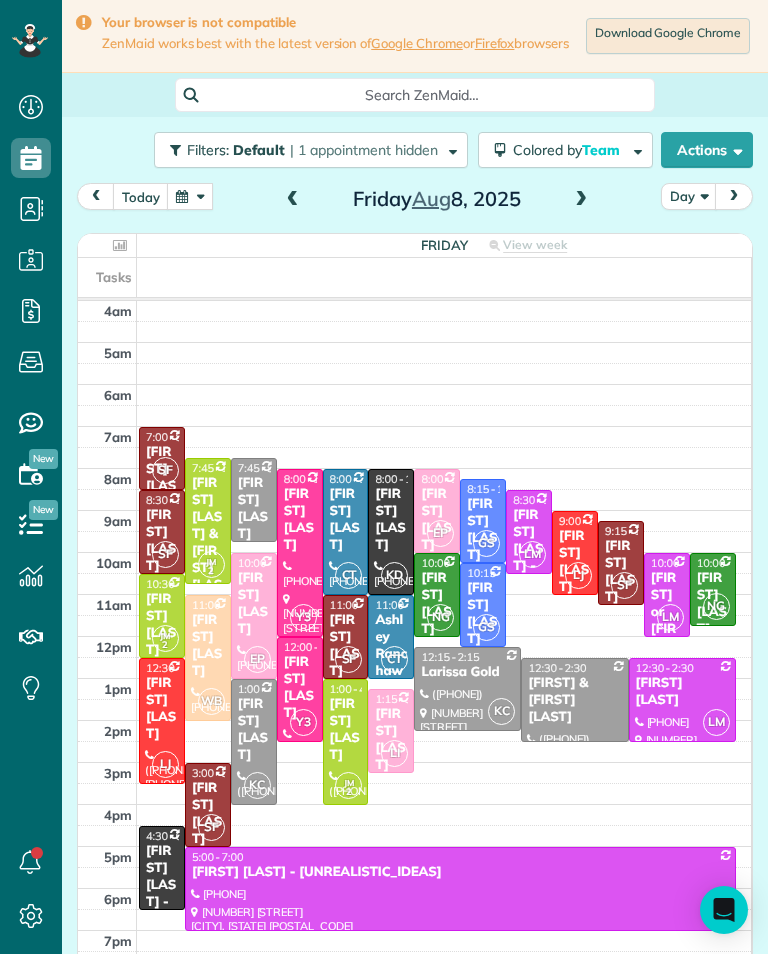 scroll, scrollTop: 985, scrollLeft: 62, axis: both 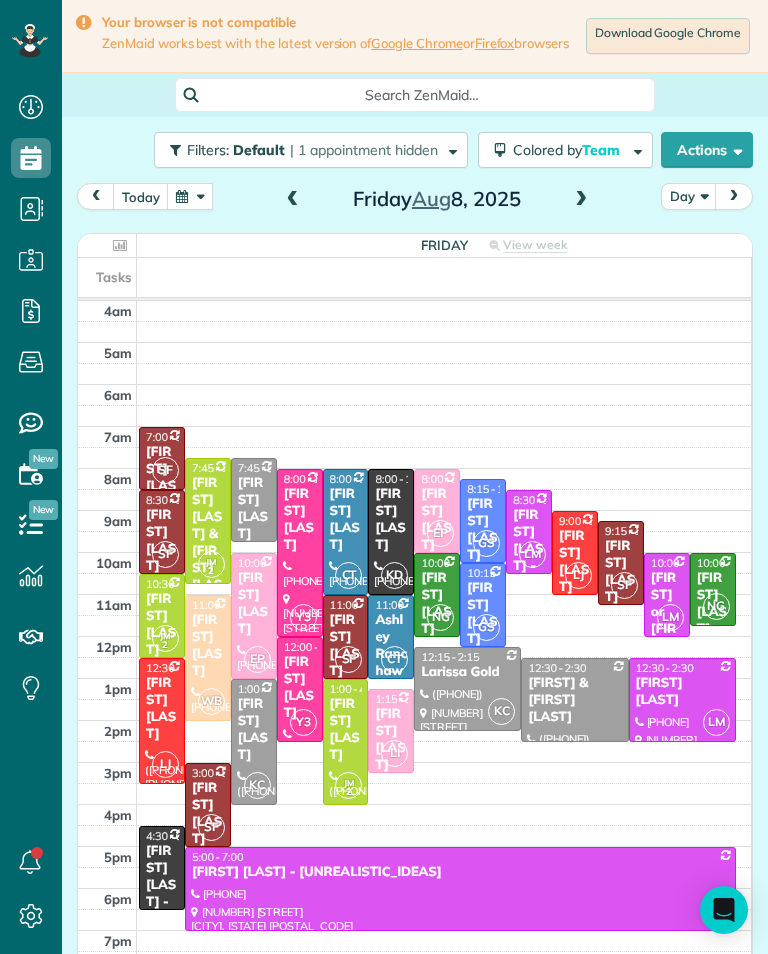 click at bounding box center (190, 196) 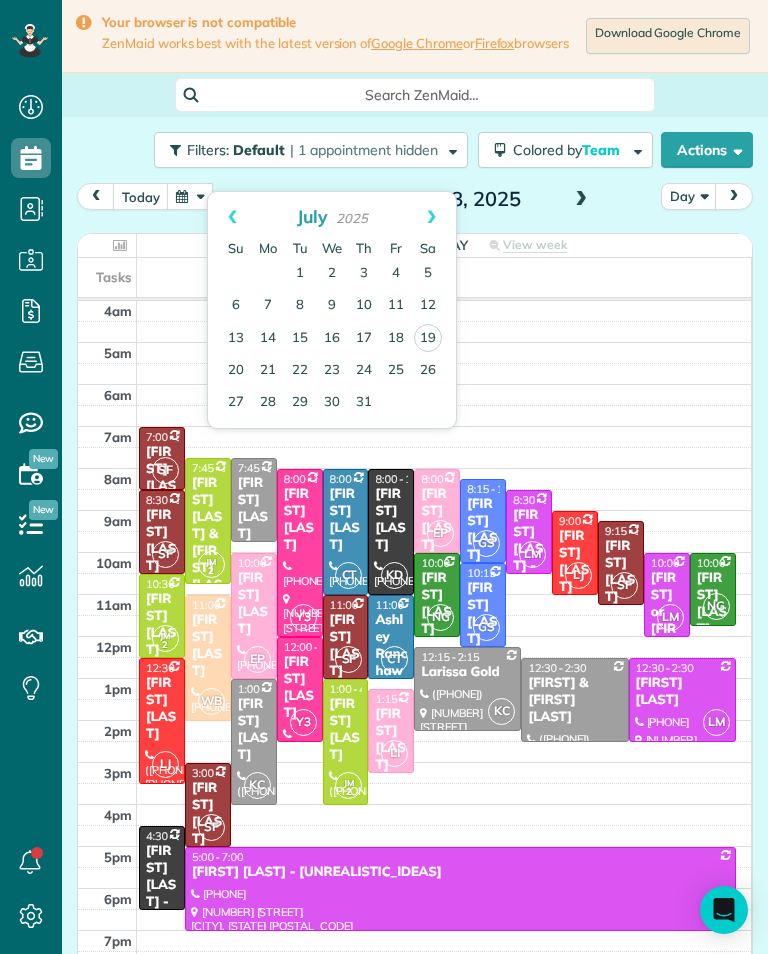 click on "Next" at bounding box center [431, 217] 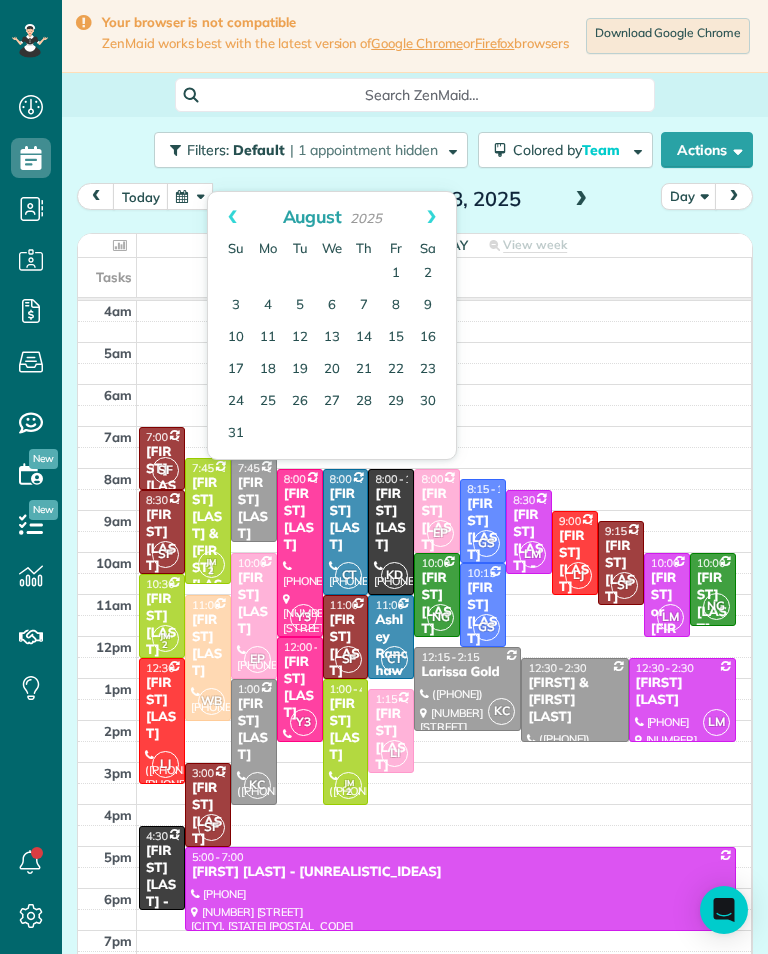 click on "15" at bounding box center [396, 338] 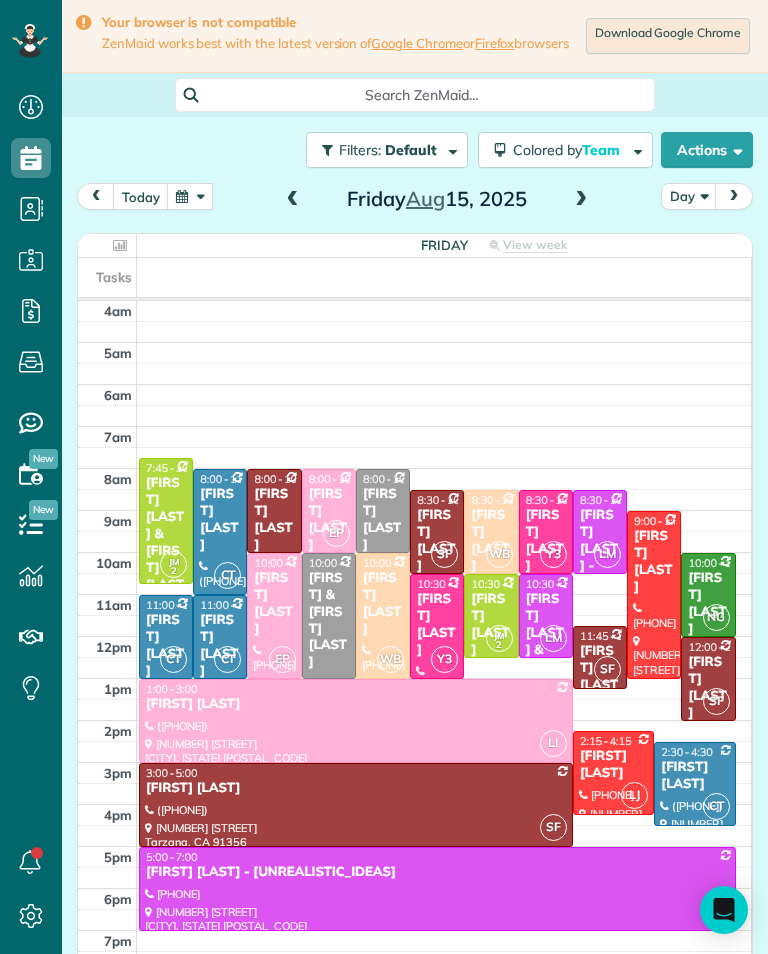 click at bounding box center (190, 196) 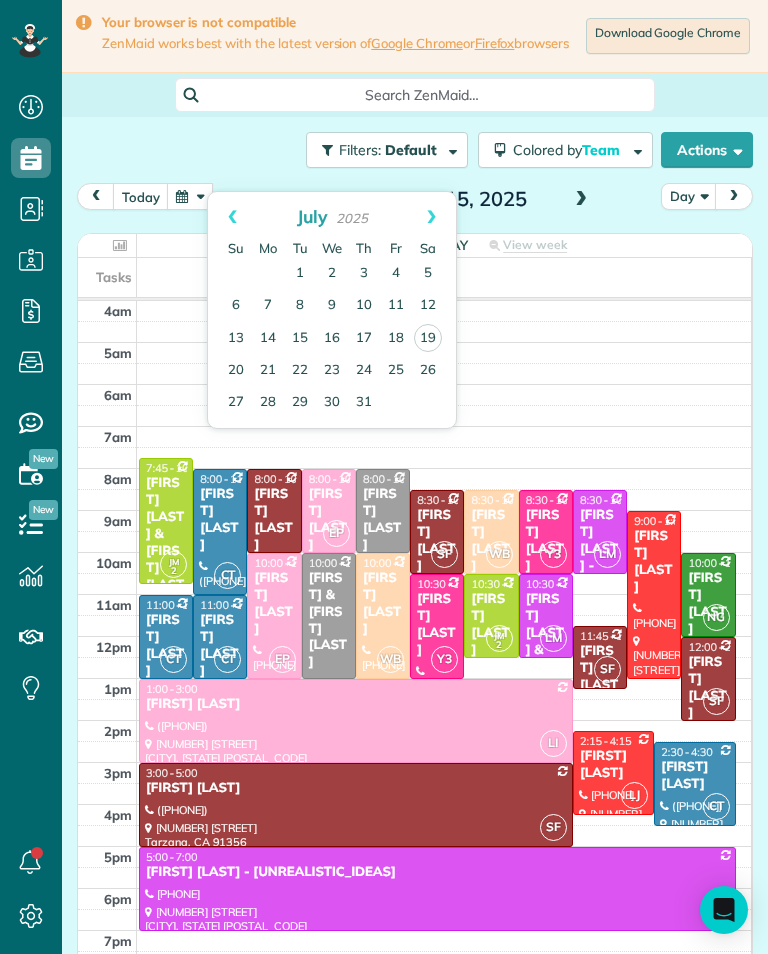 click on "Next" at bounding box center [431, 217] 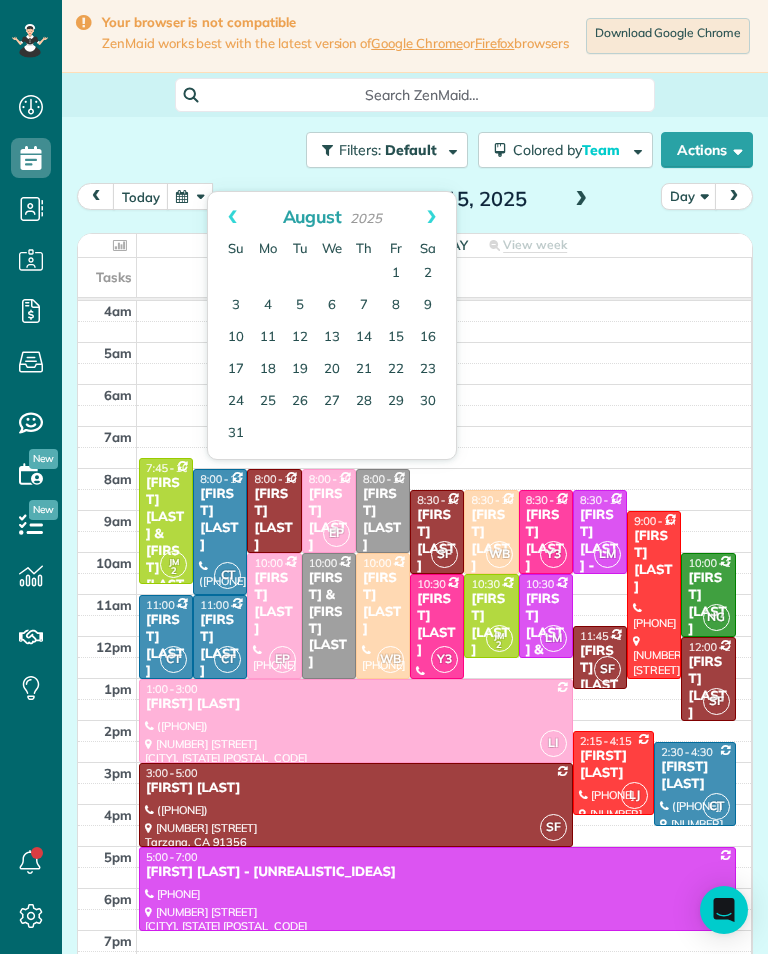 click on "8" at bounding box center [396, 306] 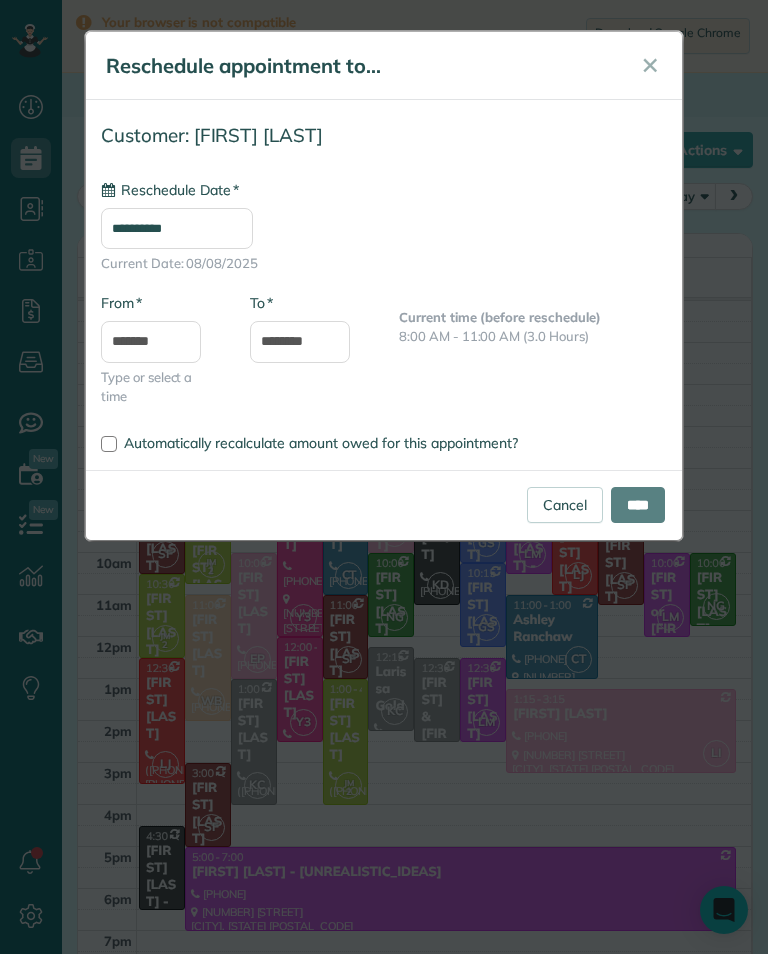 click on "**********" at bounding box center [177, 228] 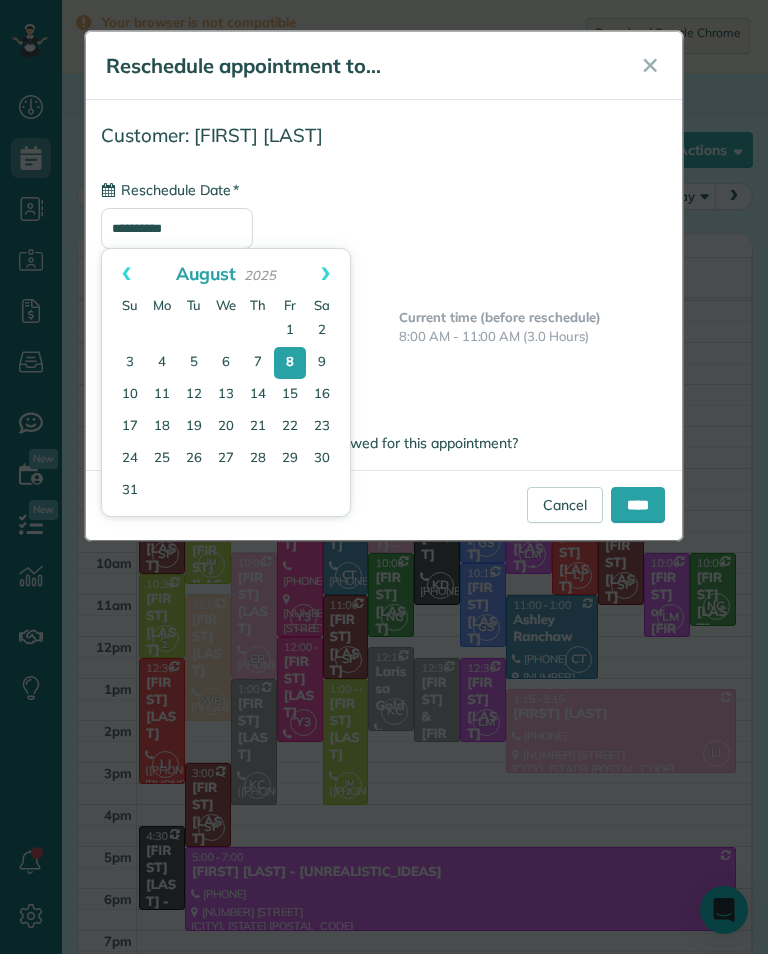 click on "15" at bounding box center (290, 395) 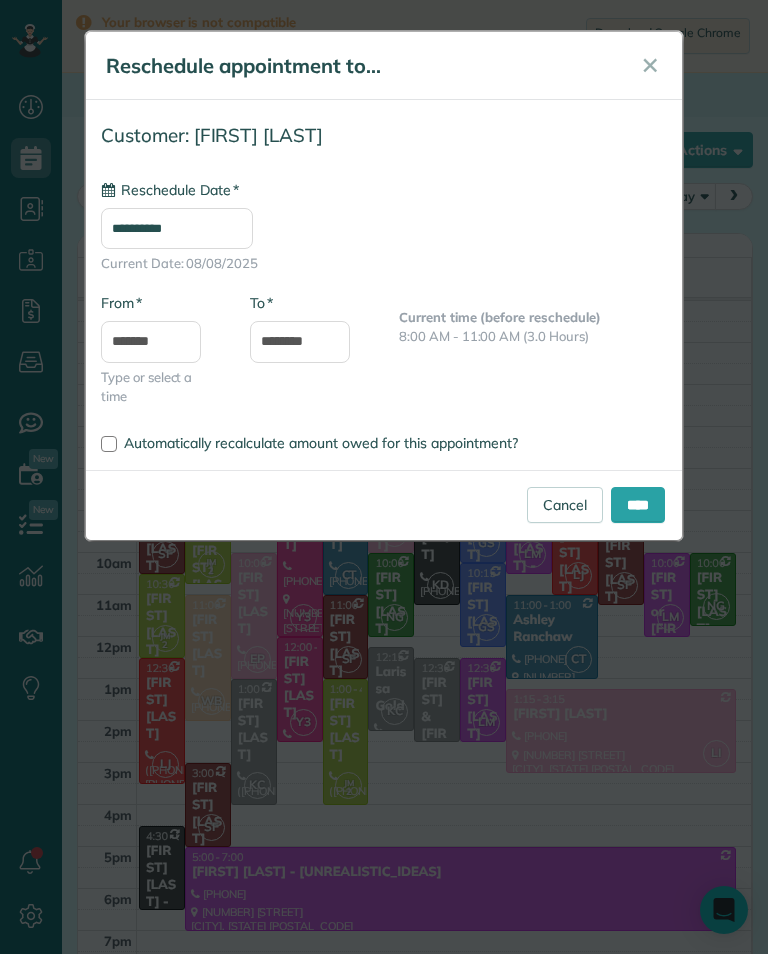click on "****" at bounding box center [638, 505] 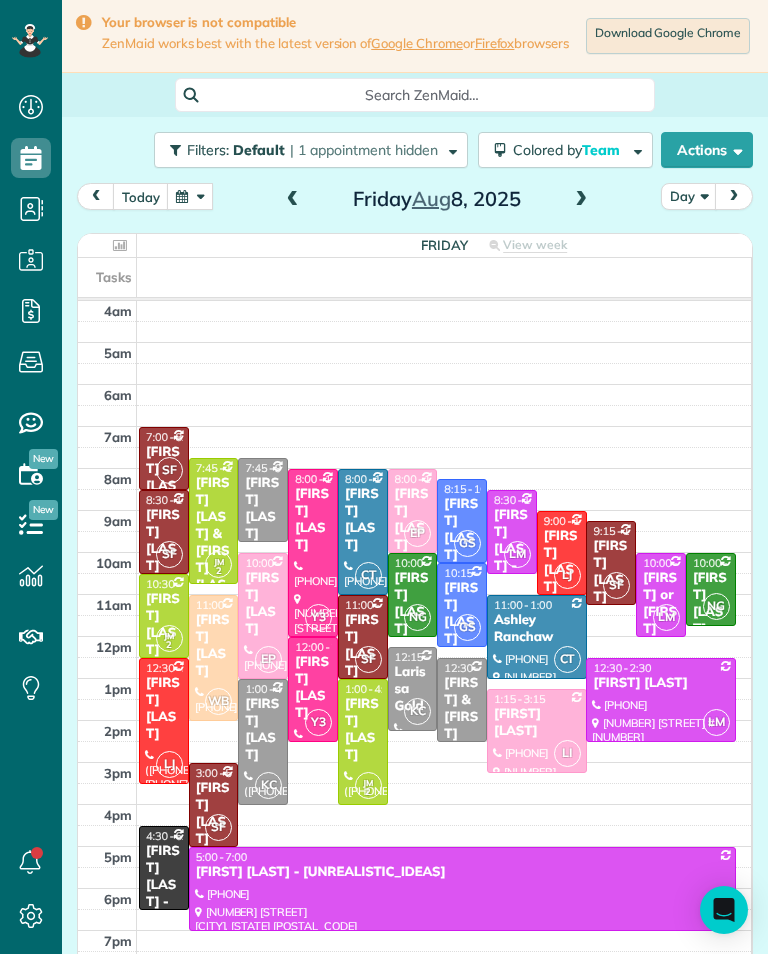 scroll, scrollTop: 985, scrollLeft: 62, axis: both 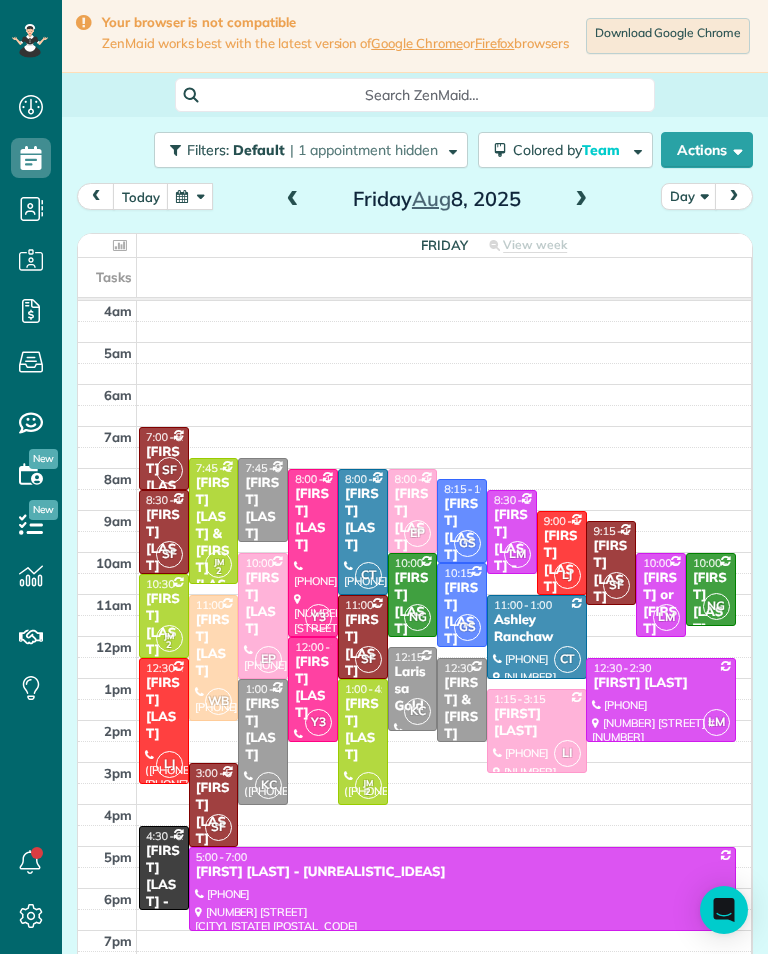 click at bounding box center [190, 196] 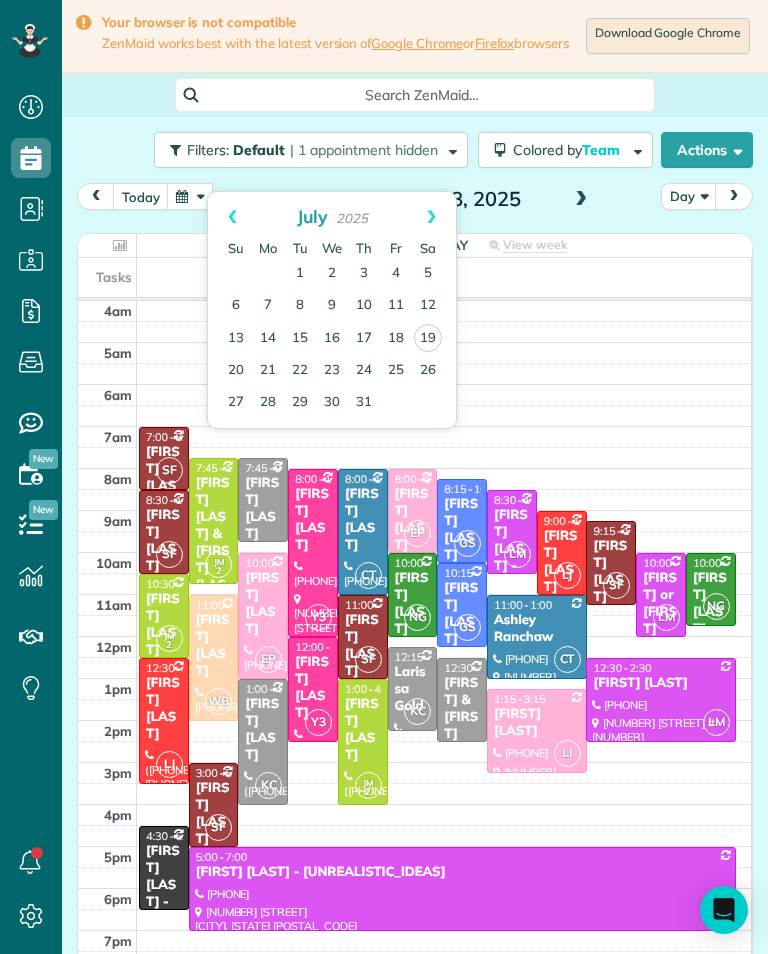 click at bounding box center (190, 196) 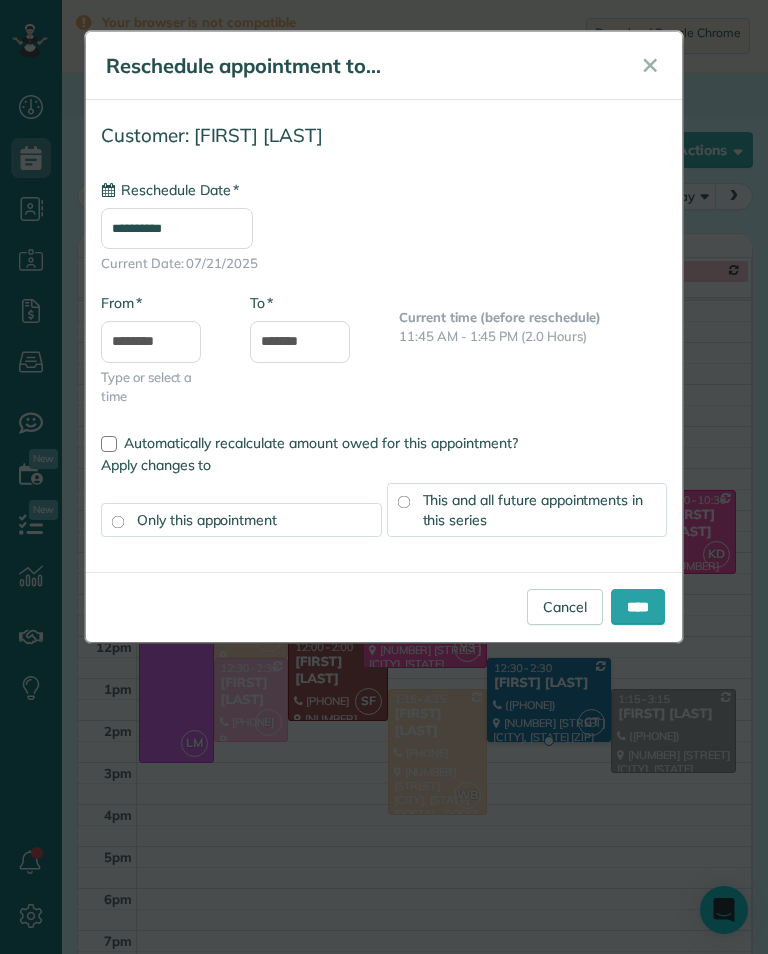 click on "**********" at bounding box center [177, 228] 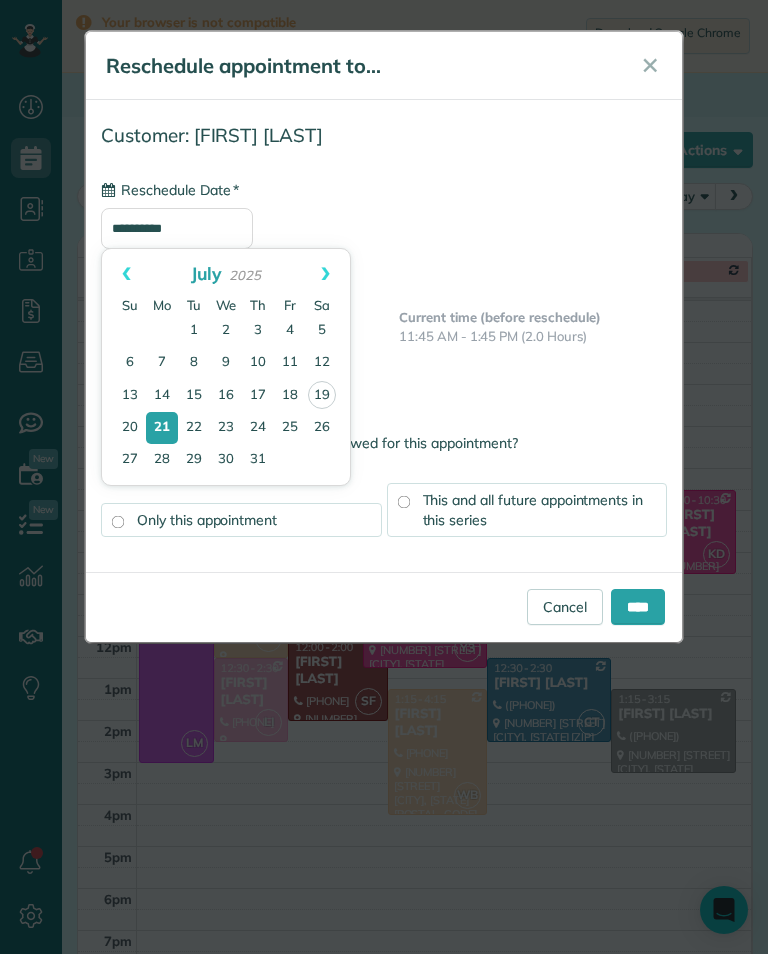 click on "29" at bounding box center [194, 460] 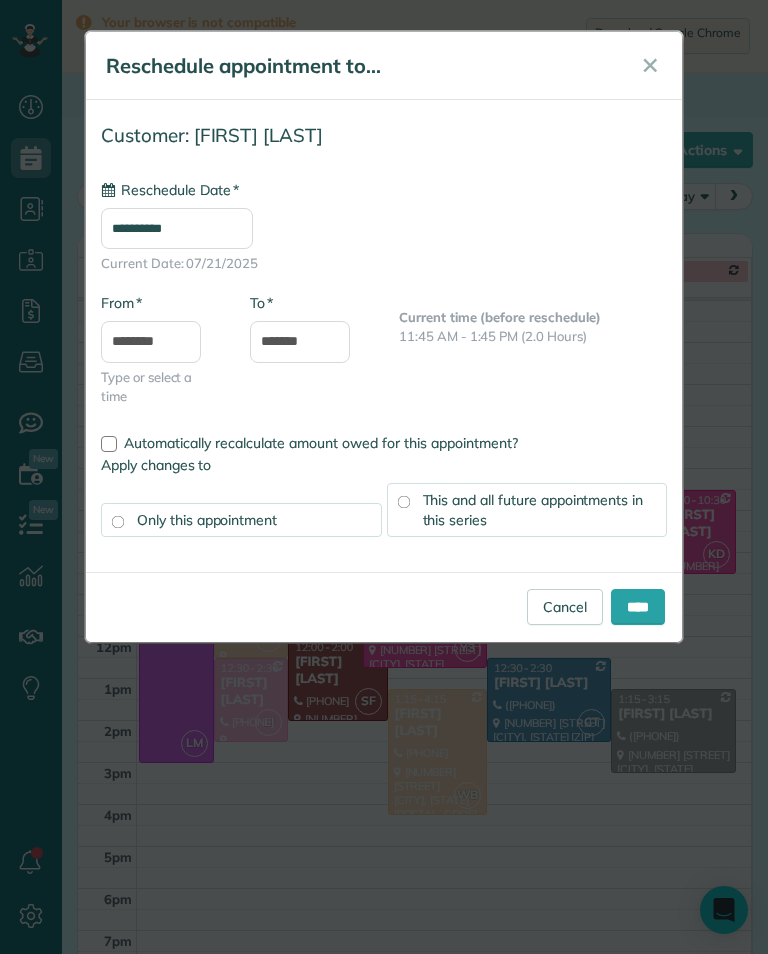 click on "This and all future appointments in this series" at bounding box center (527, 510) 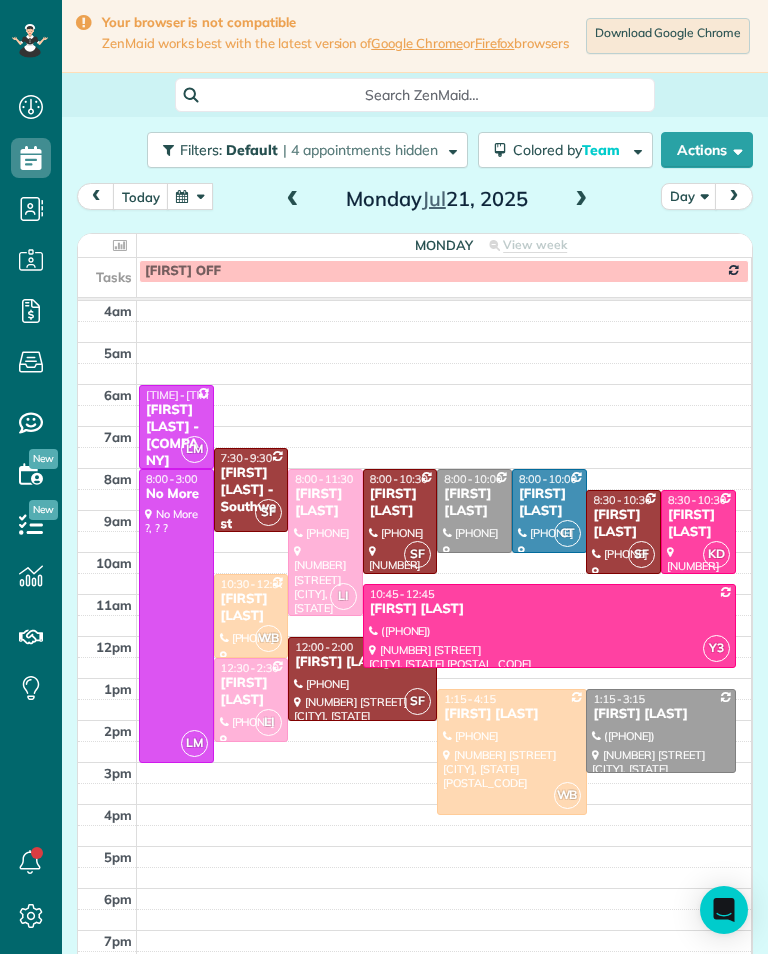 scroll, scrollTop: 985, scrollLeft: 62, axis: both 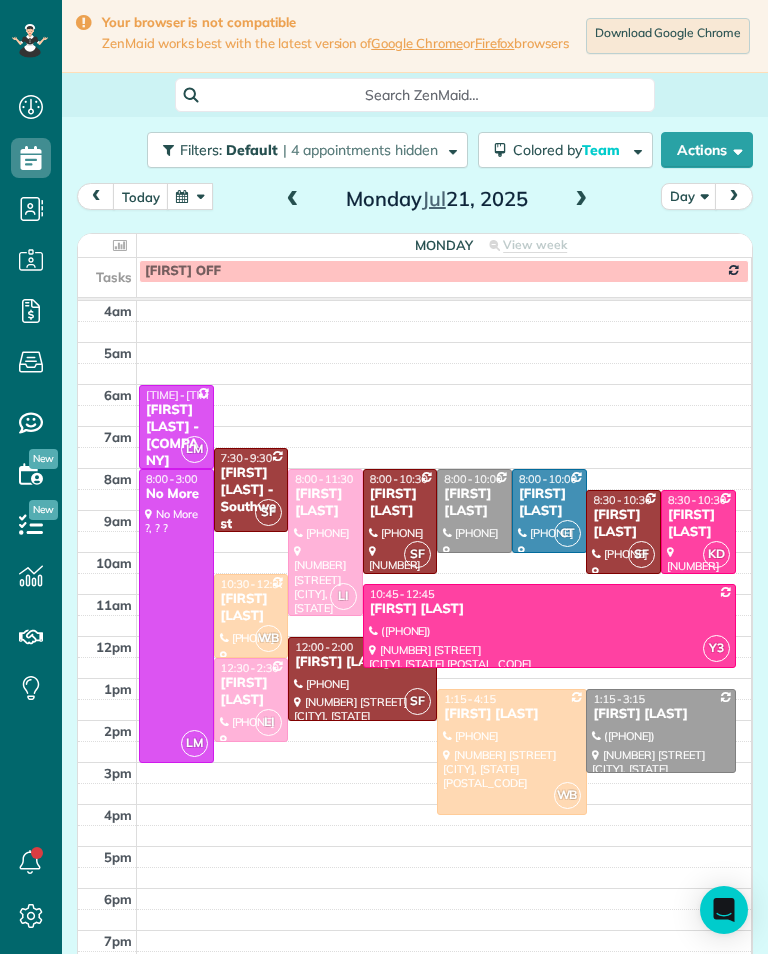 click at bounding box center (190, 196) 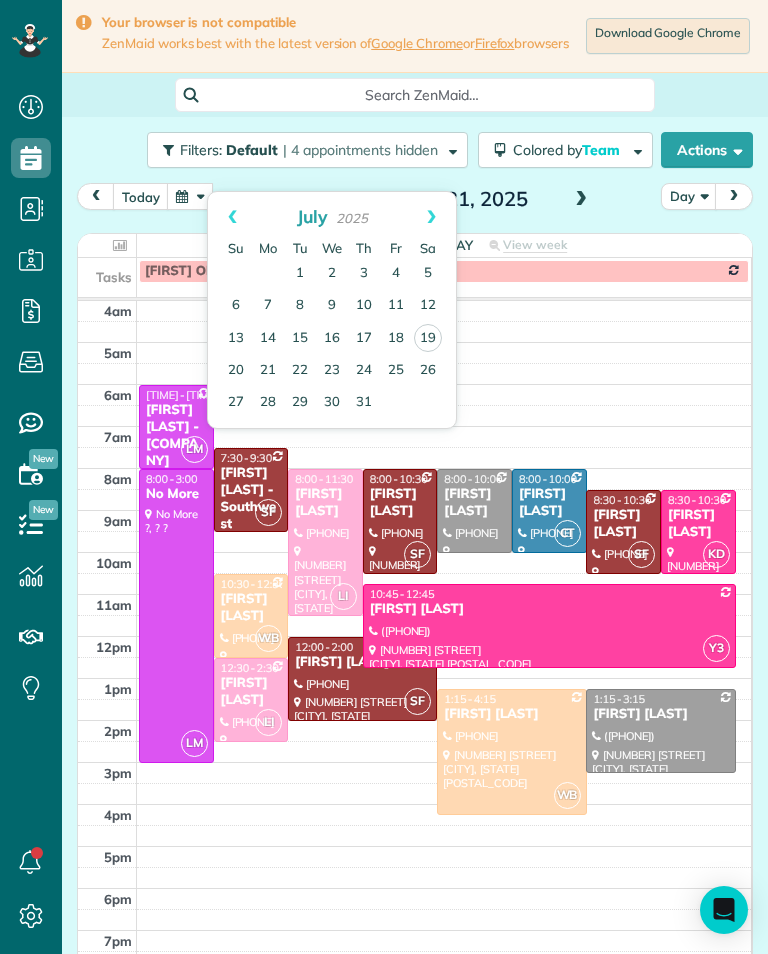 click on "28" at bounding box center (268, 403) 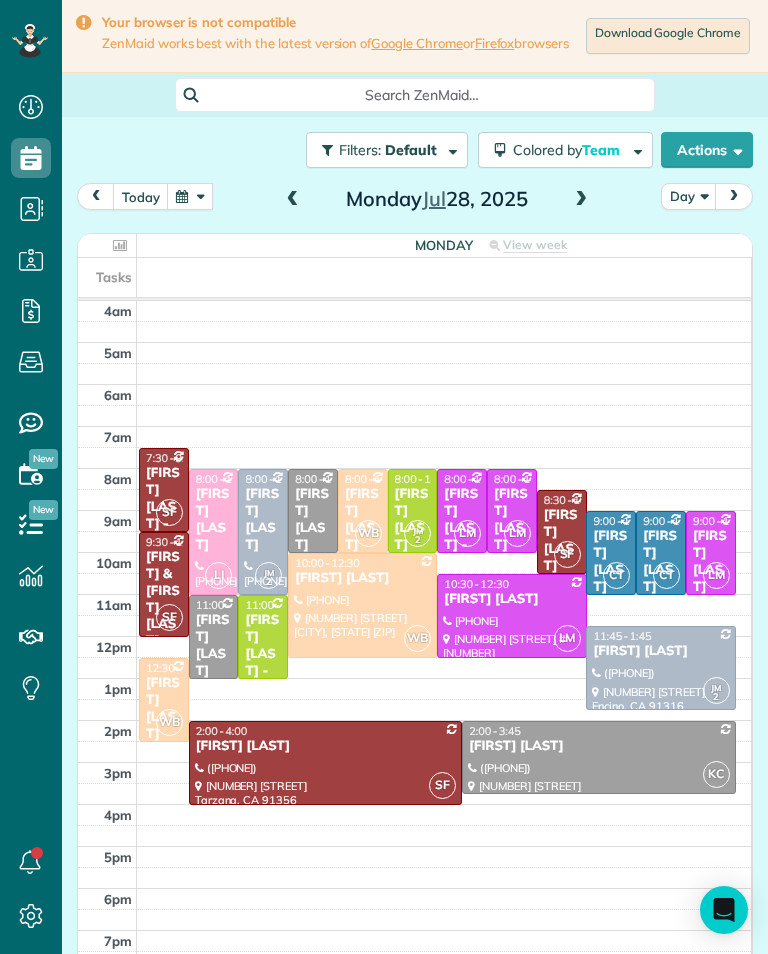 click at bounding box center [581, 200] 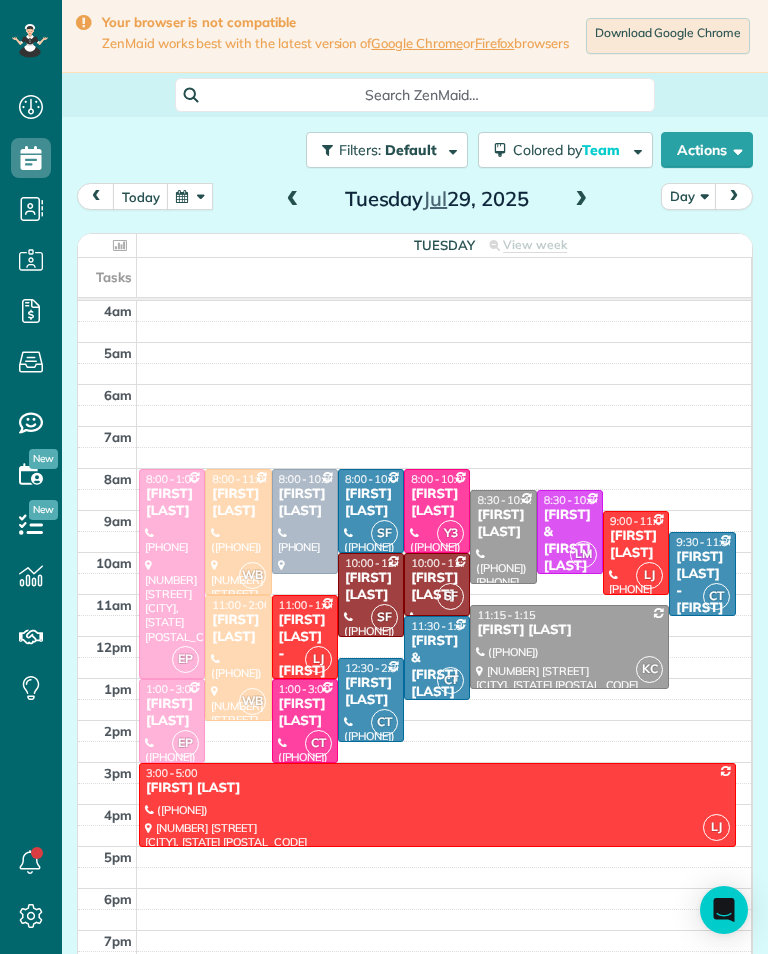 click at bounding box center [581, 200] 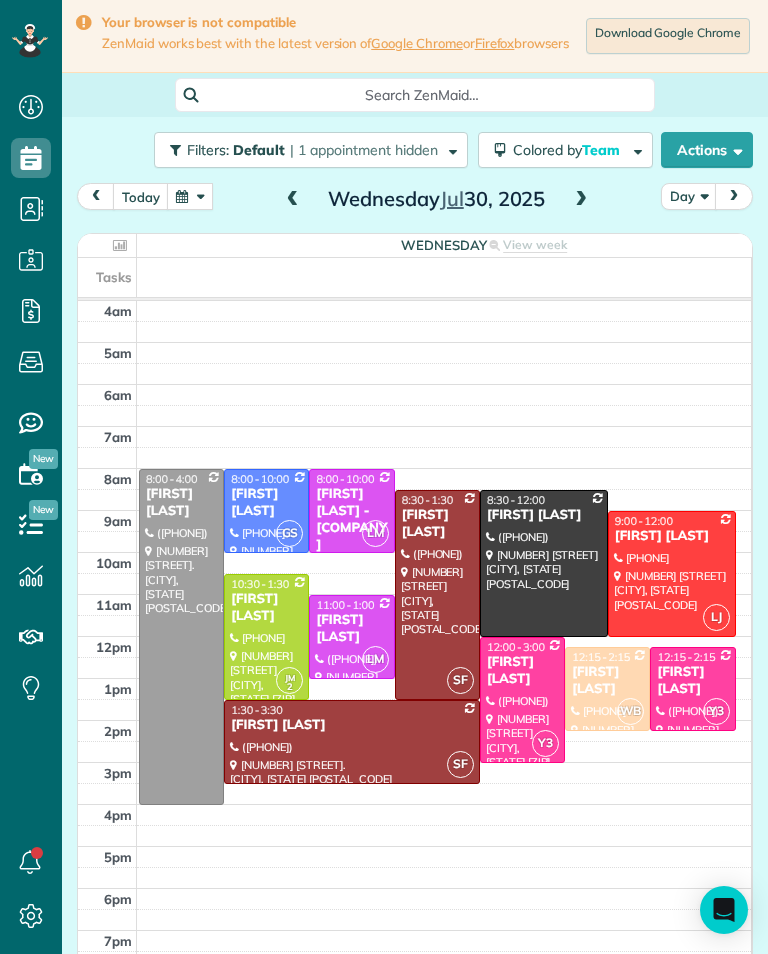scroll, scrollTop: 985, scrollLeft: 62, axis: both 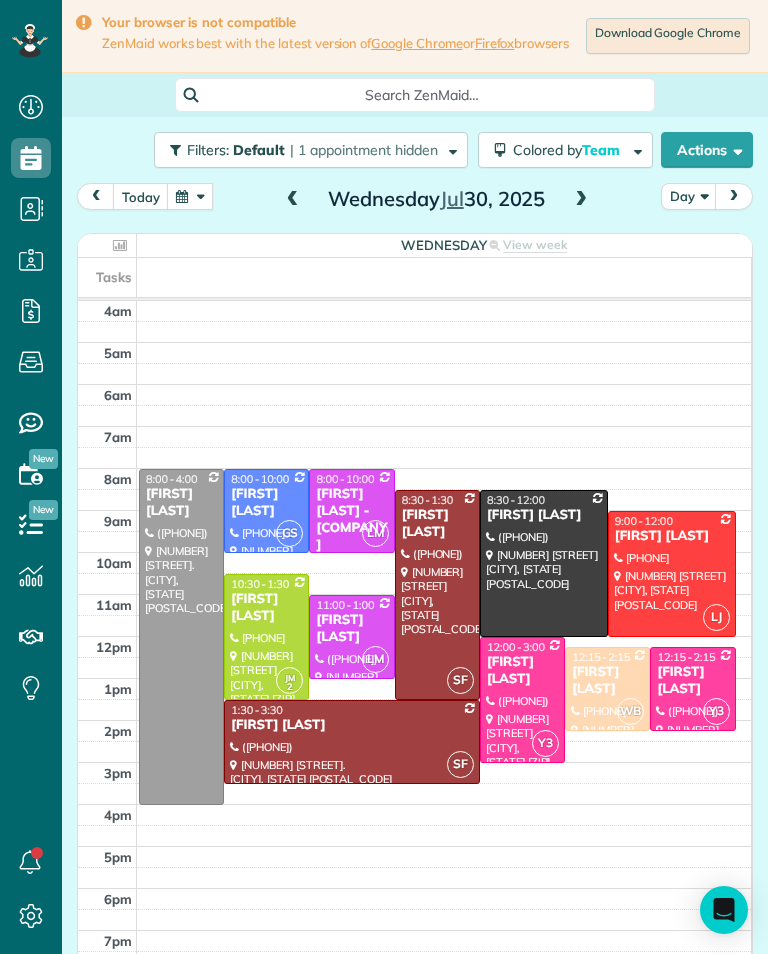 click on "Filters:   Default
|  1 appointment hidden" at bounding box center (311, 150) 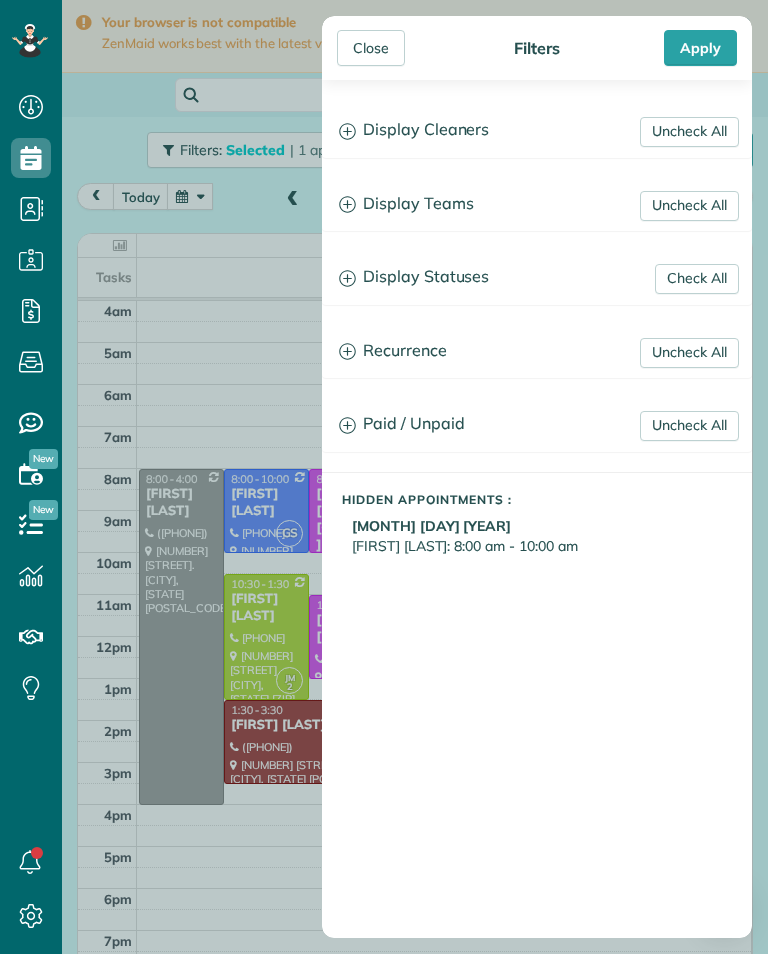 click on "Close
Filters
Apply
Uncheck All
Display Cleaners
[FIRST] [LAST]
[FIRST] [LAST]
[FIRST] [LAST]
[FIRST] [LAST]
[FIRST] [LAST]
[FIRST] [LAST]
[FIRST] [LAST]
[FIRST] [LAST]" at bounding box center (384, 477) 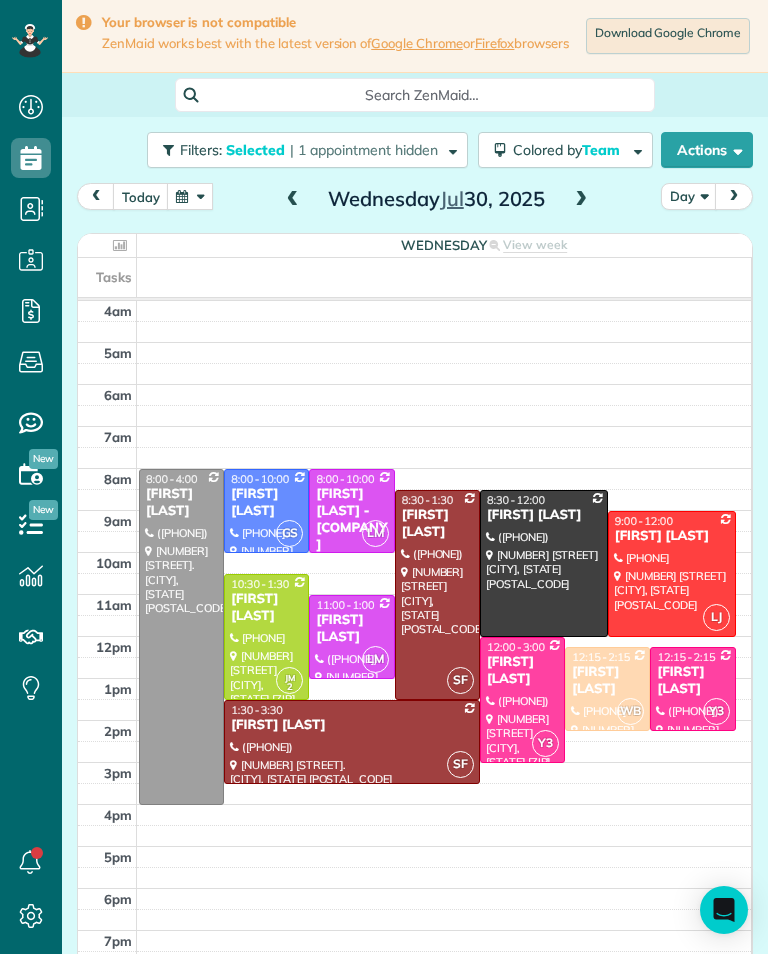 click at bounding box center (190, 196) 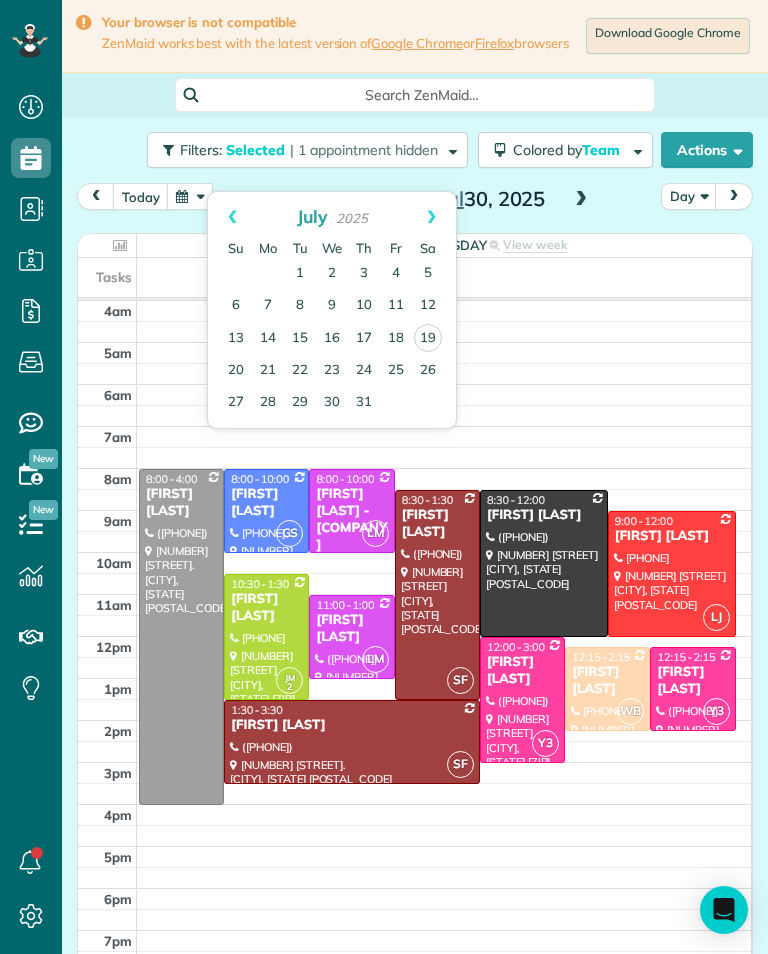 click on "24" at bounding box center (364, 371) 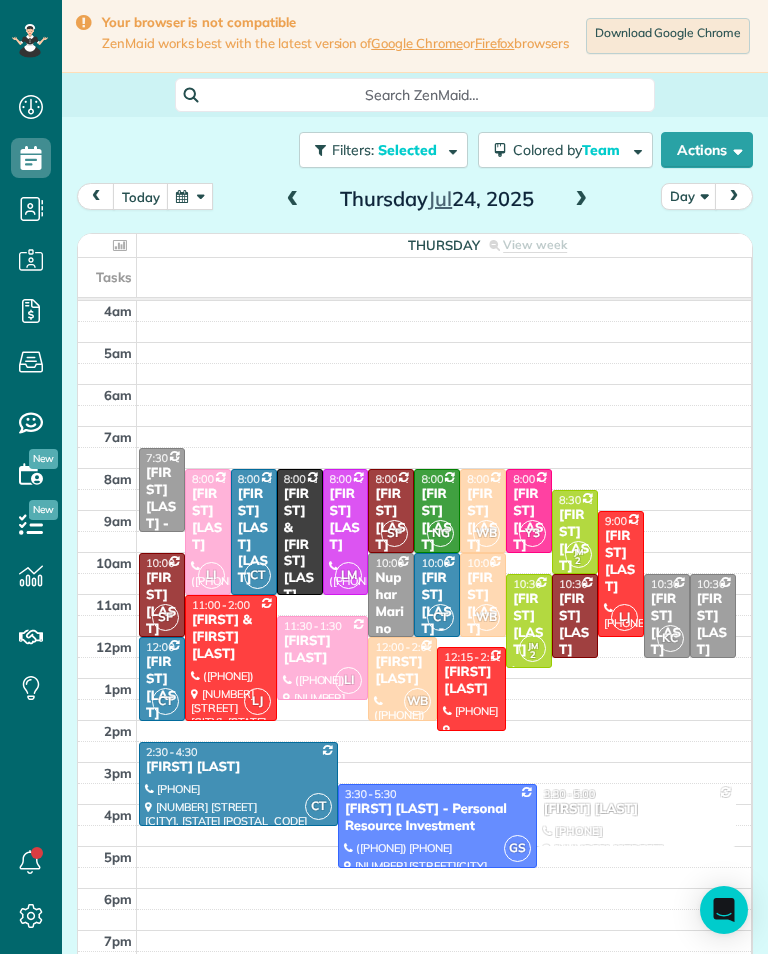 click at bounding box center (293, 200) 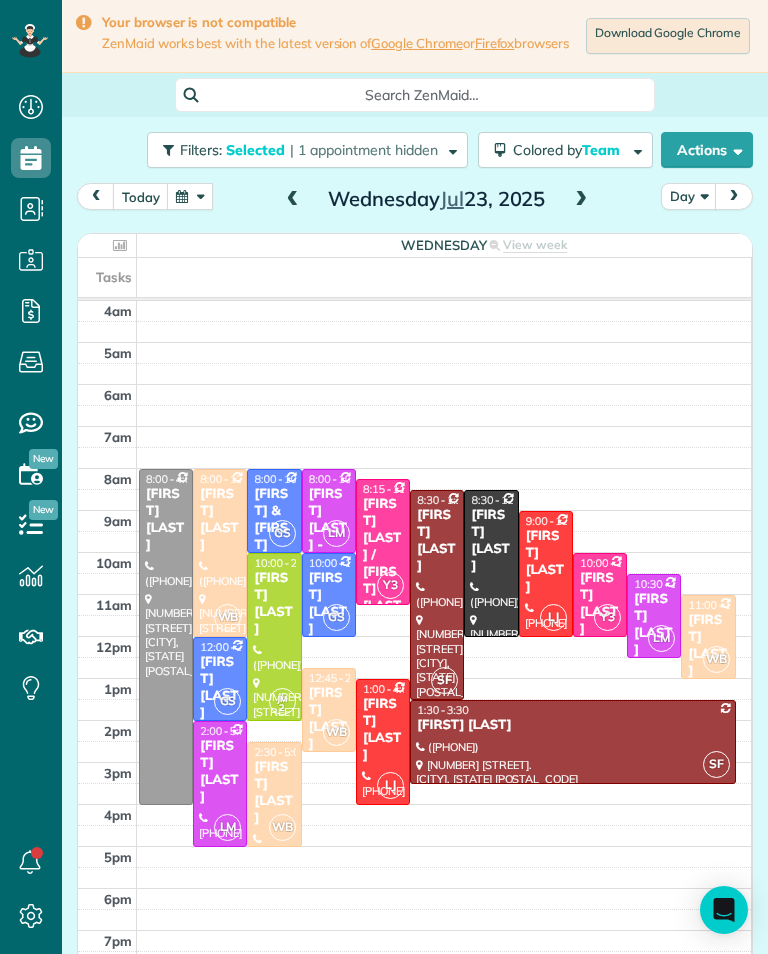 click at bounding box center (581, 200) 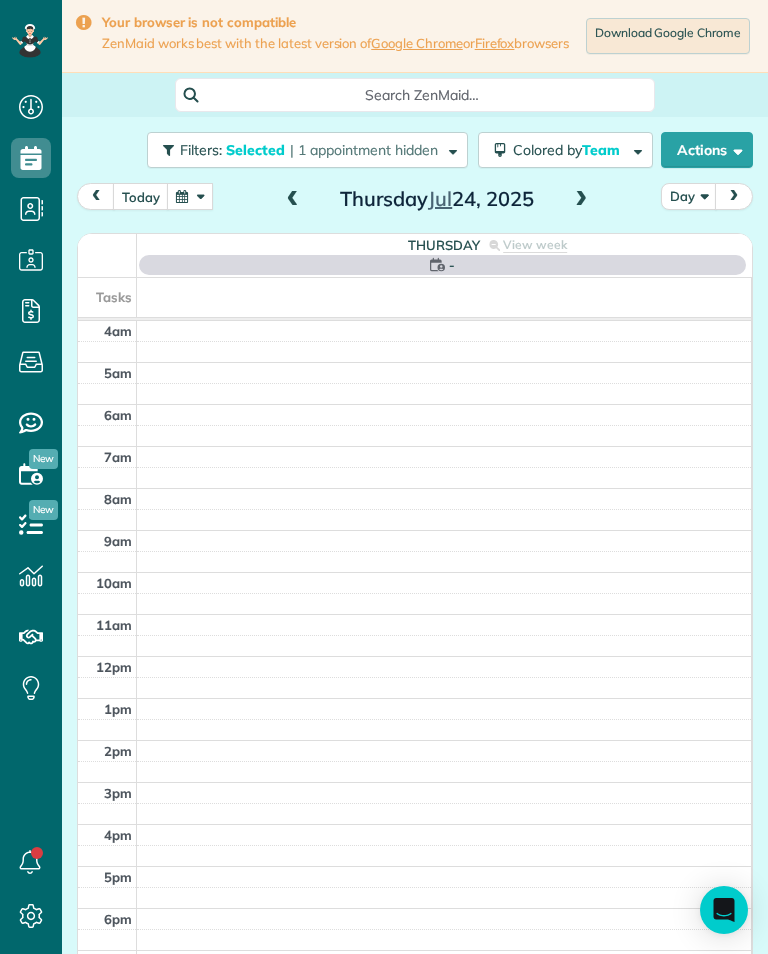 click at bounding box center [581, 200] 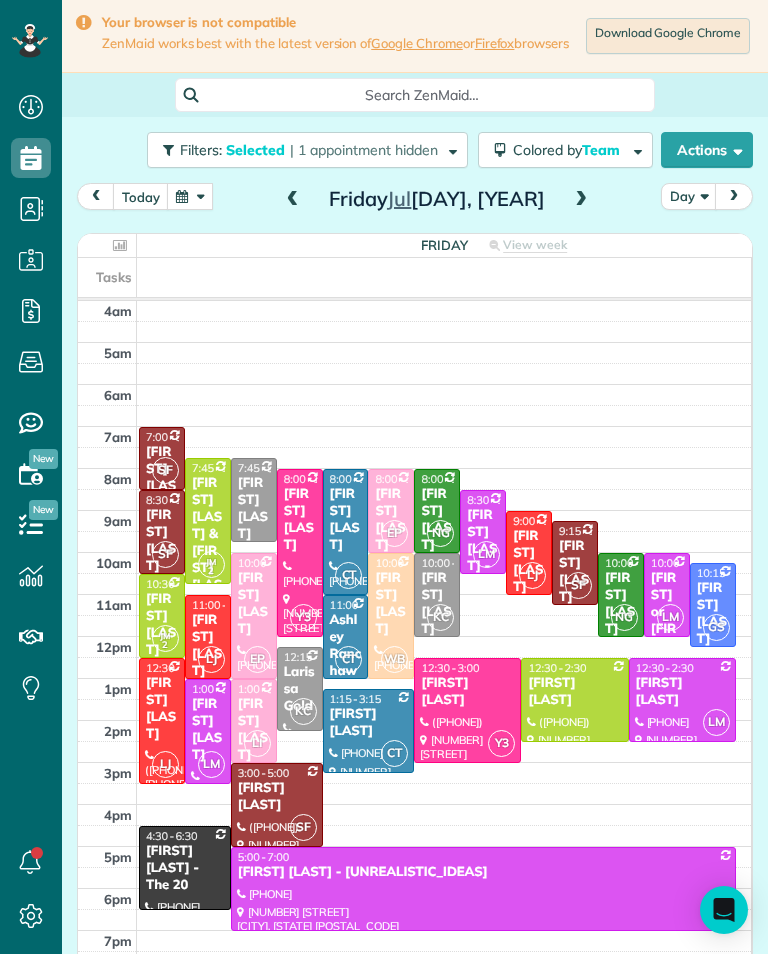 click at bounding box center [293, 200] 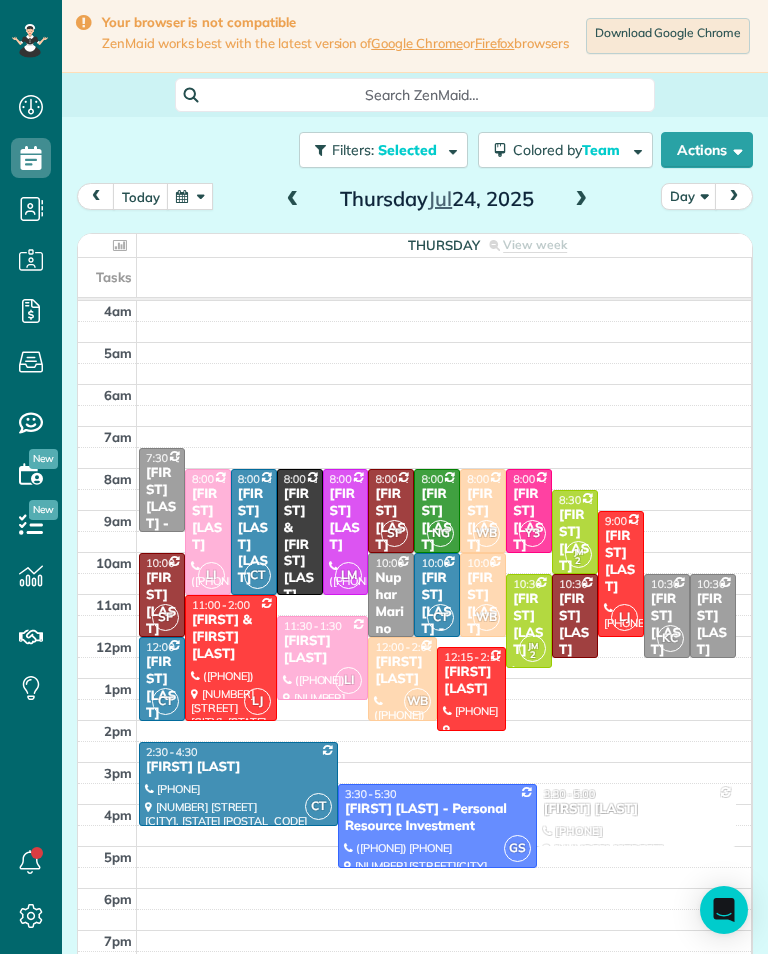 click at bounding box center (293, 200) 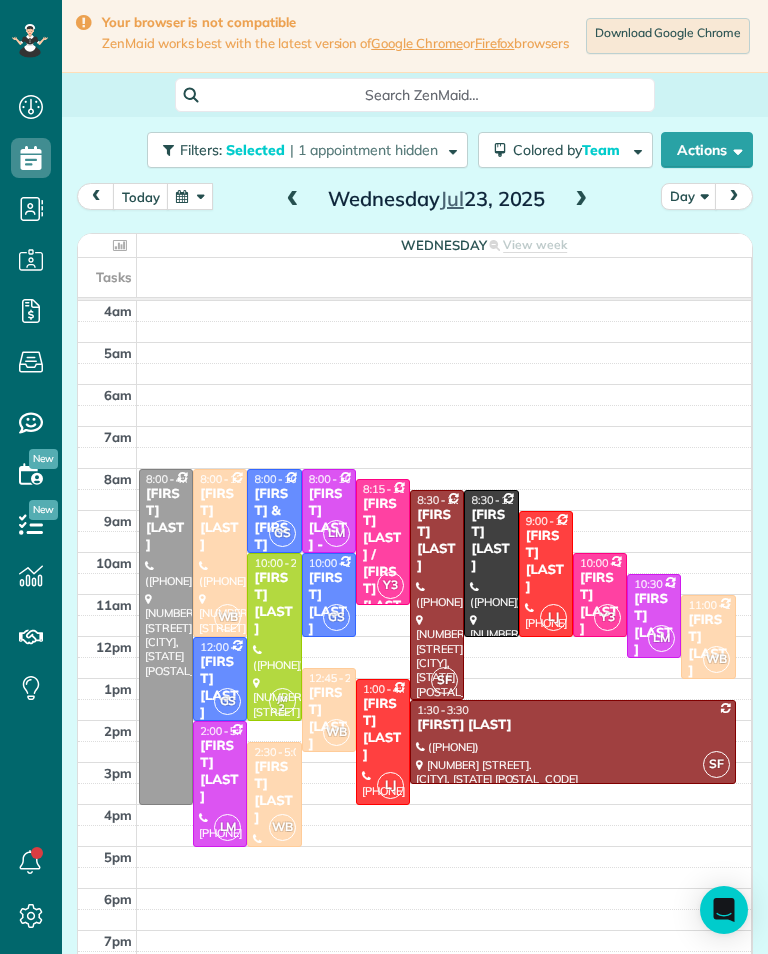 click on "today   Day Wednesday  Jul  23, 2025" at bounding box center (415, 201) 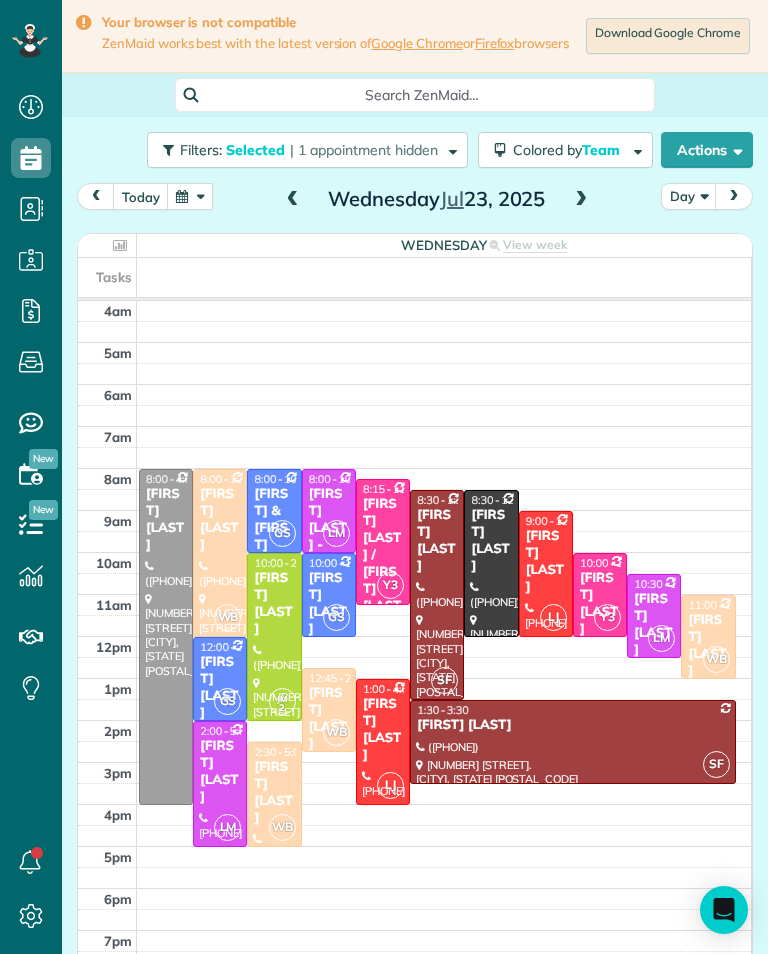 click at bounding box center (293, 200) 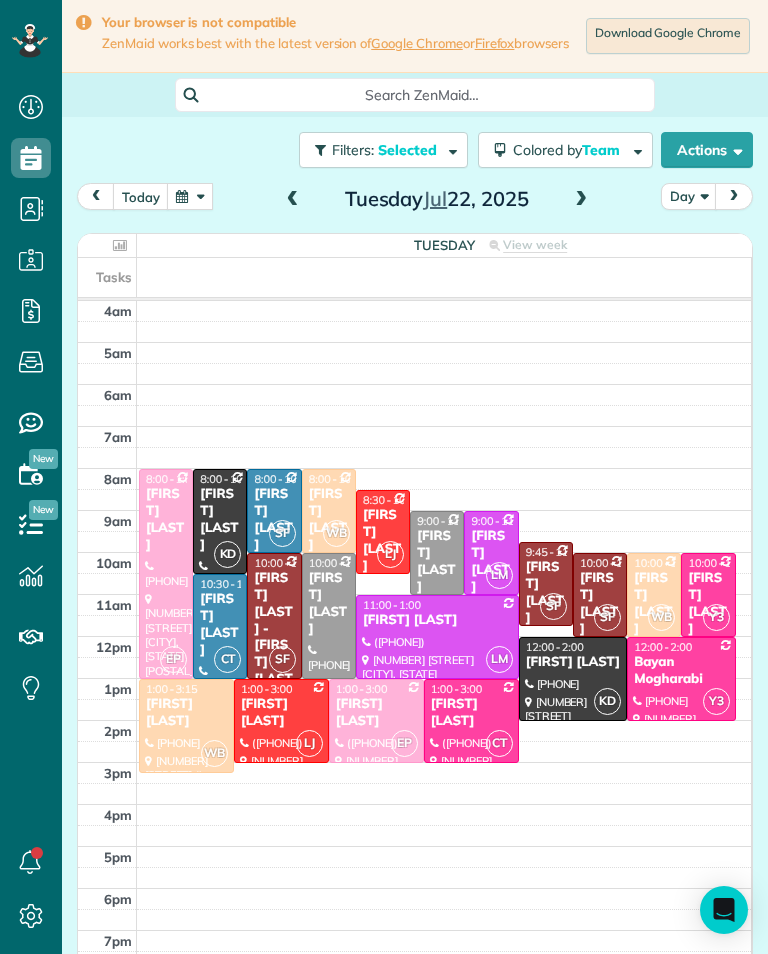 scroll, scrollTop: 985, scrollLeft: 62, axis: both 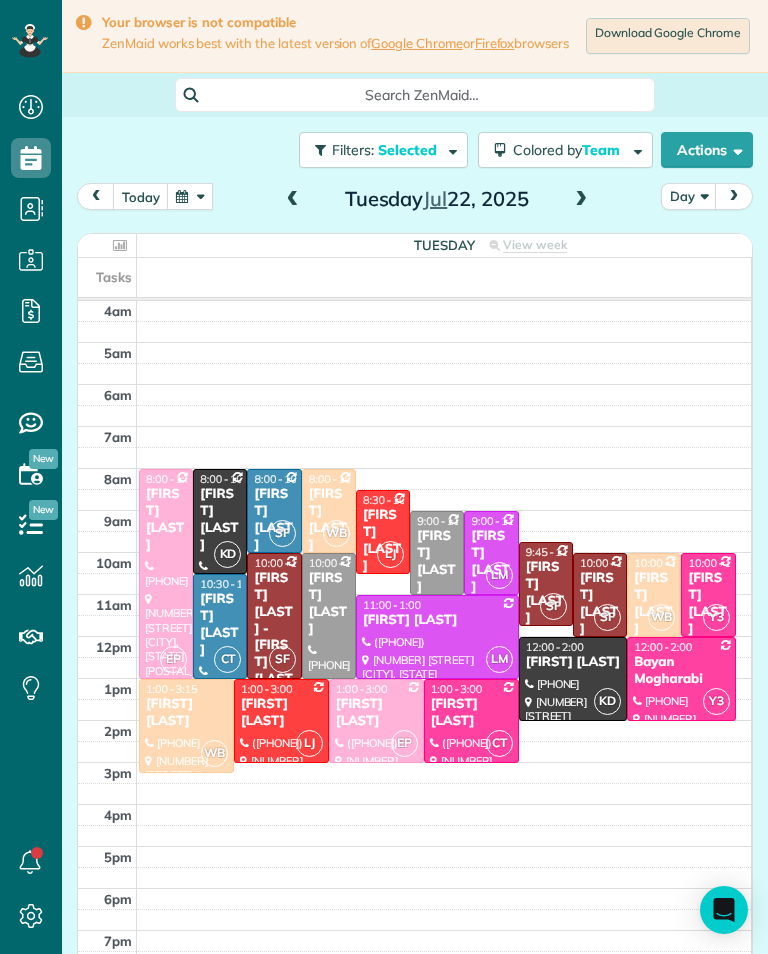 click at bounding box center [581, 200] 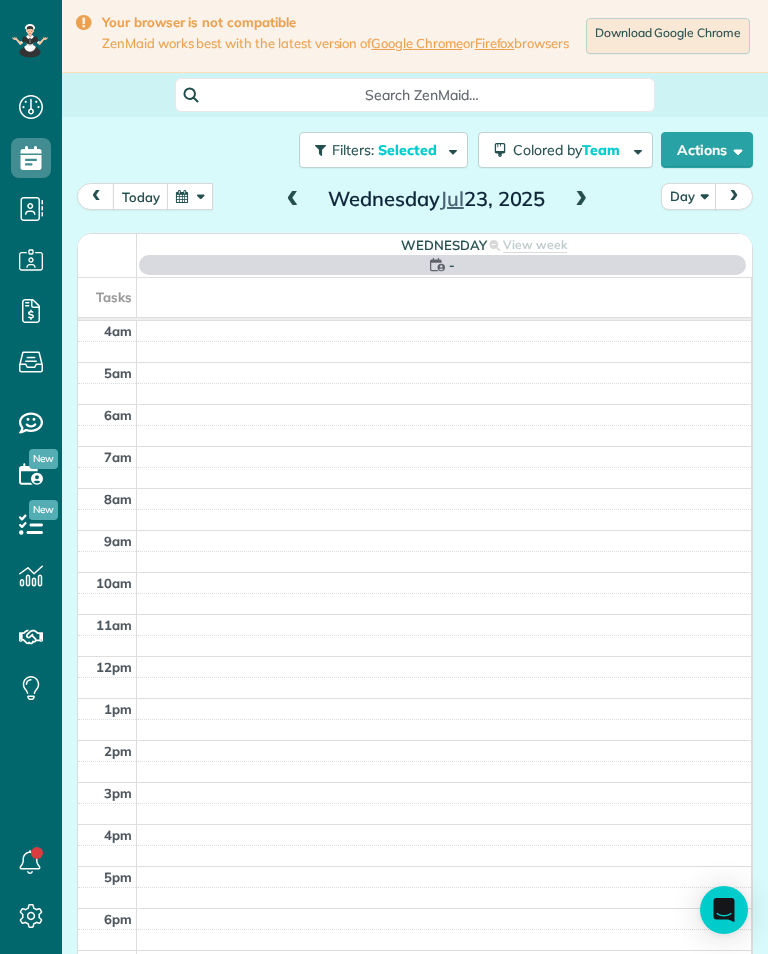 click at bounding box center (581, 200) 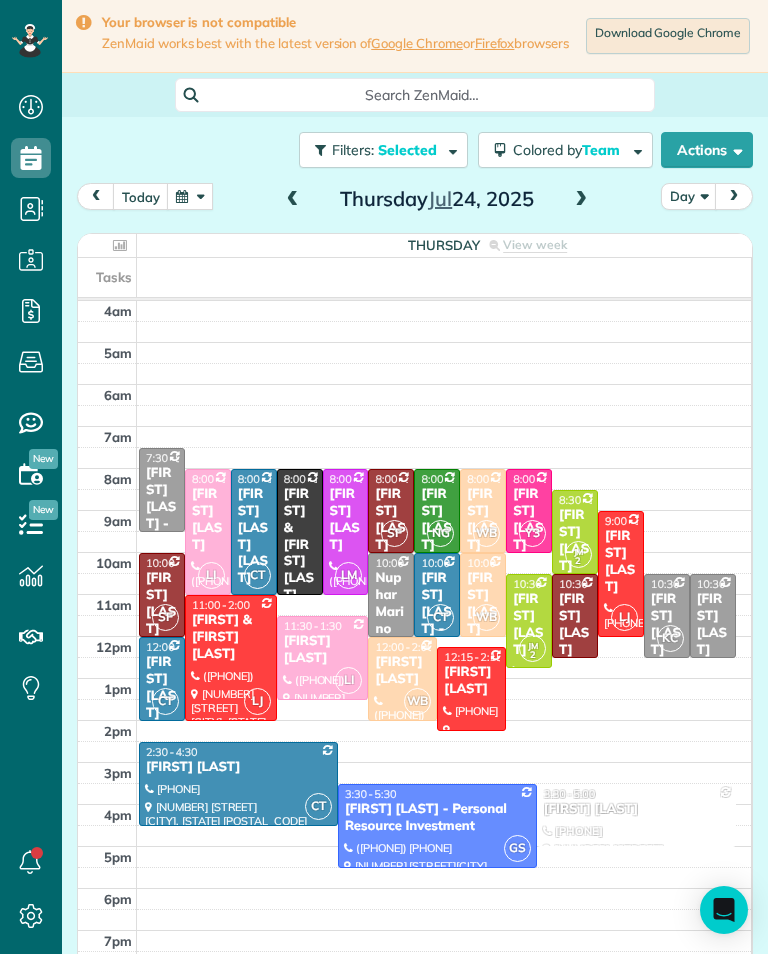 click at bounding box center (581, 200) 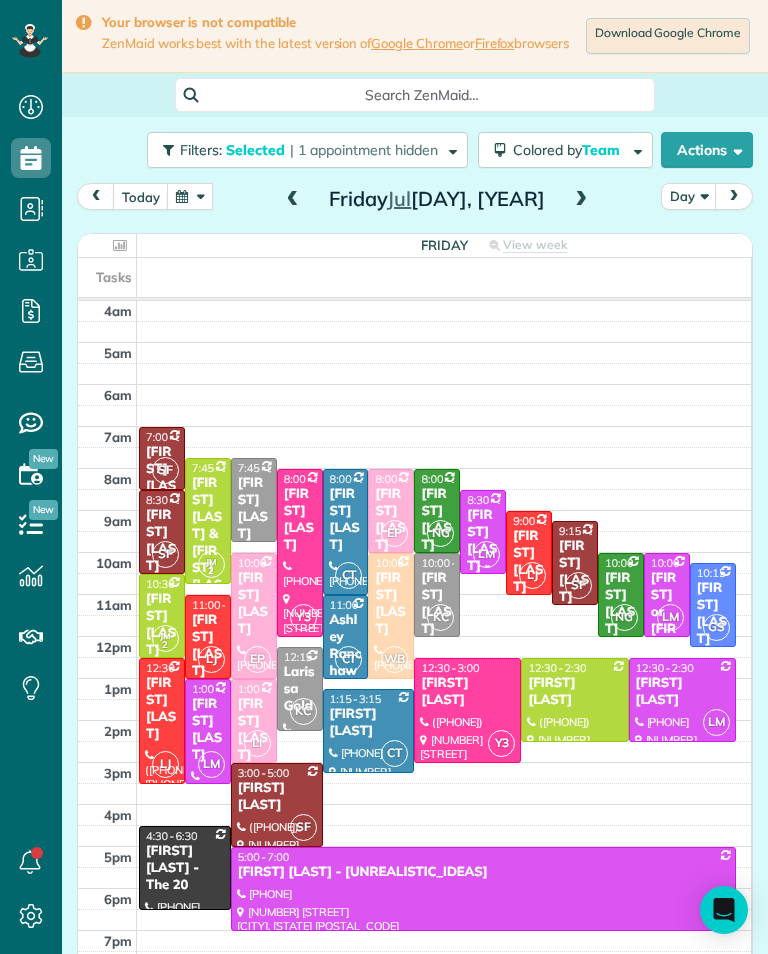 click at bounding box center [581, 200] 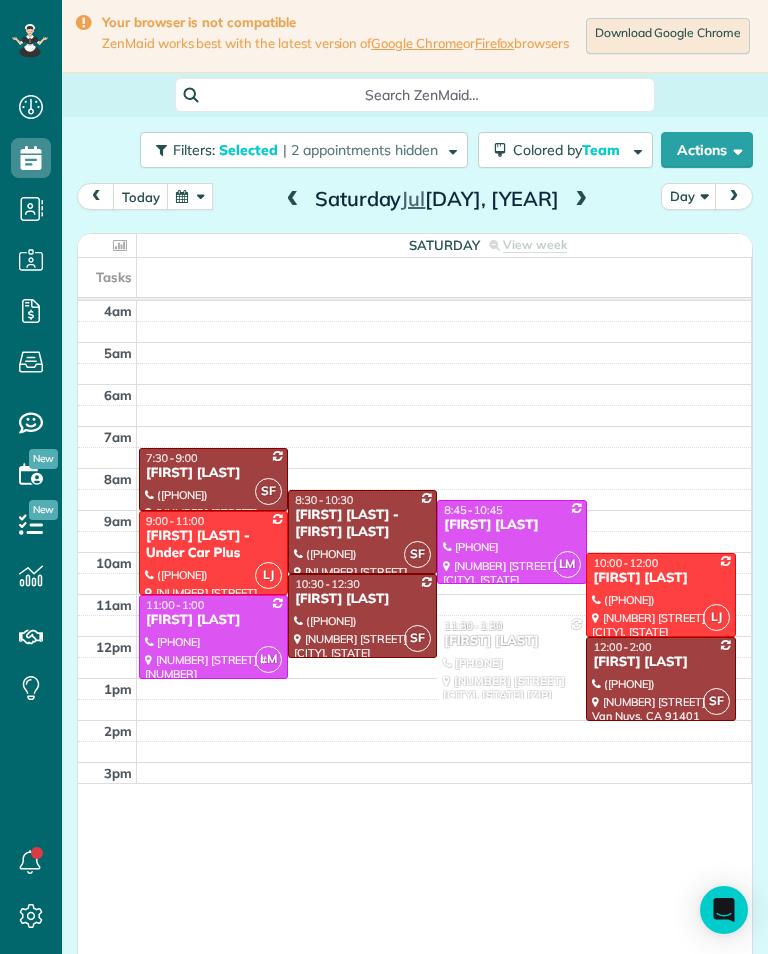 scroll, scrollTop: 985, scrollLeft: 62, axis: both 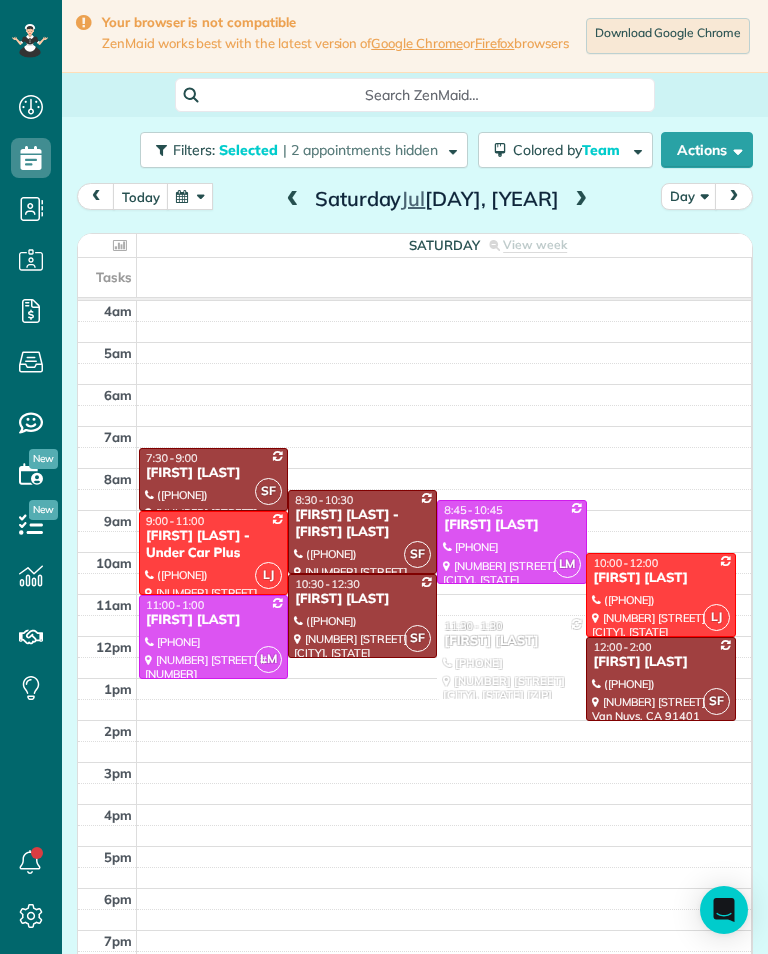 click at bounding box center (190, 196) 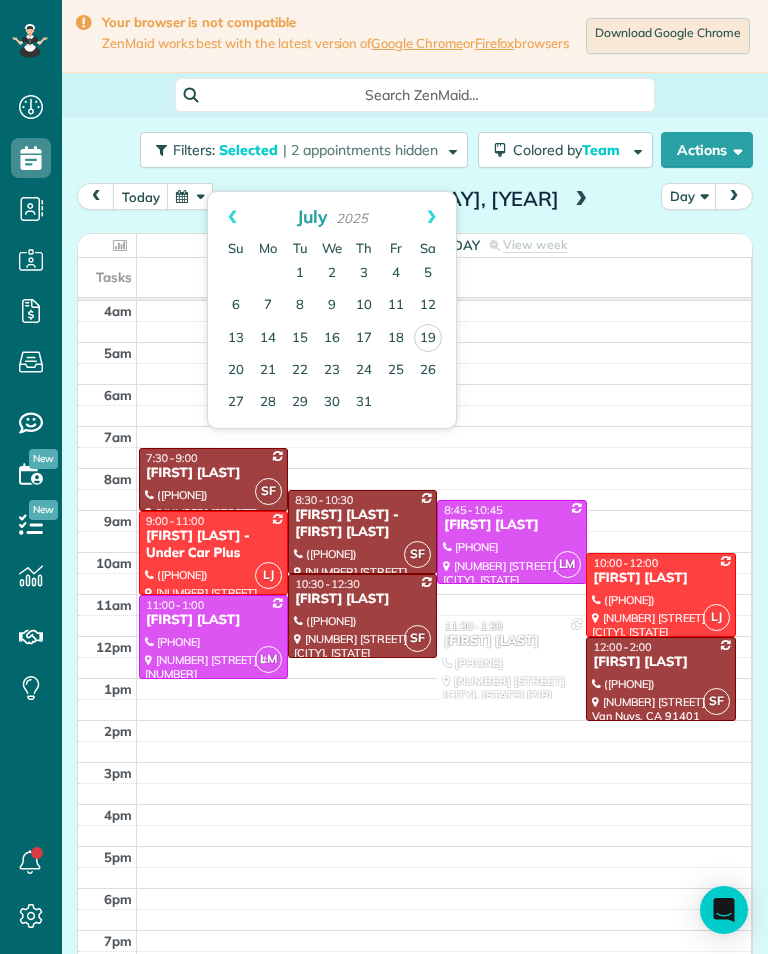 click on "29" at bounding box center (300, 403) 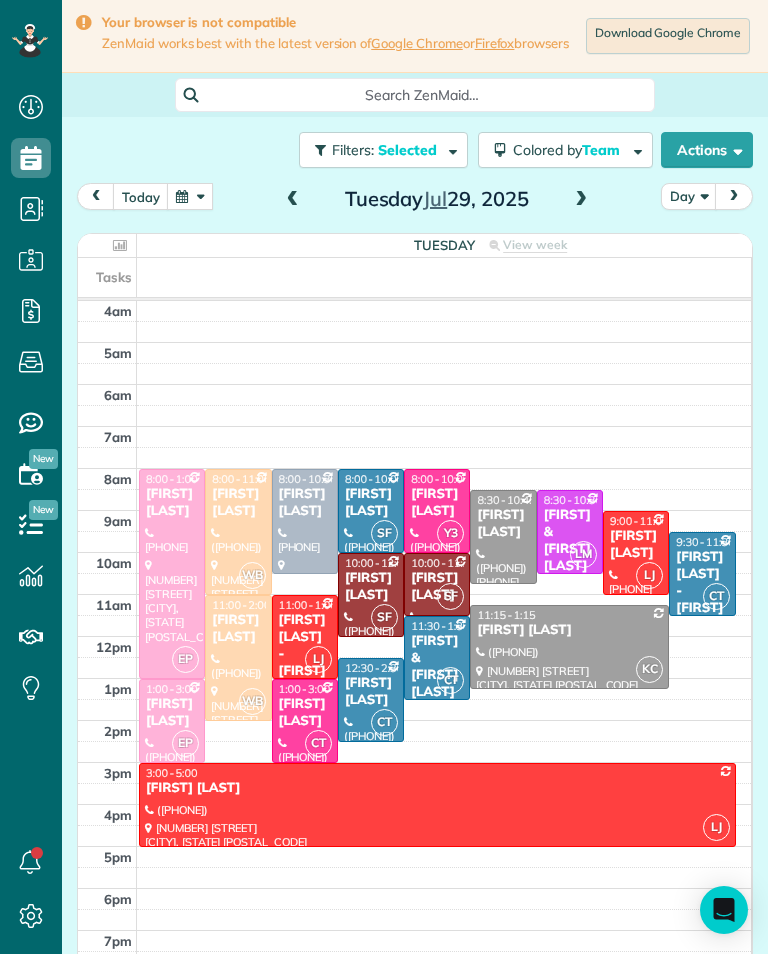 click at bounding box center (581, 200) 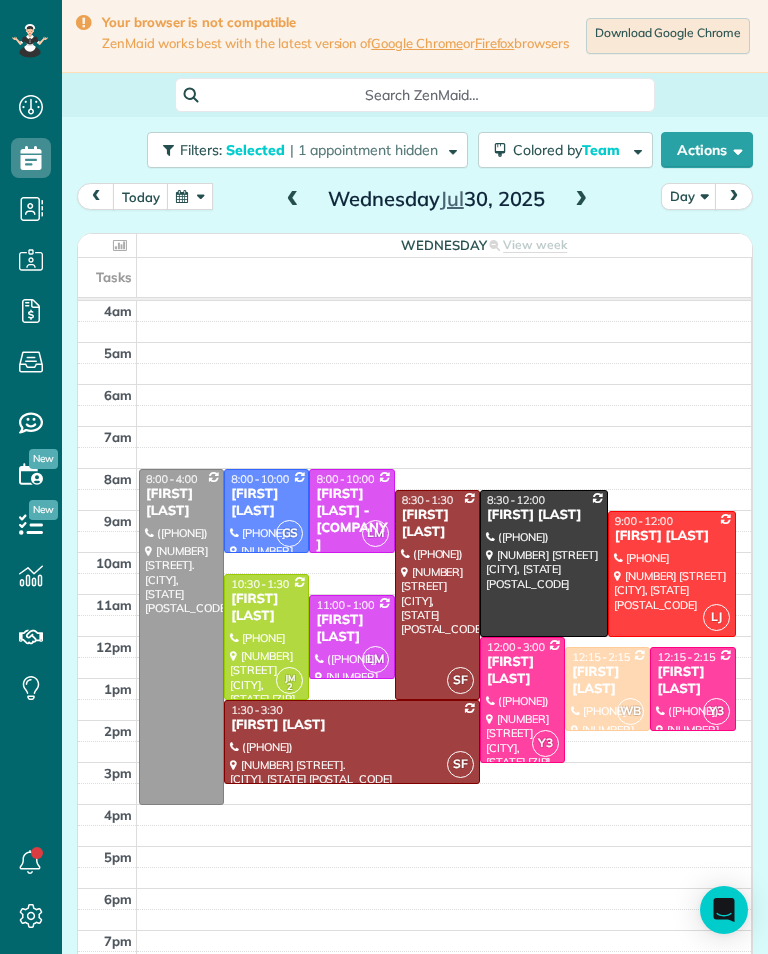 click at bounding box center [581, 200] 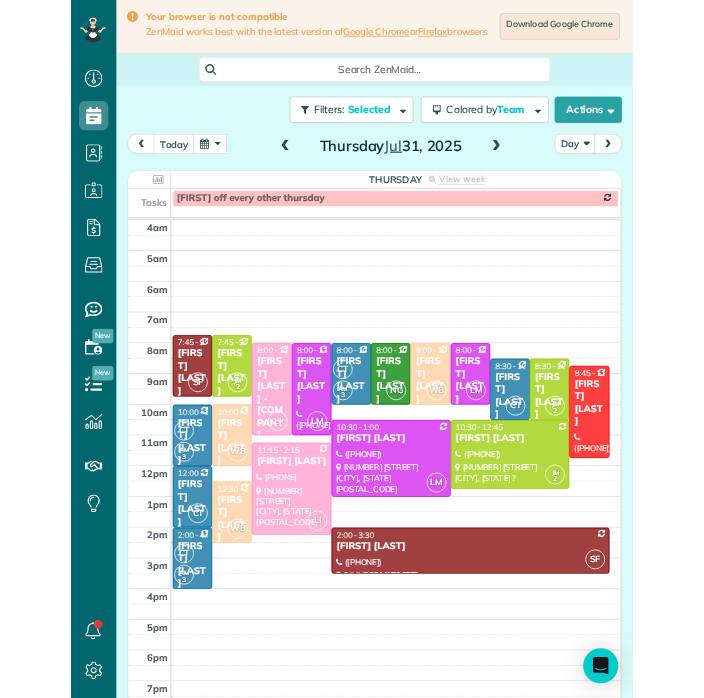 scroll, scrollTop: 985, scrollLeft: 62, axis: both 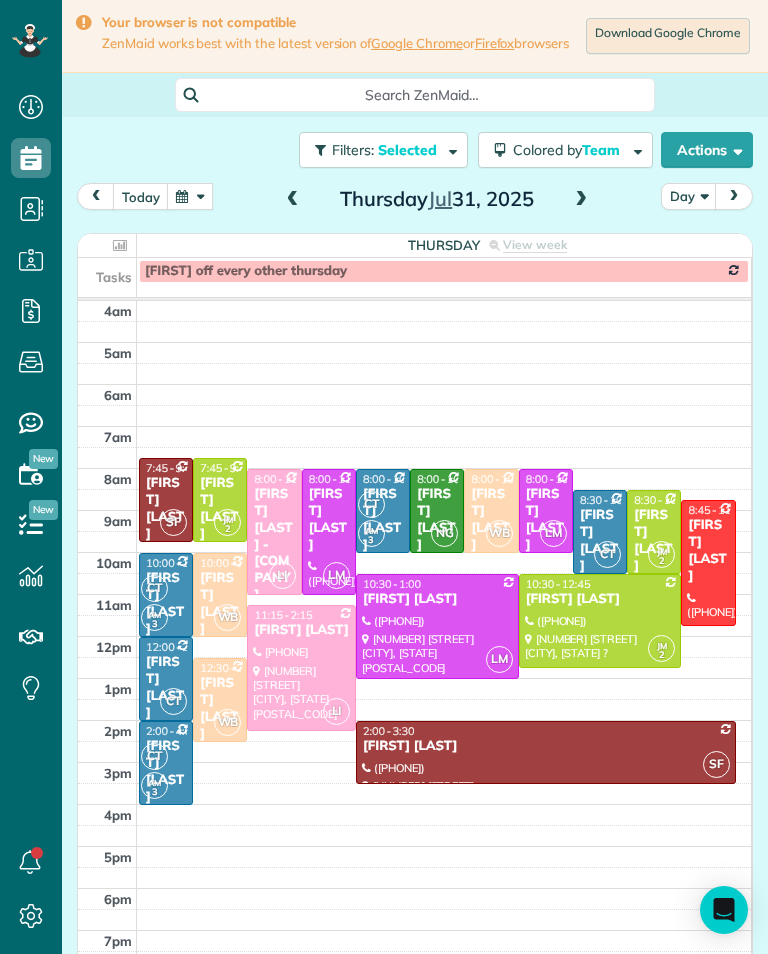 click at bounding box center [190, 196] 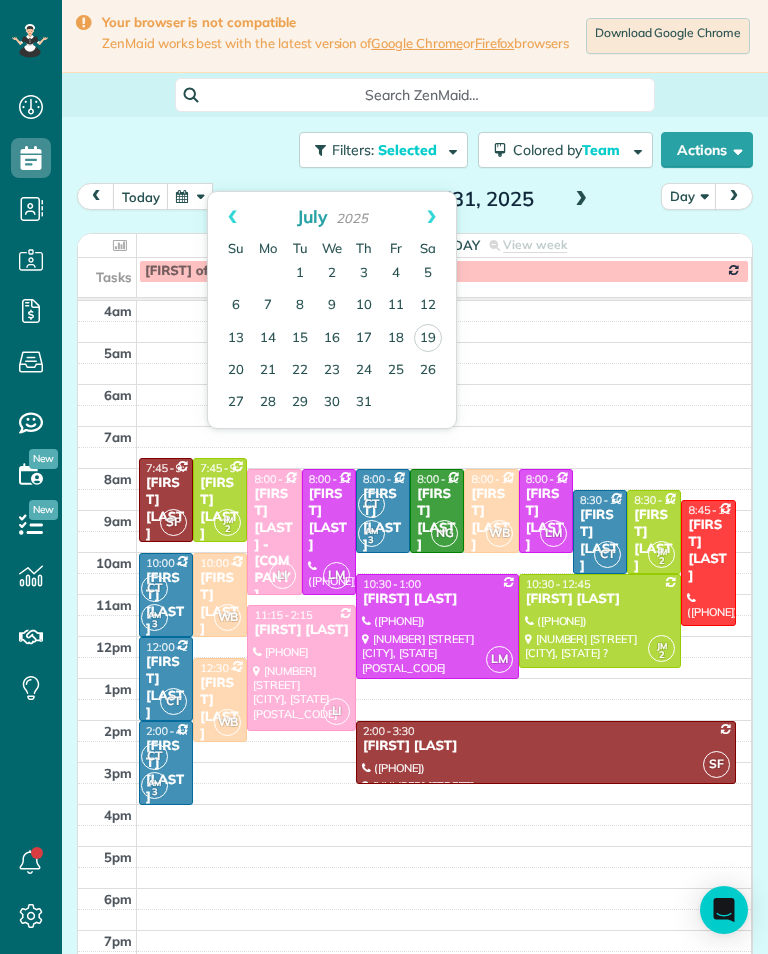 click on "21" at bounding box center [268, 371] 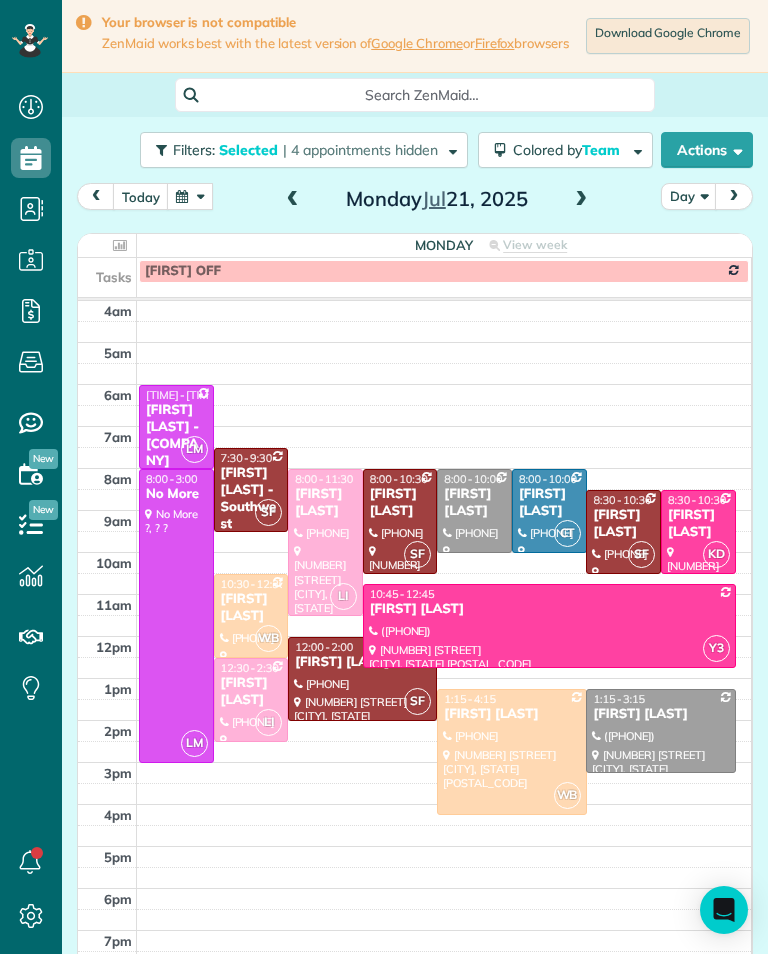 click at bounding box center [190, 196] 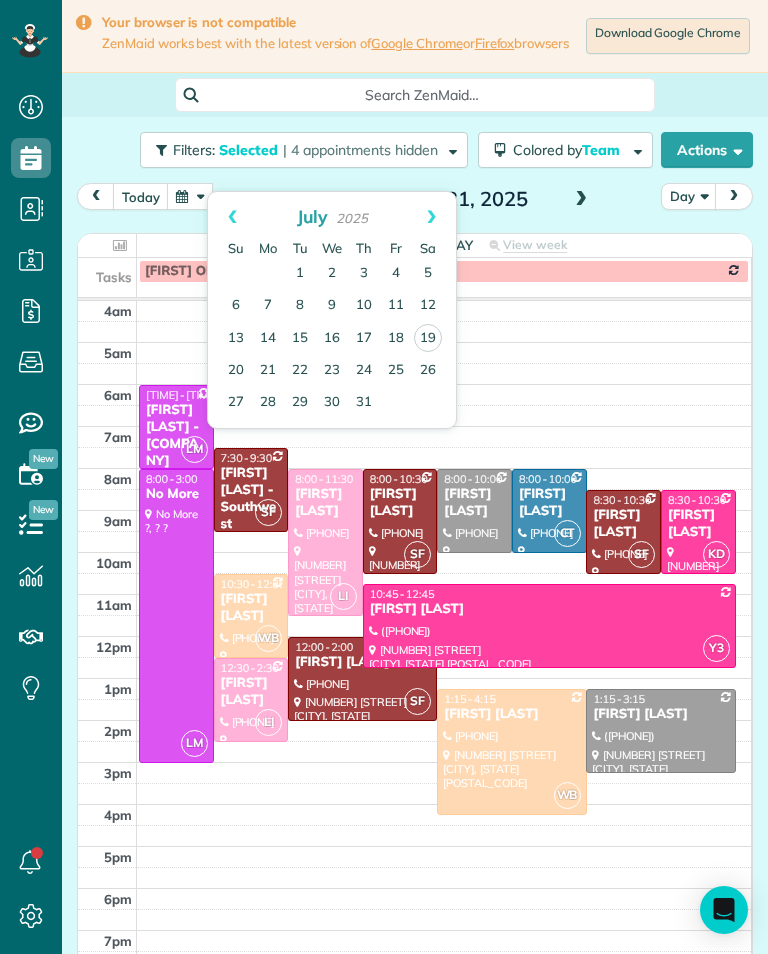 click on "28" at bounding box center [268, 403] 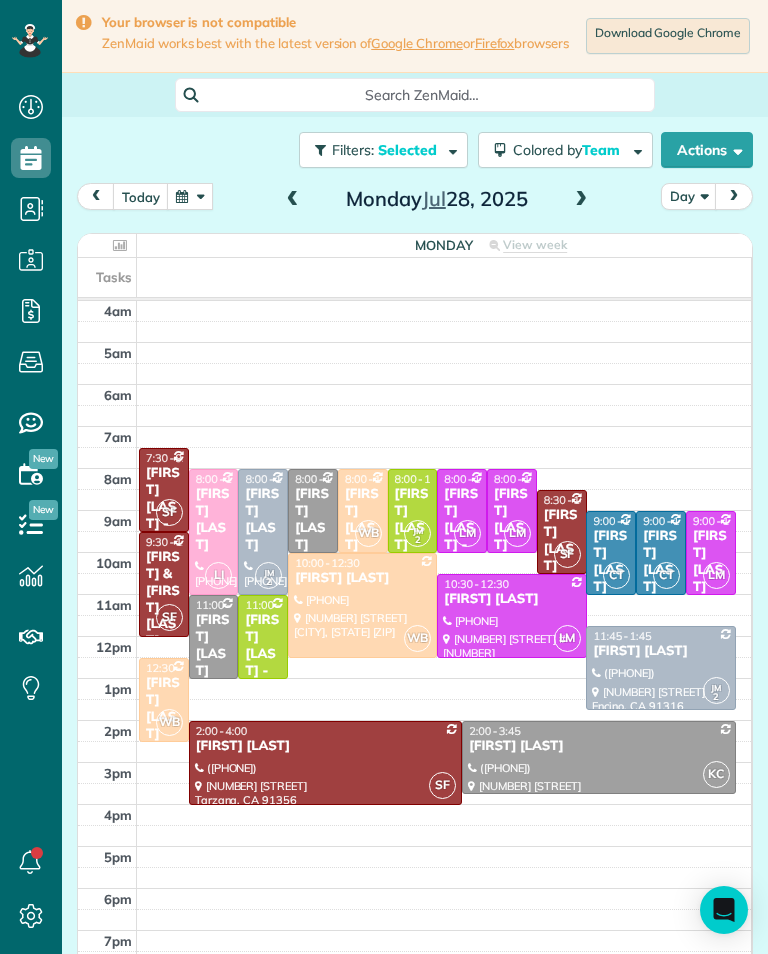click at bounding box center [190, 196] 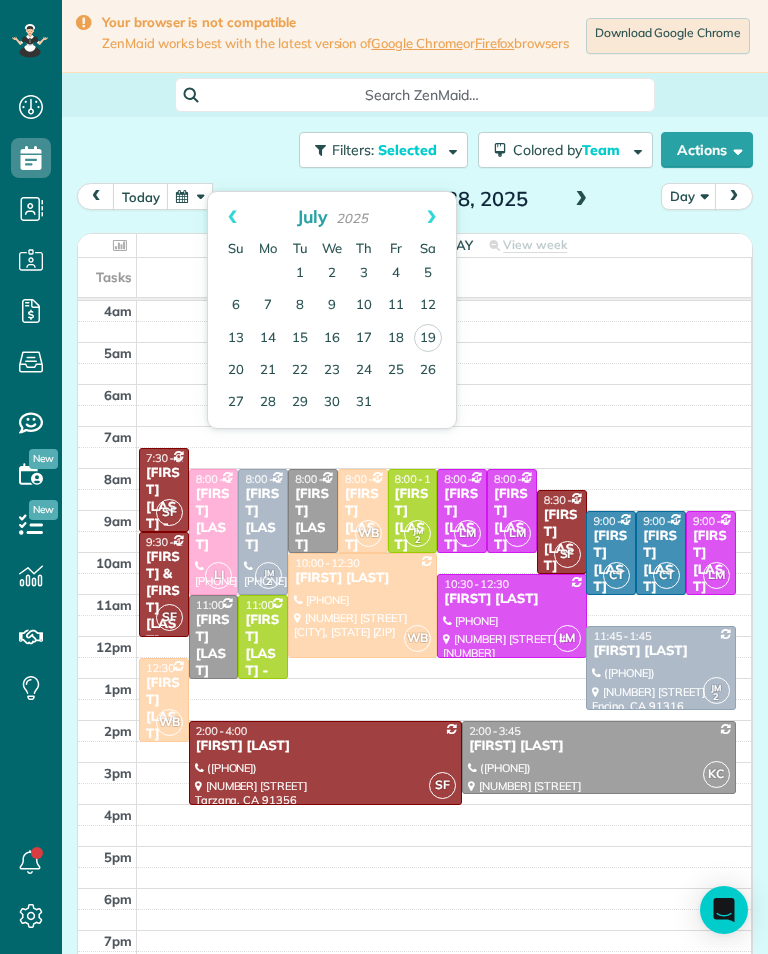 click on "21" at bounding box center (268, 371) 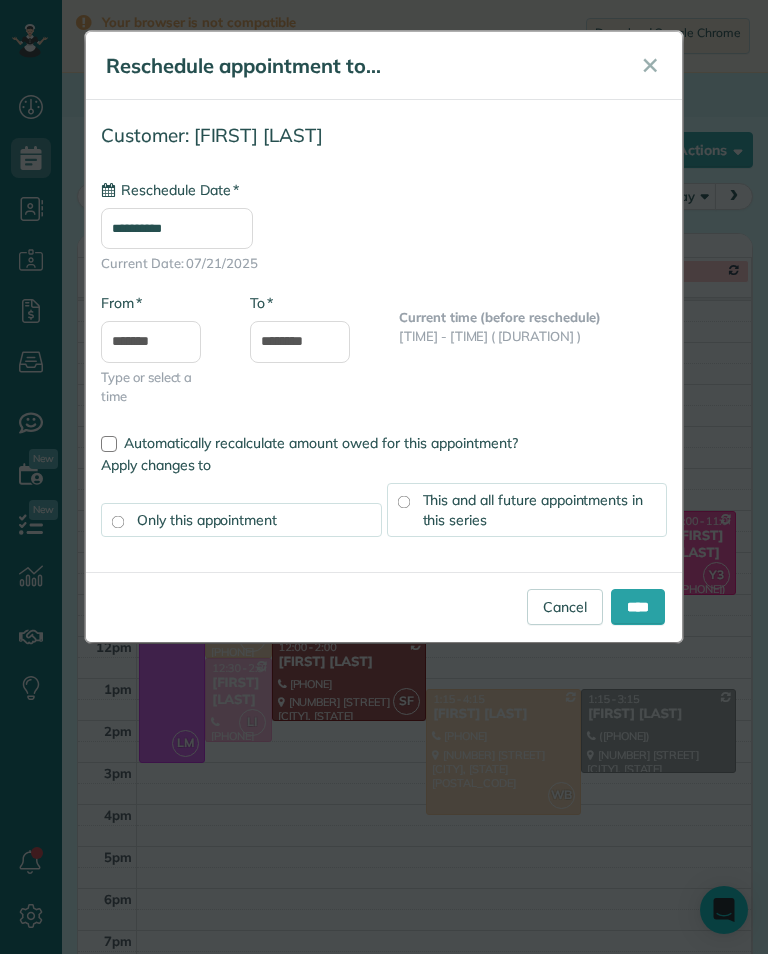 click on "**********" at bounding box center (177, 228) 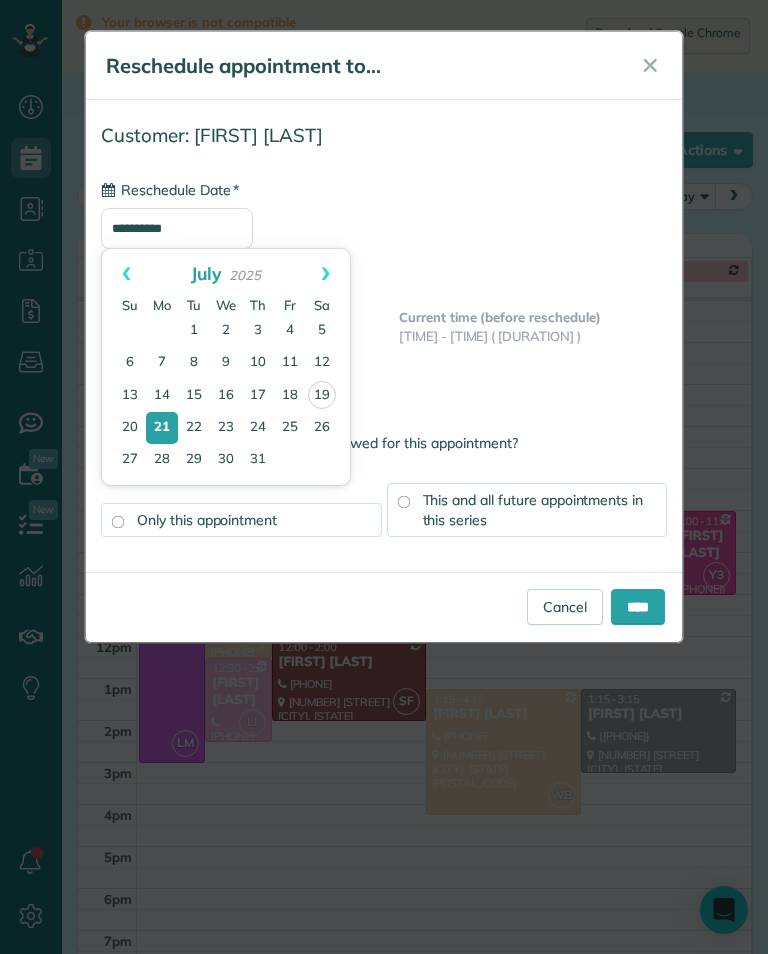 click on "28" at bounding box center (162, 460) 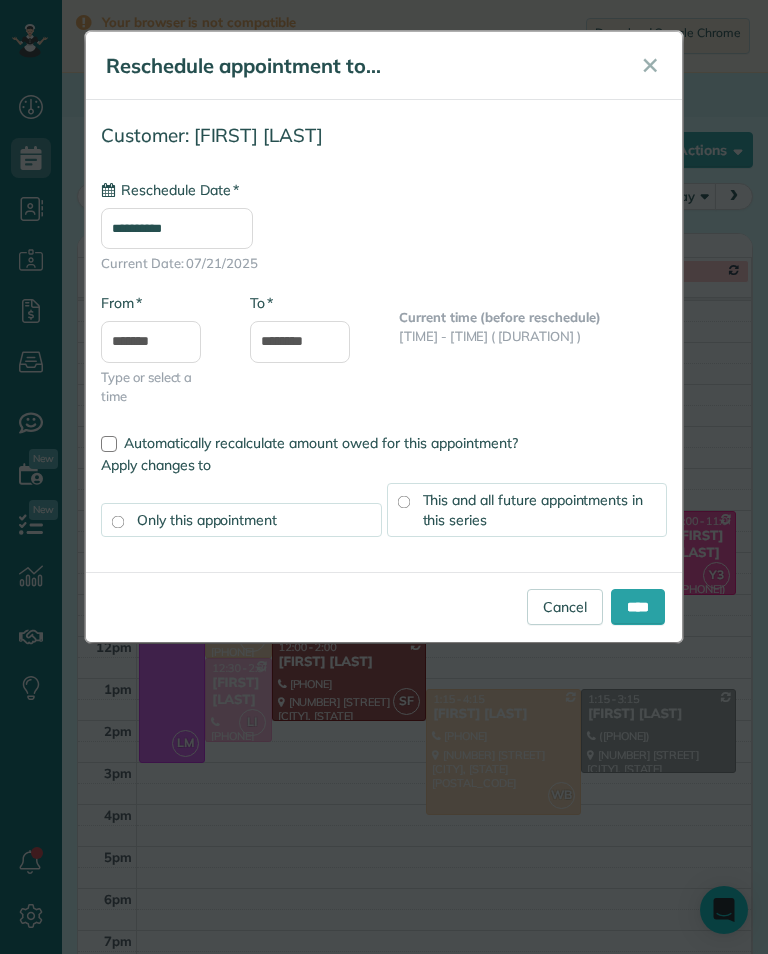 click on "**********" at bounding box center [177, 228] 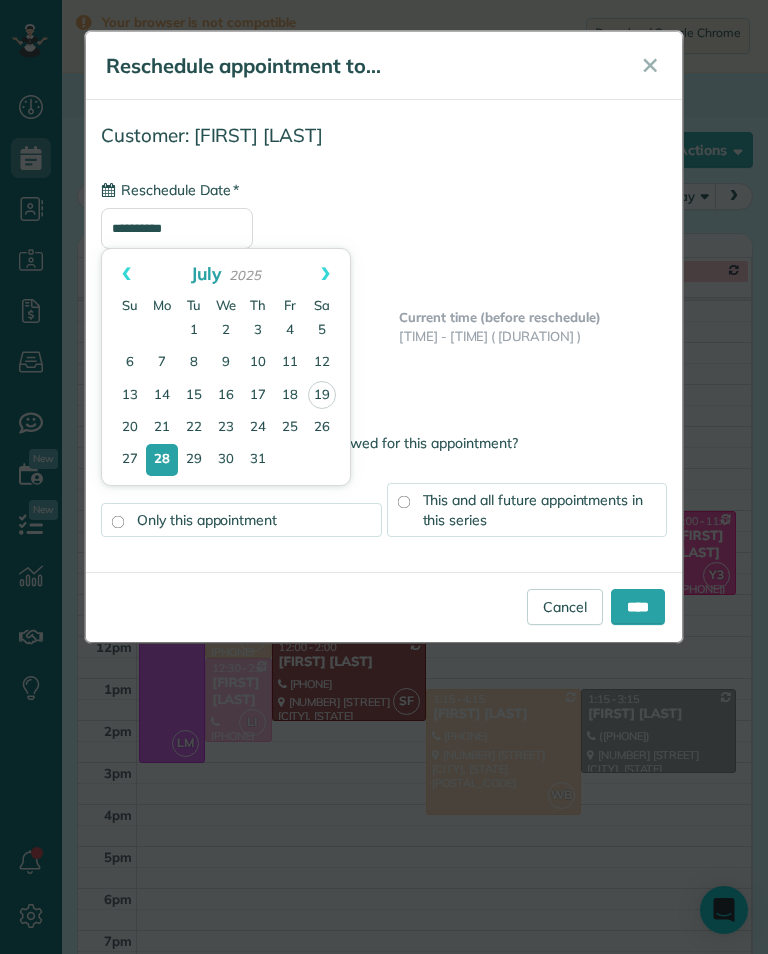 click on "This and all future appointments in this series" at bounding box center [527, 510] 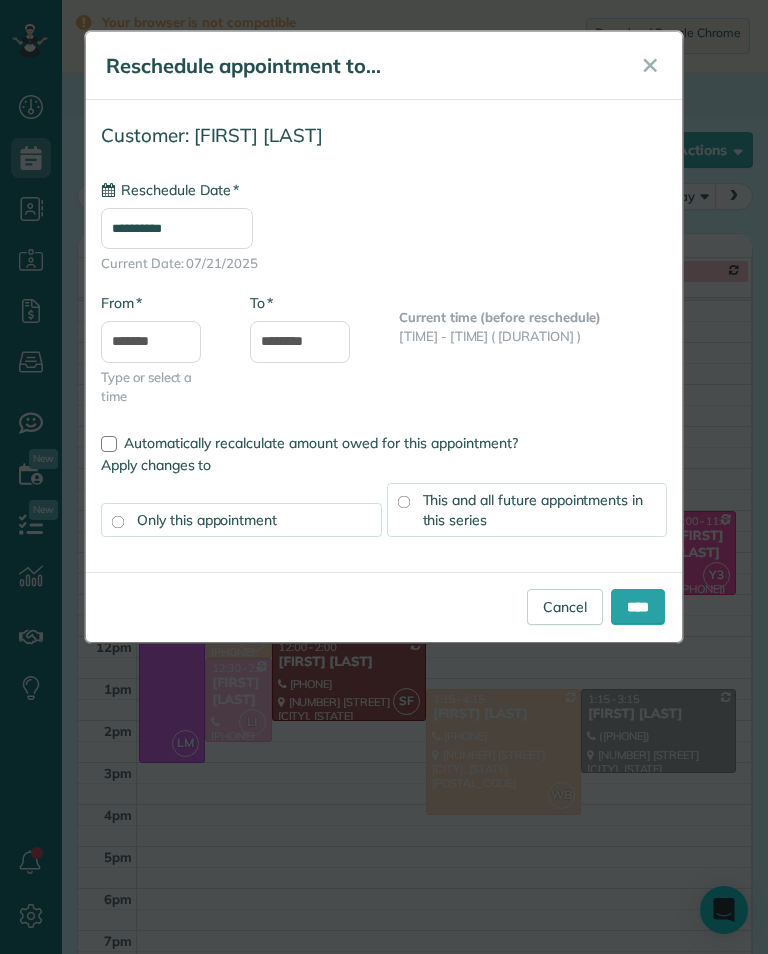 click on "****" at bounding box center [638, 607] 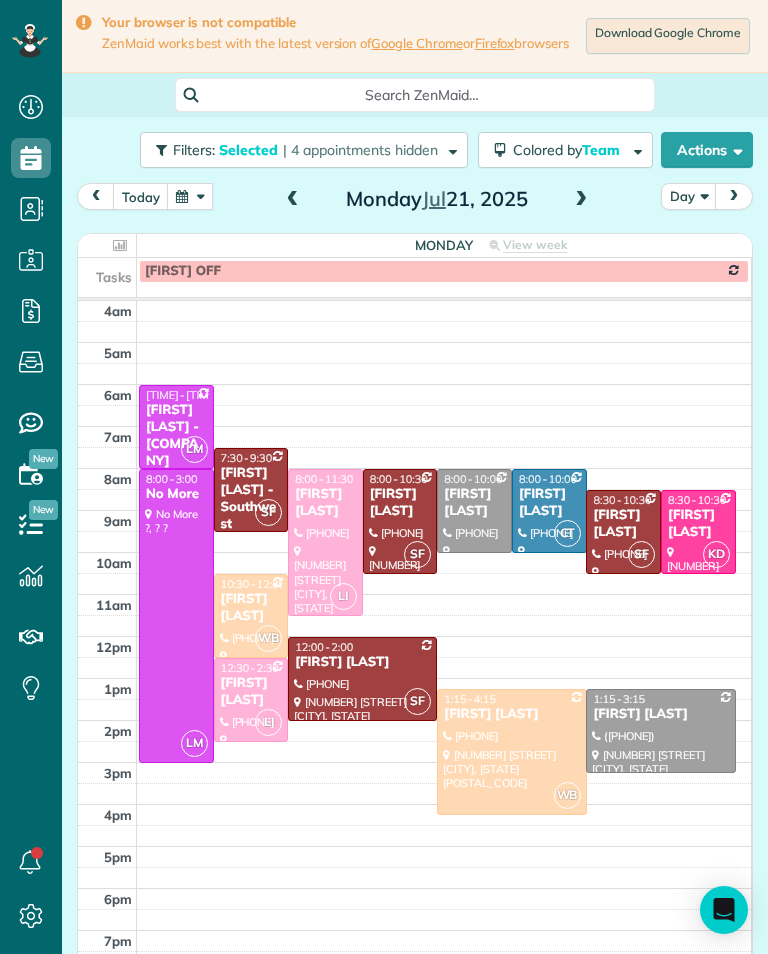 click at bounding box center (581, 200) 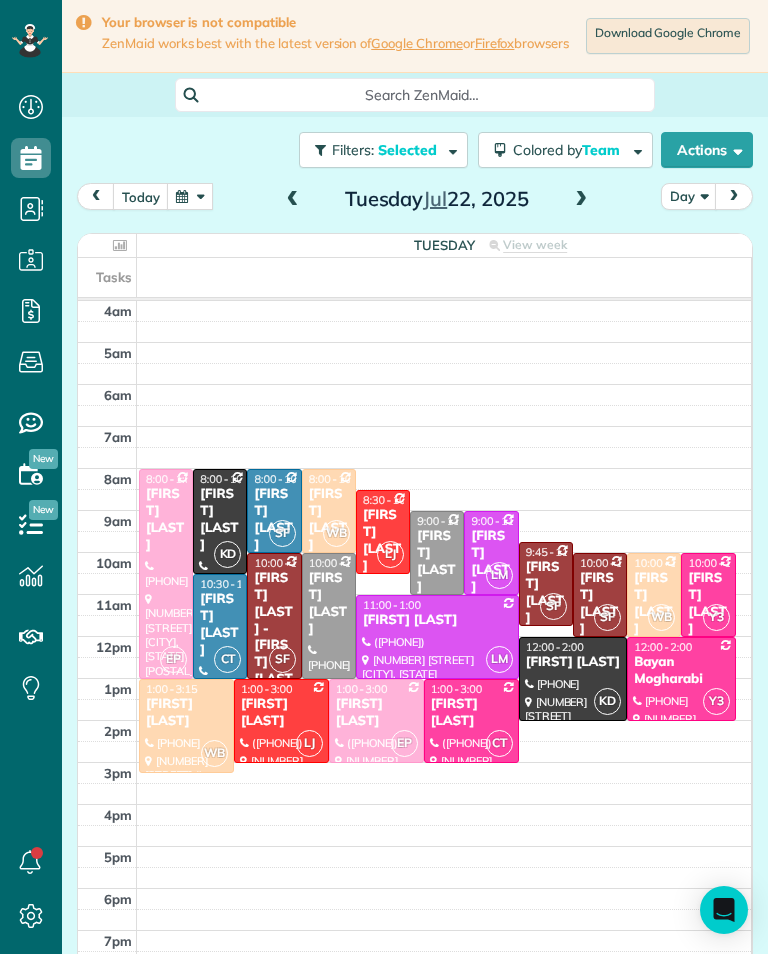 click on "[FIRST] [LAST]" at bounding box center [708, 604] 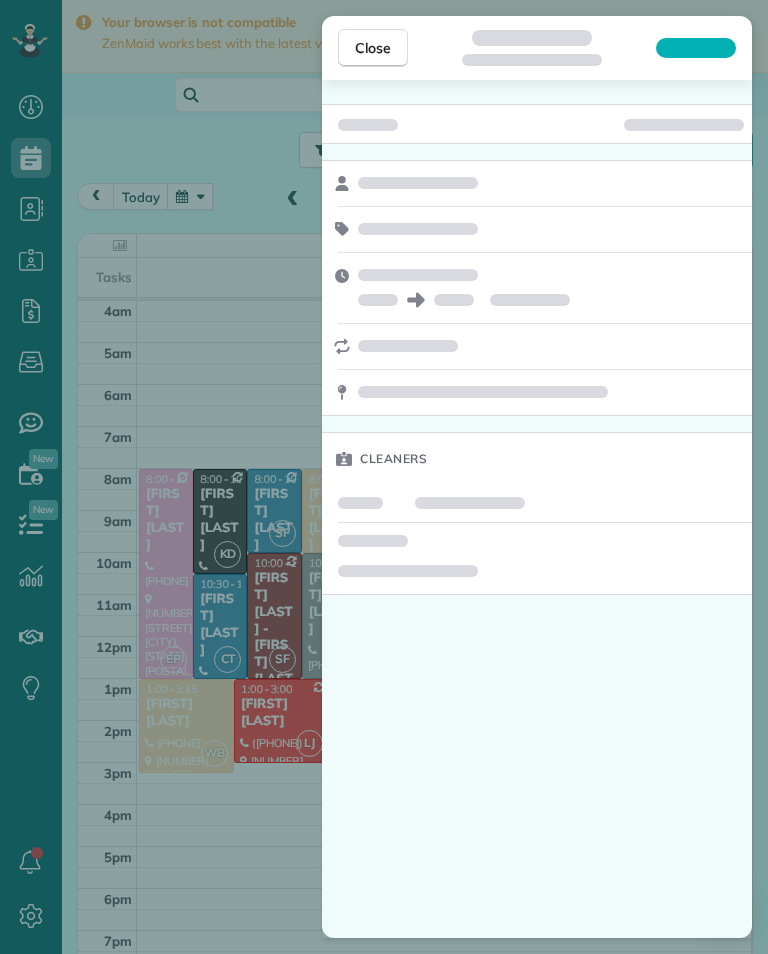click on "Close   Cleaners" at bounding box center [384, 477] 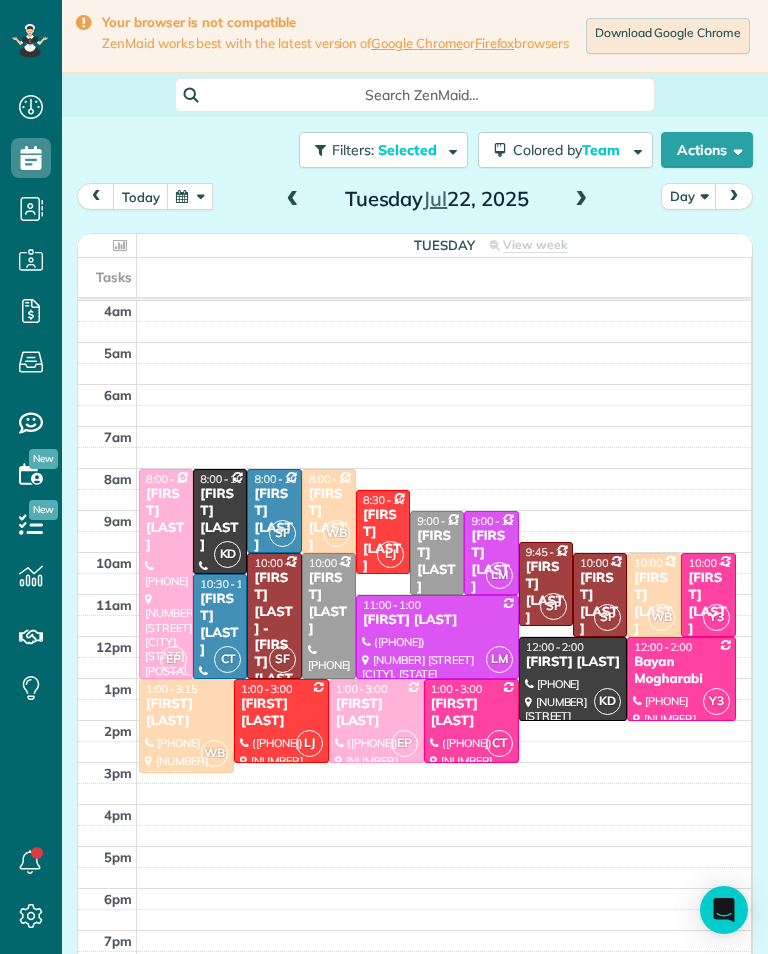 click at bounding box center [581, 200] 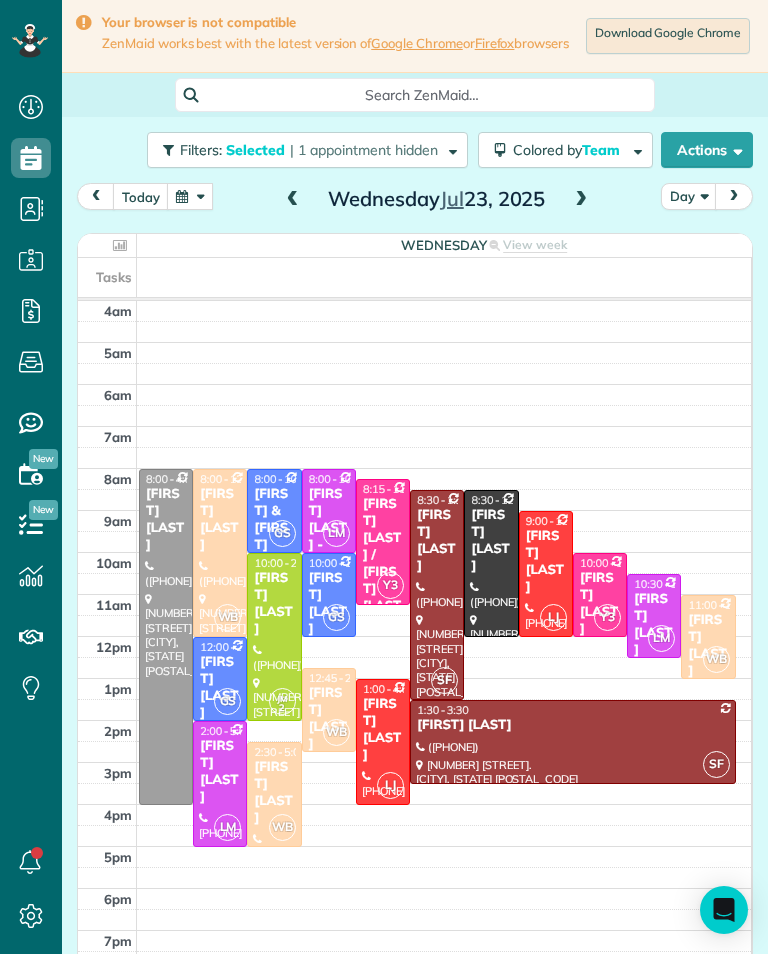 click at bounding box center (293, 200) 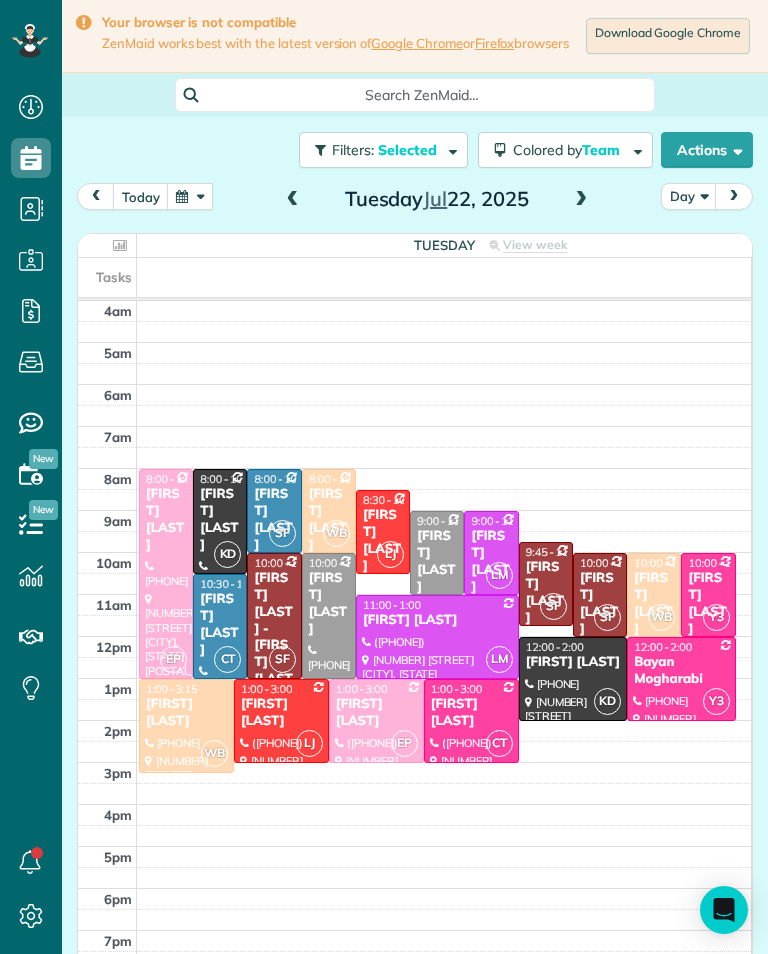 click on "[FIRST] [LAST]" at bounding box center [708, 604] 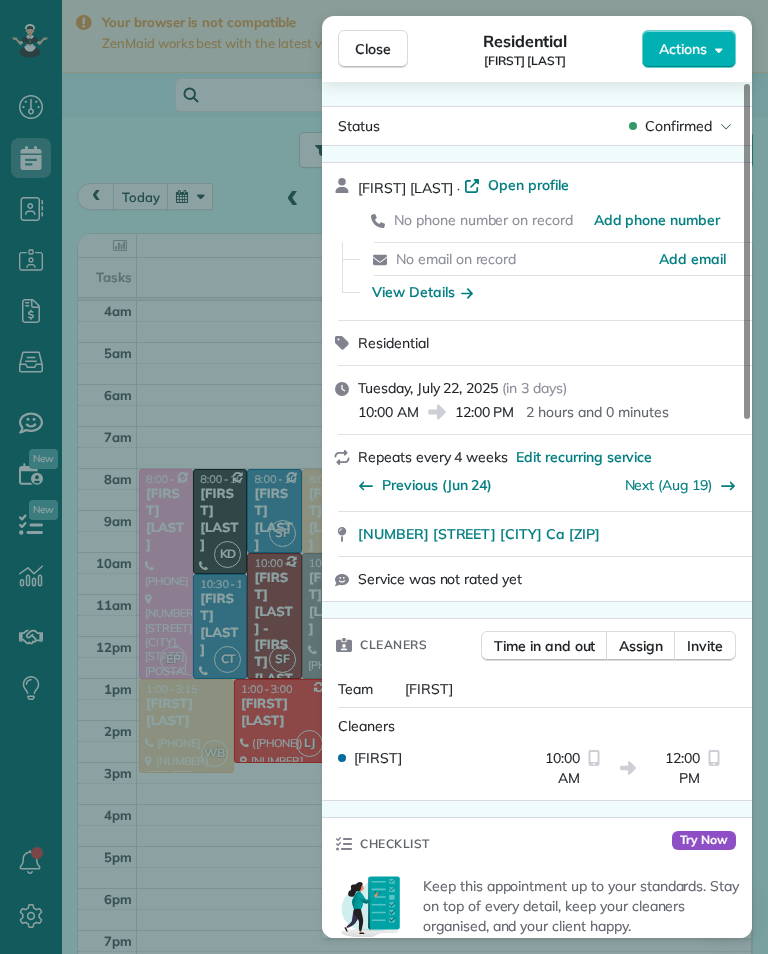 click on "Close Residential [FIRST] [LAST] Actions Status Confirmed [FIRST] [LAST] · Open profile No phone number on record Add phone number No email on record Add email View Details Residential Tuesday, July 22, 2025 ( in 3 days ) 10:00 AM 12:00 PM 2 hours and 0 minutes Repeats every 4 weeks Edit recurring service Previous (Jun 24) Next (Aug 19) [NUMBER] [STREET] [CITY] [STATE] [ZIPCODE] Service was not rated yet Cleaners Time in and out Assign Invite Team Yuri Cleaners Yuri   10:00 AM 12:00 PM Checklist Try Now Keep this appointment up to your standards. Stay on top of every detail, keep your cleaners organised, and your client happy. Assign a checklist Watch a 5 min demo Billing Billing actions Price $135.00 Overcharge $0.00 Discount $0.00 Coupon discount - Primary tax - Secondary tax - Total appointment price $135.00 Tips collected New feature! $0.00 Unpaid Mark as paid Total including tip $135.00 Get paid online in no-time! Send an invoice and reward your cleaners with tips Charge customer credit card Key # - Notes 0" at bounding box center (384, 477) 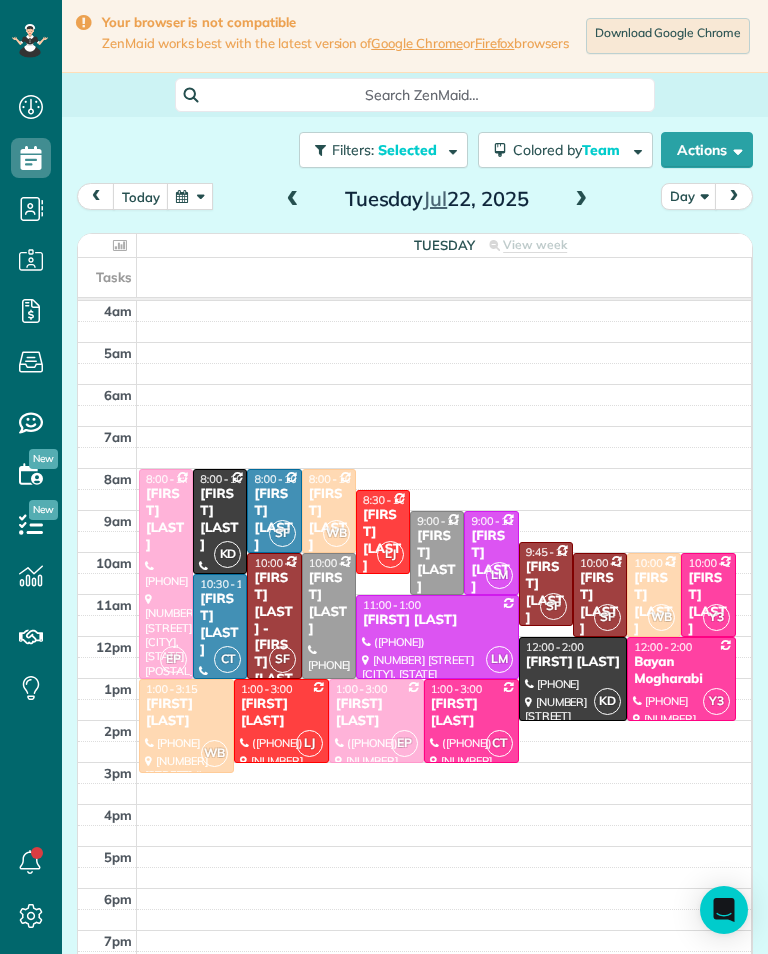 click on "today   Day Tuesday  Jul  22, 2025" at bounding box center [415, 201] 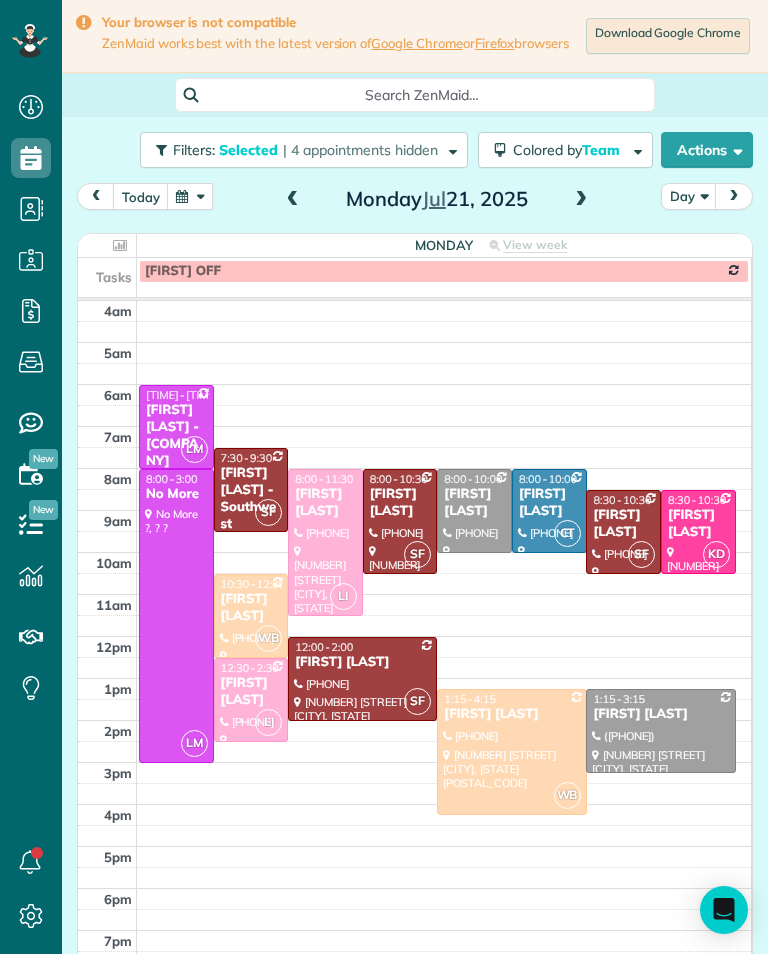 click at bounding box center [581, 200] 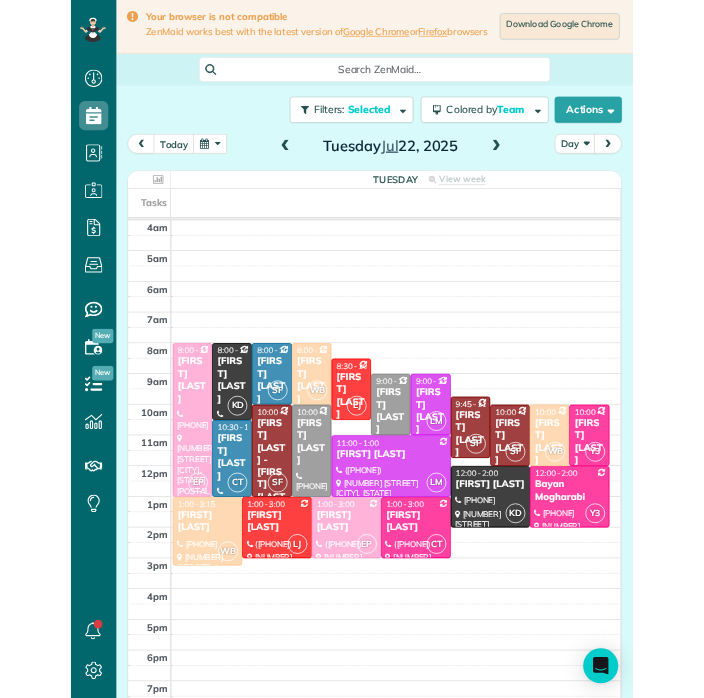 scroll, scrollTop: 985, scrollLeft: 62, axis: both 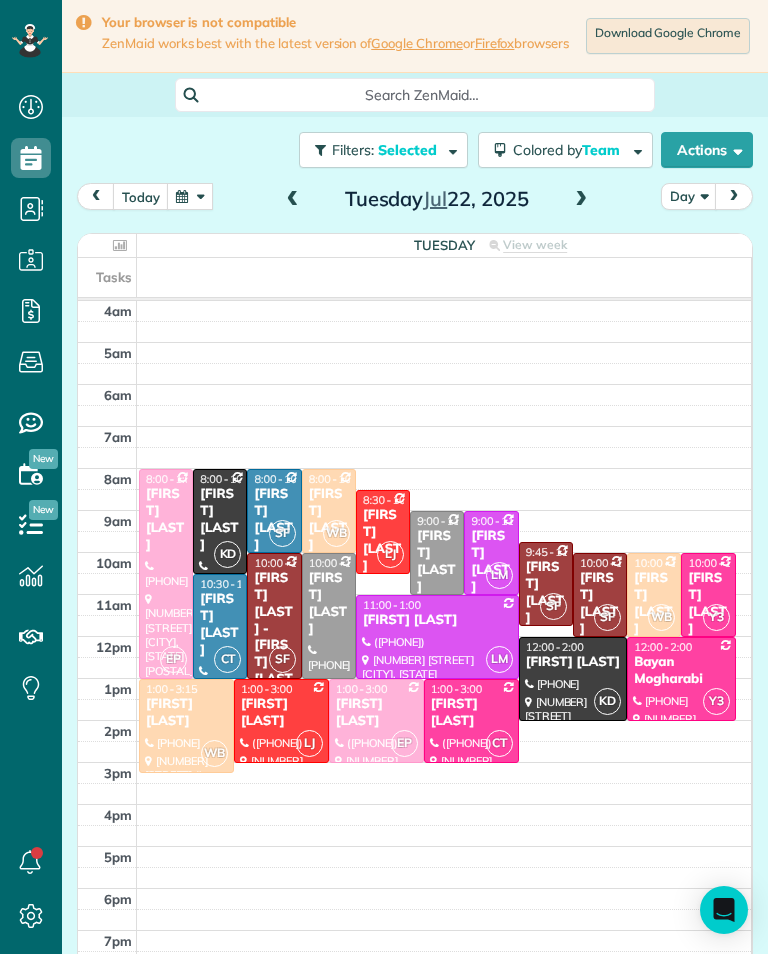 click on "[FIRST] [LAST]" at bounding box center [186, 713] 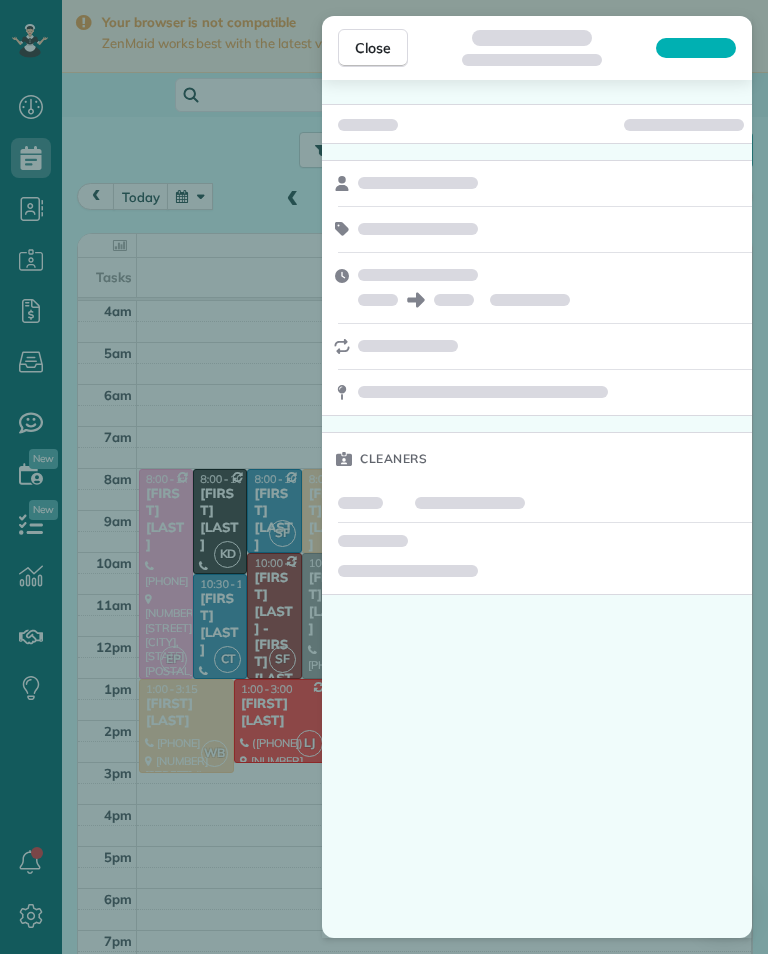 scroll, scrollTop: 985, scrollLeft: 62, axis: both 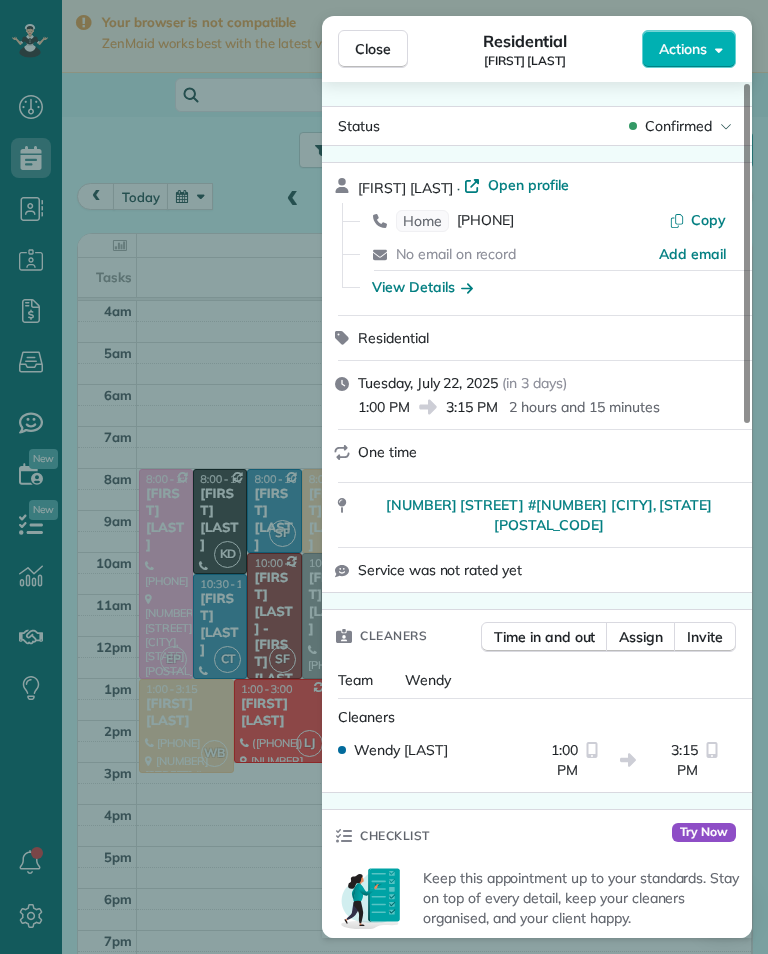 click on "Assign" at bounding box center (641, 637) 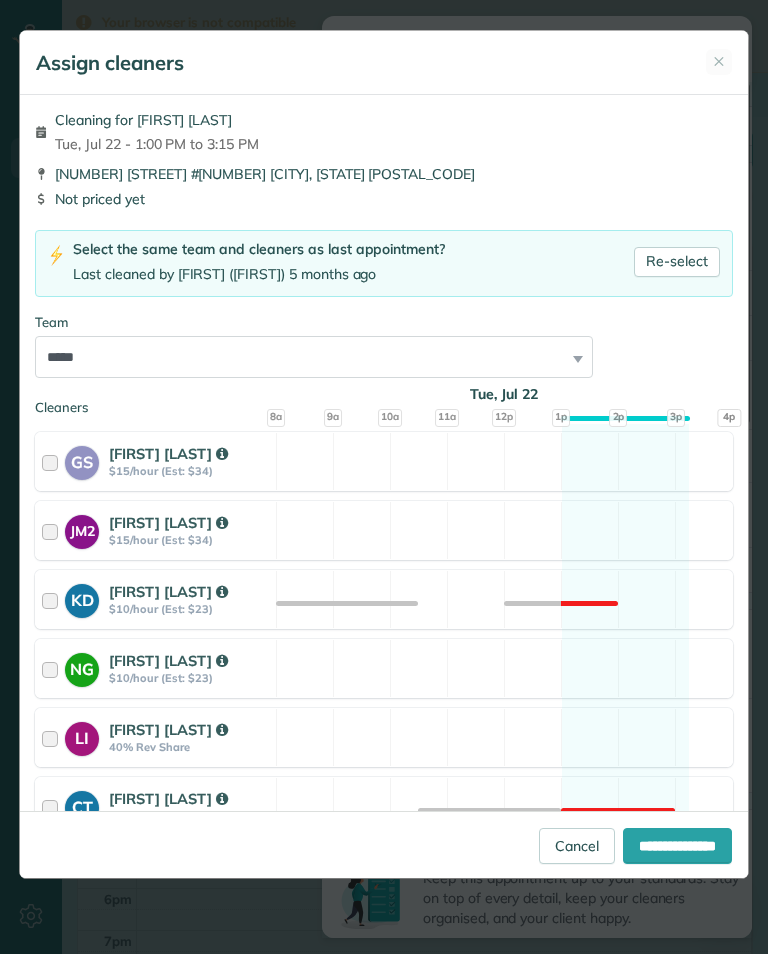 click on "✕" at bounding box center (719, 62) 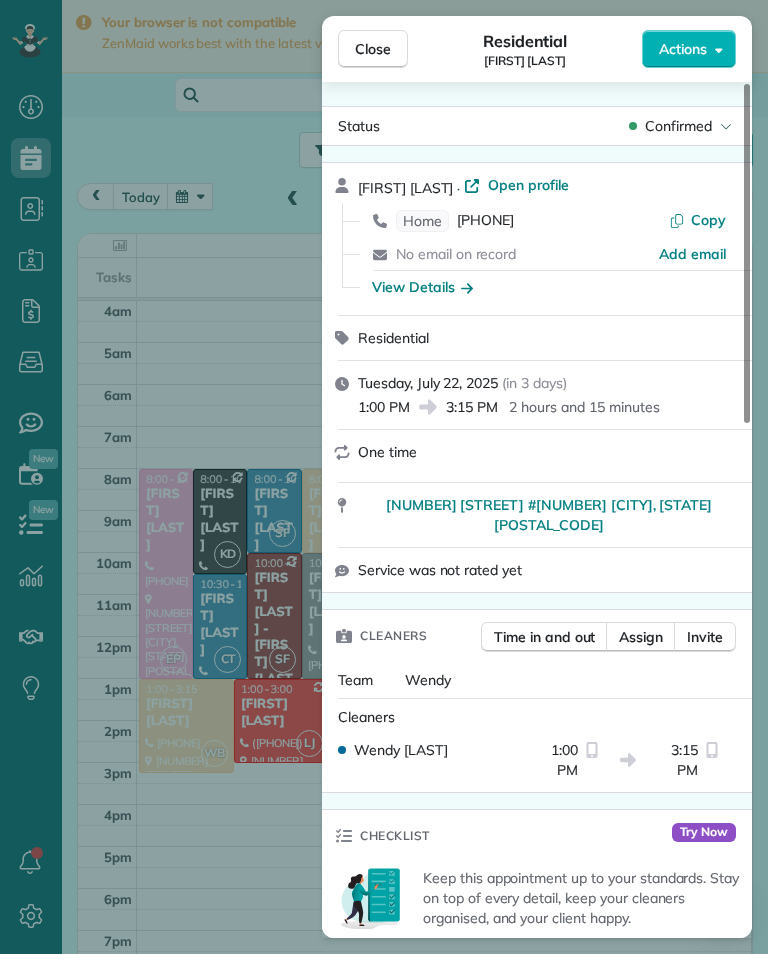 click on "[PHONE]" at bounding box center (485, 221) 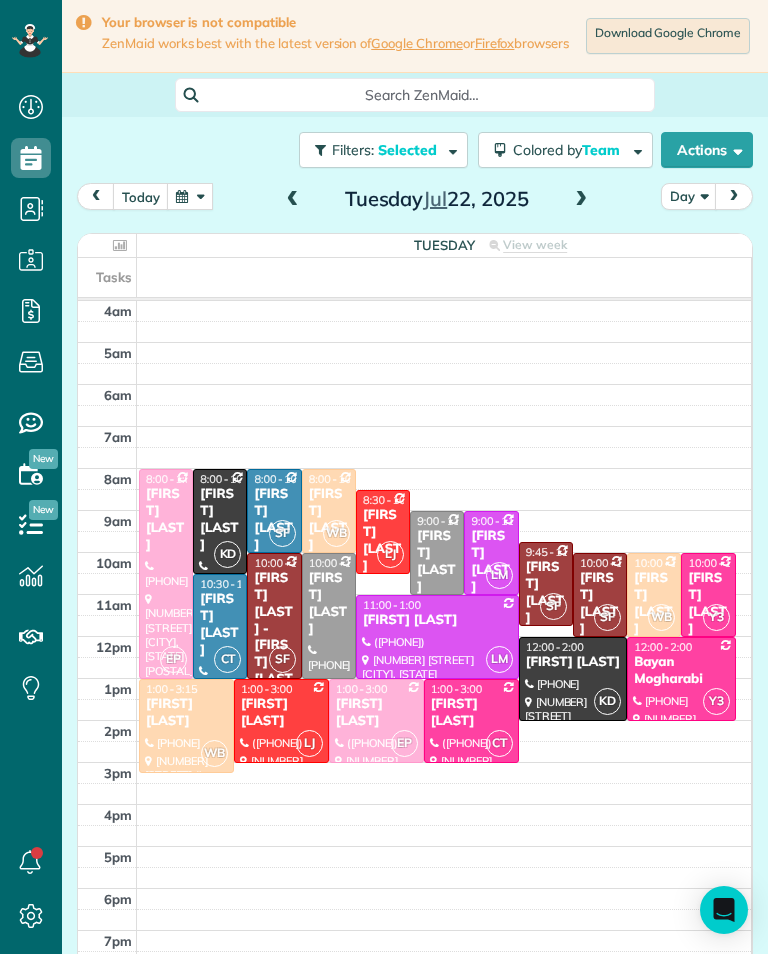 click at bounding box center [581, 200] 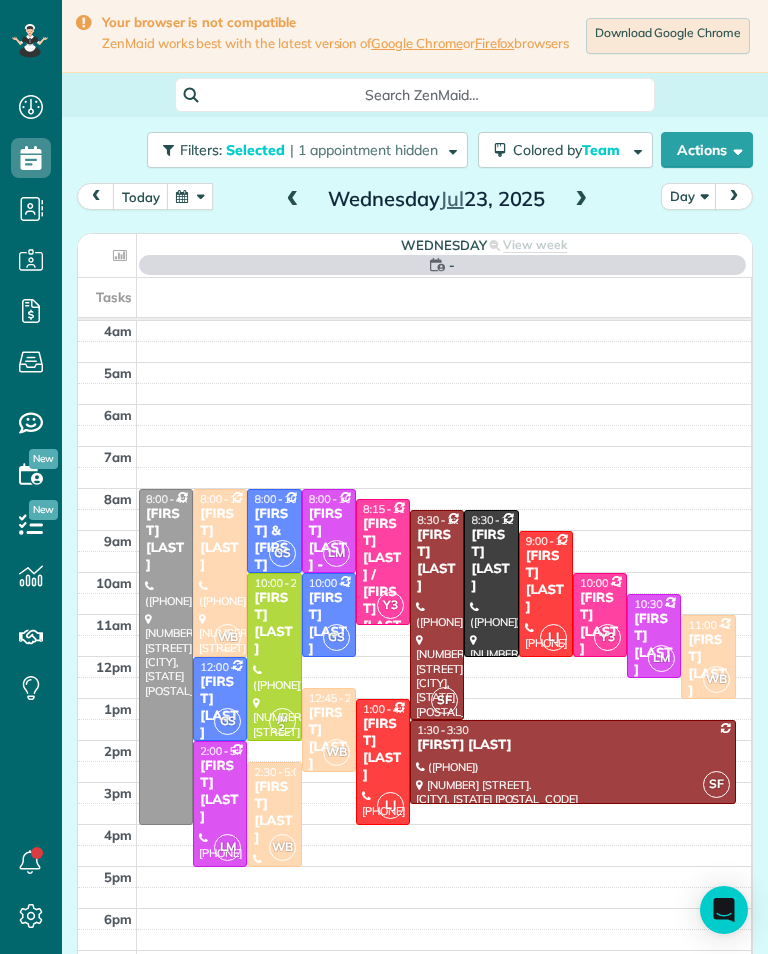 click at bounding box center [293, 200] 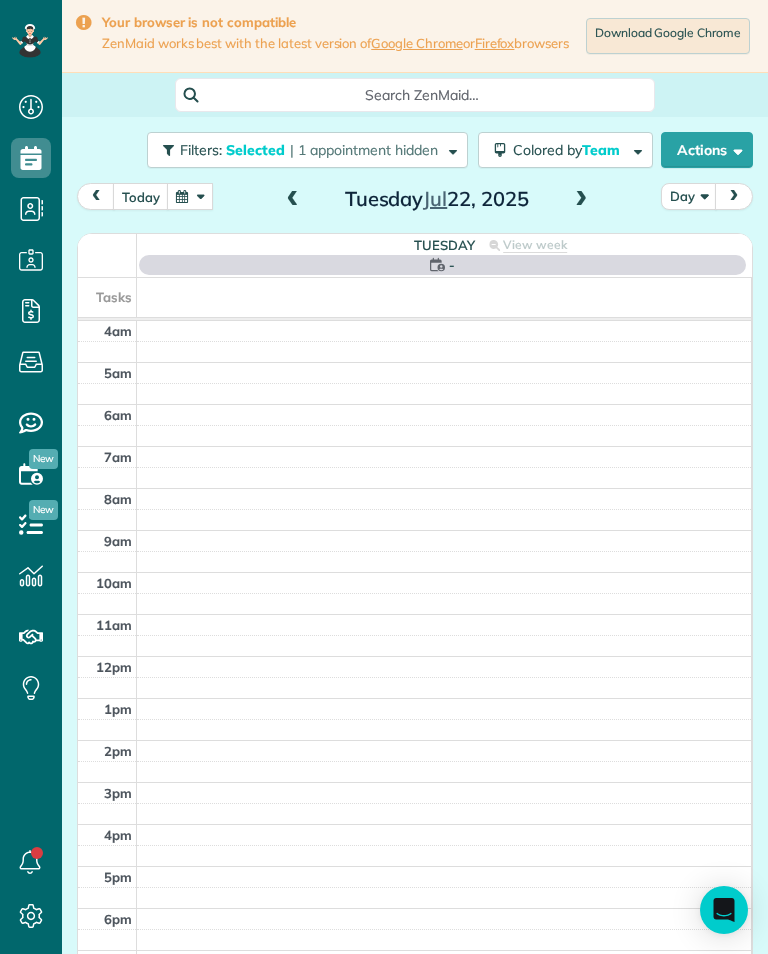 click at bounding box center (581, 200) 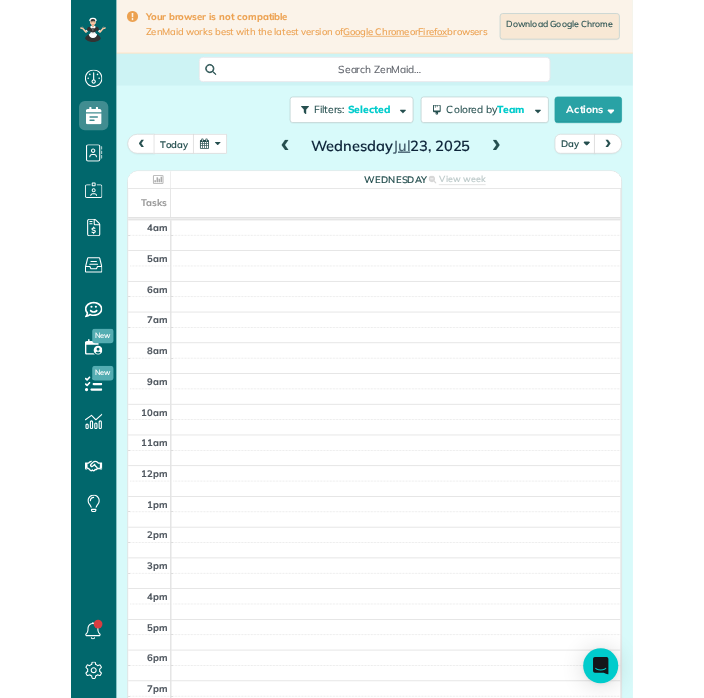 scroll, scrollTop: 985, scrollLeft: 62, axis: both 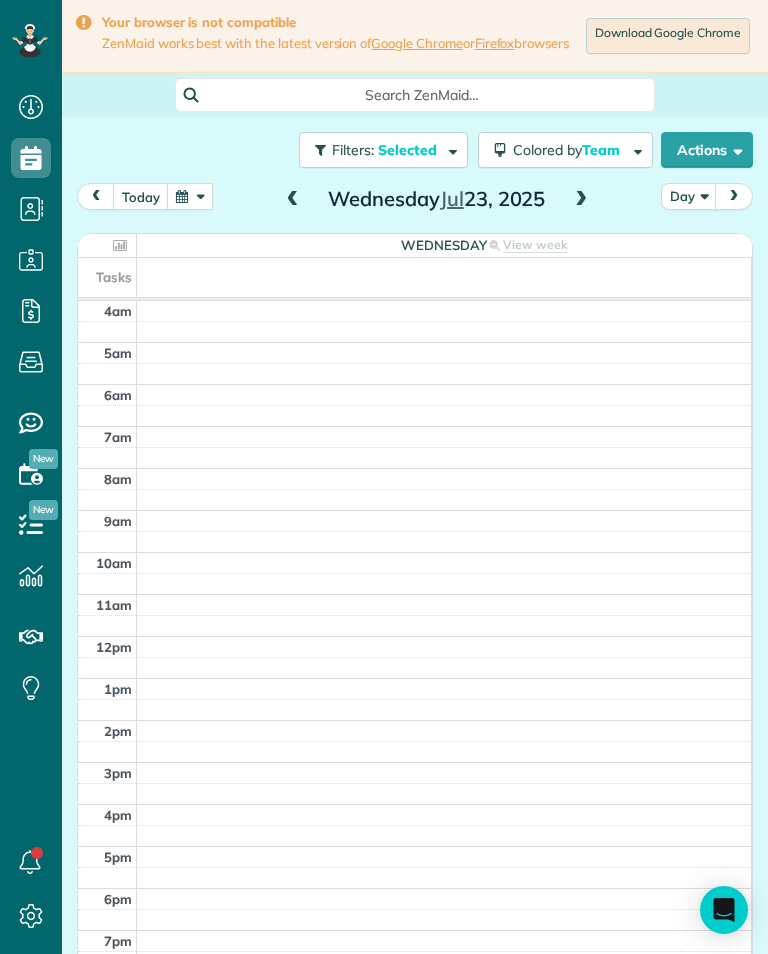 click at bounding box center (293, 200) 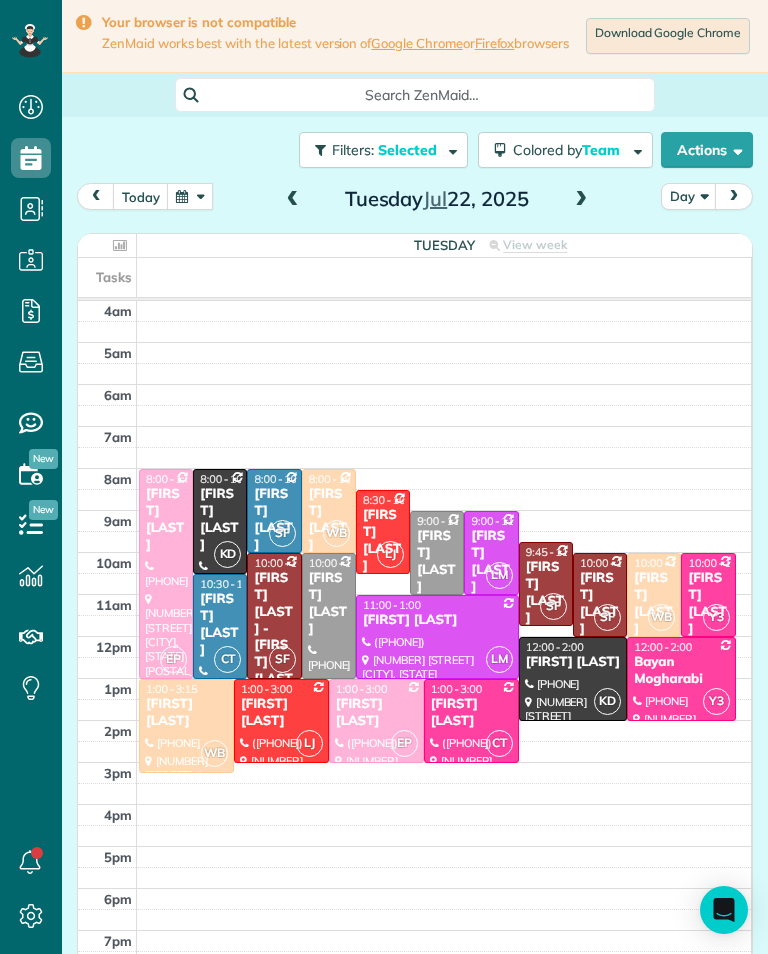 click at bounding box center (190, 196) 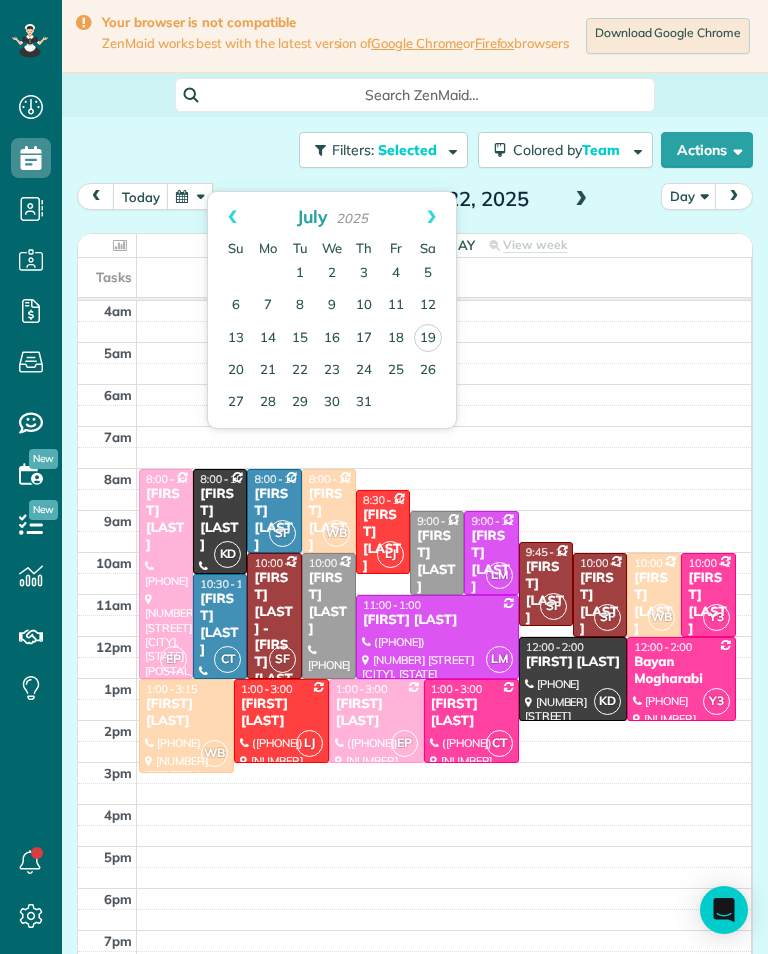 click on "22" at bounding box center (300, 371) 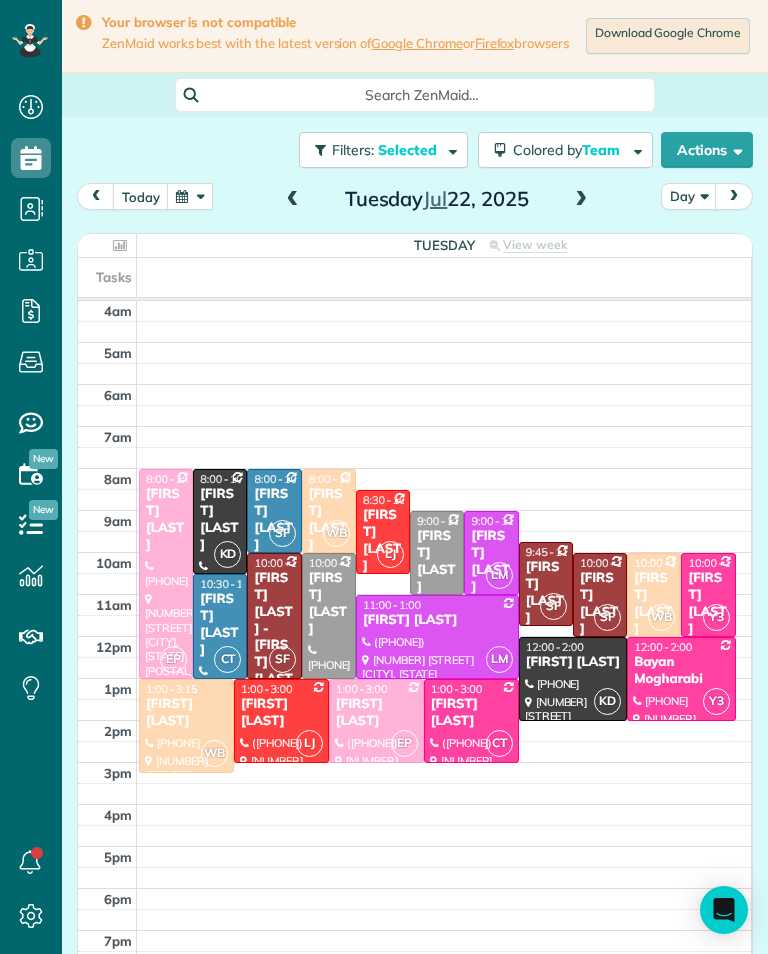 click at bounding box center (190, 196) 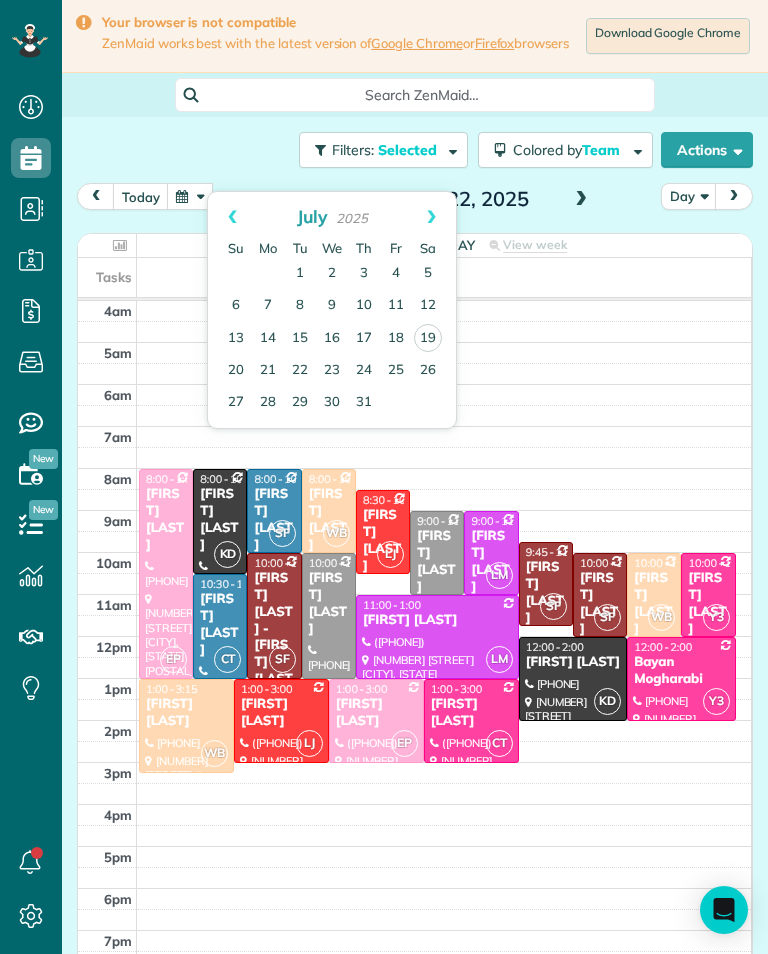 click on "24" at bounding box center (364, 371) 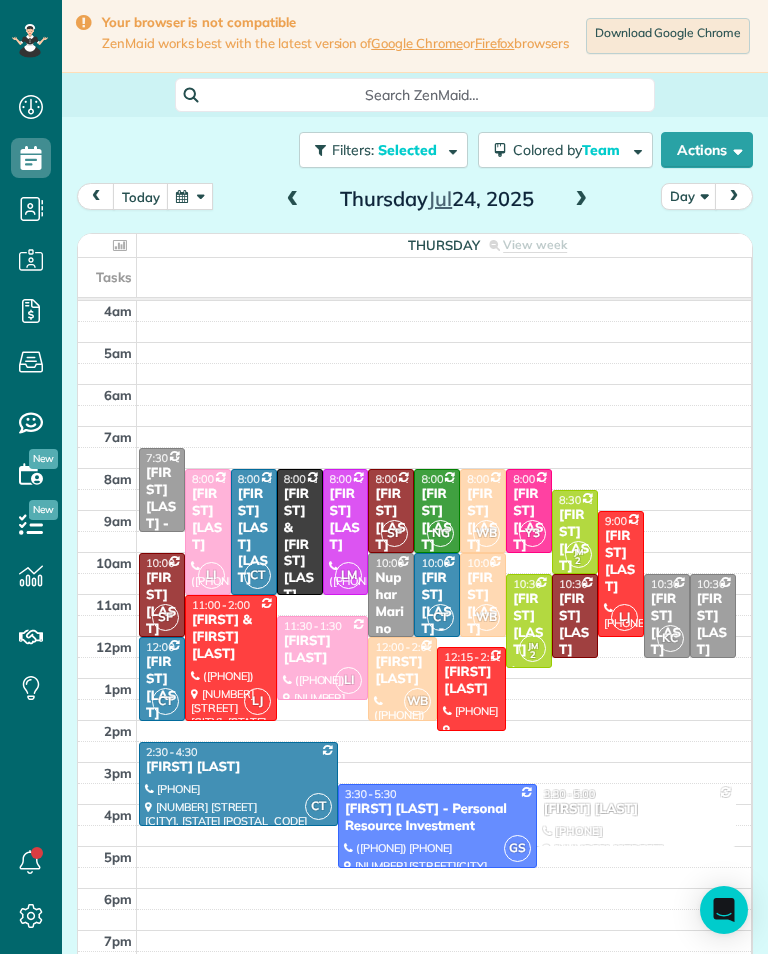 scroll, scrollTop: 985, scrollLeft: 62, axis: both 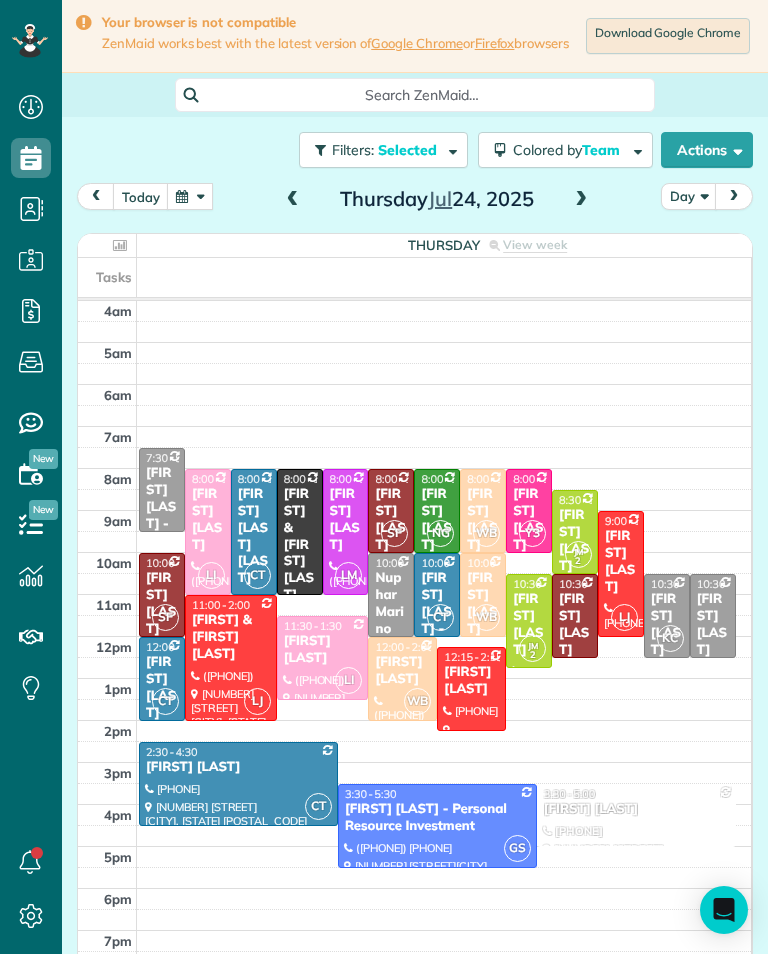 click at bounding box center (190, 196) 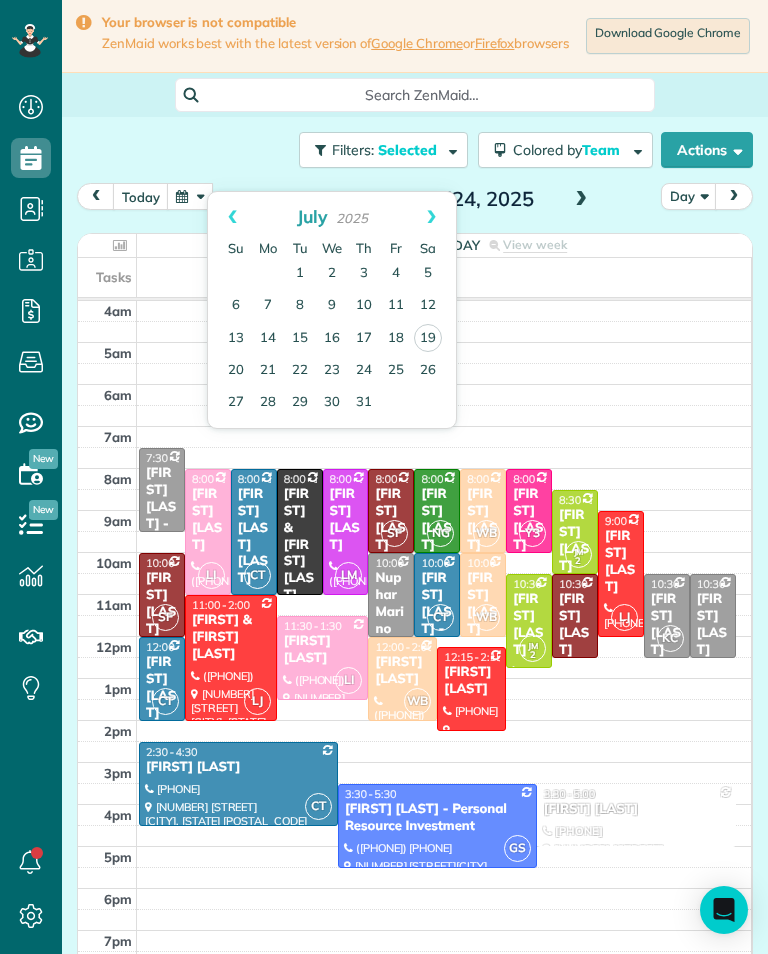 click on "31" at bounding box center [364, 403] 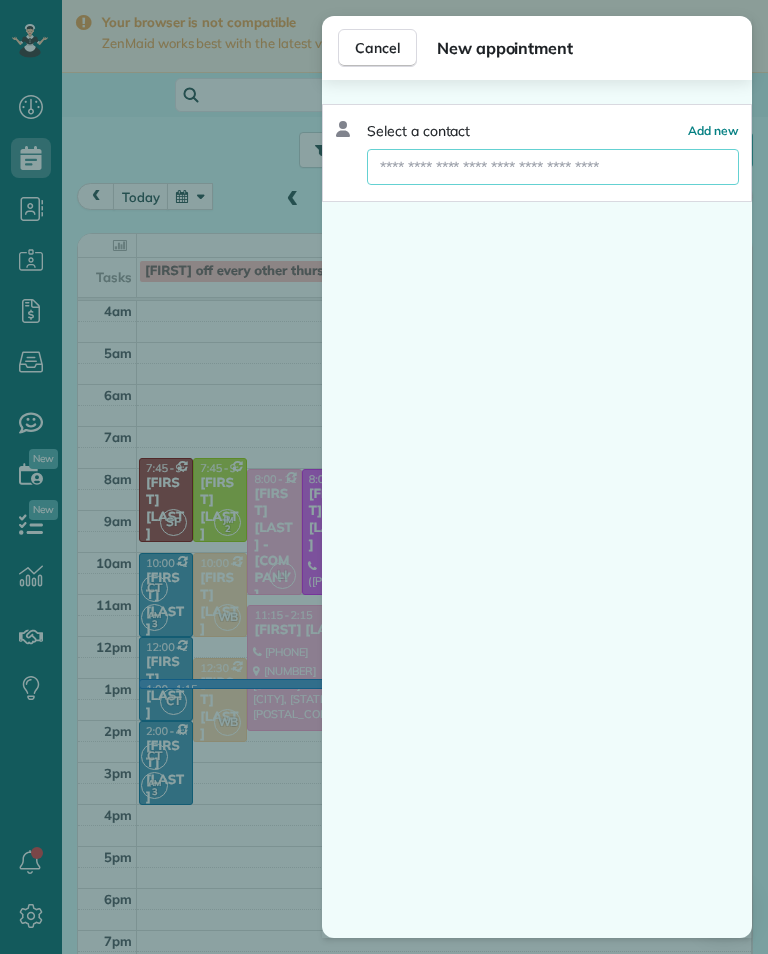 click at bounding box center (553, 167) 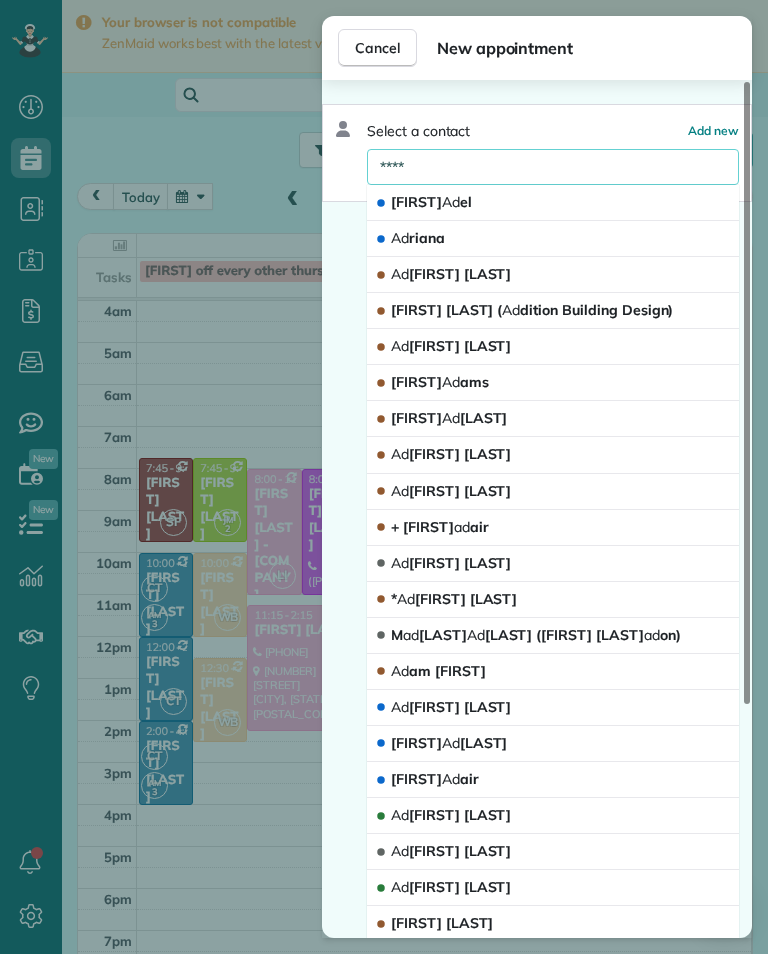 type on "*****" 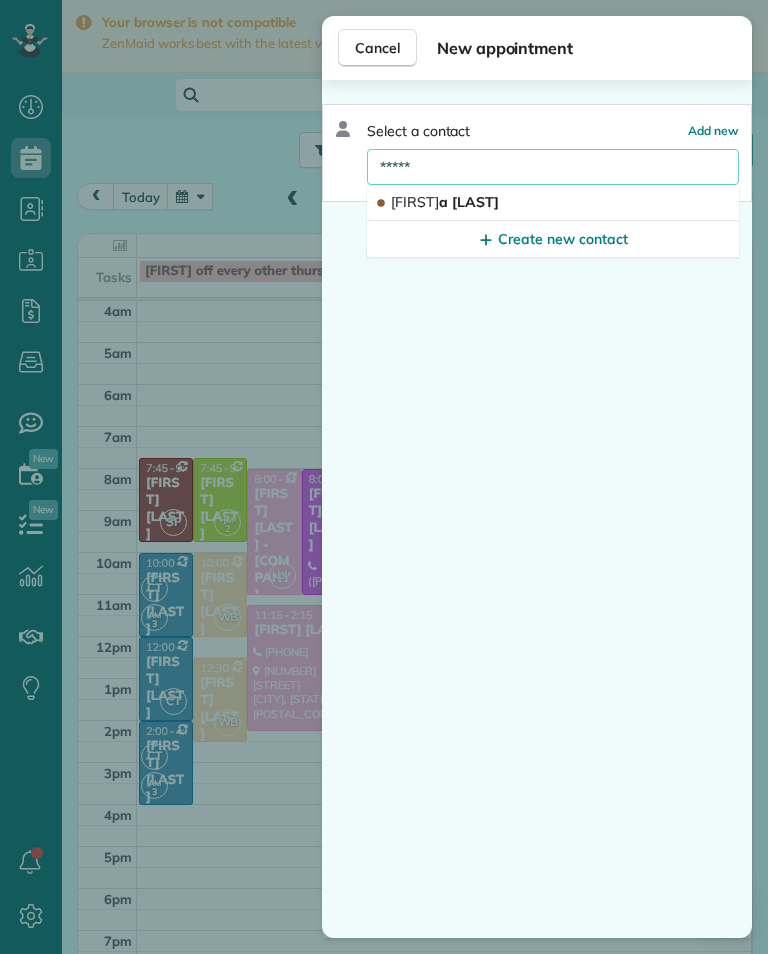 click on "[FIRST] [LAST]" at bounding box center [445, 202] 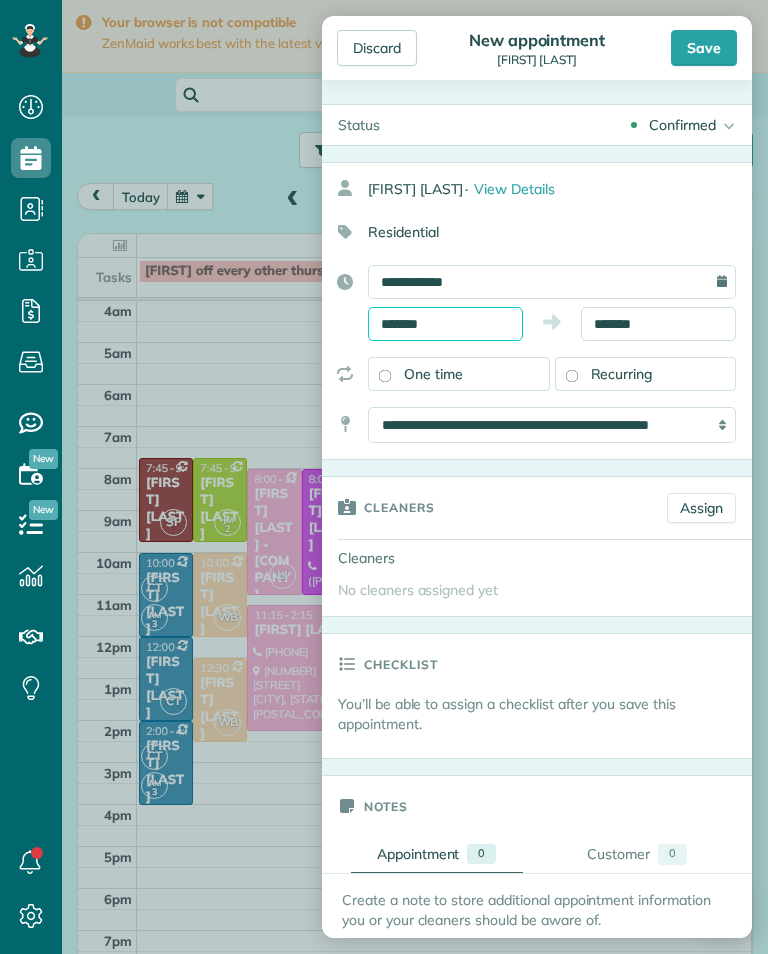 click on "*******" at bounding box center (445, 324) 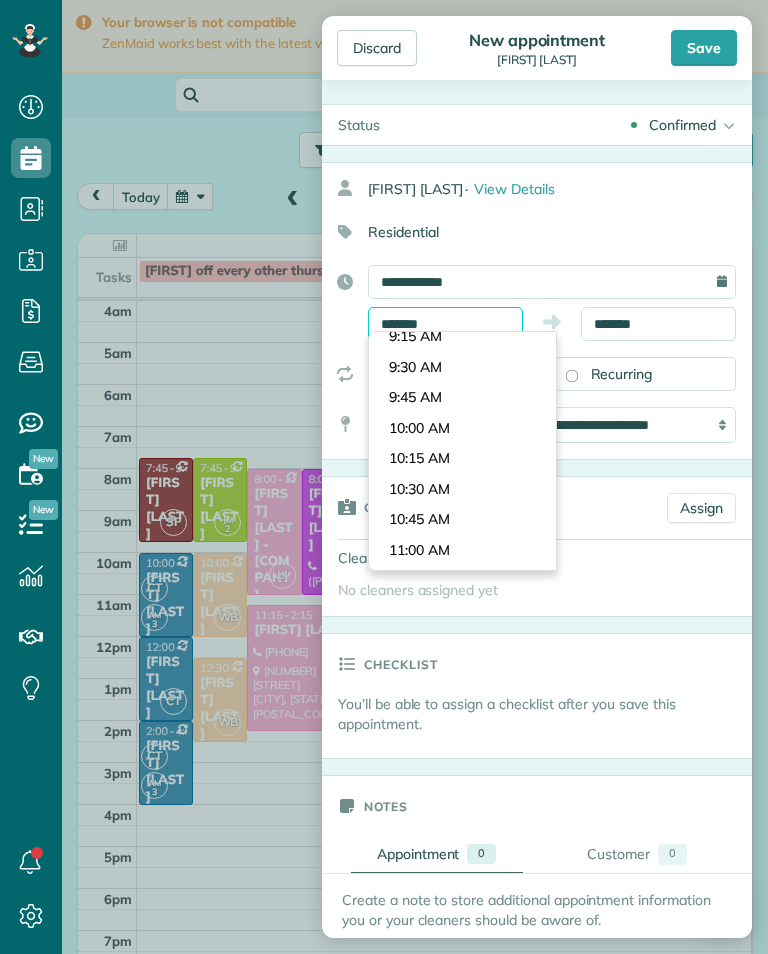 scroll, scrollTop: 1109, scrollLeft: 0, axis: vertical 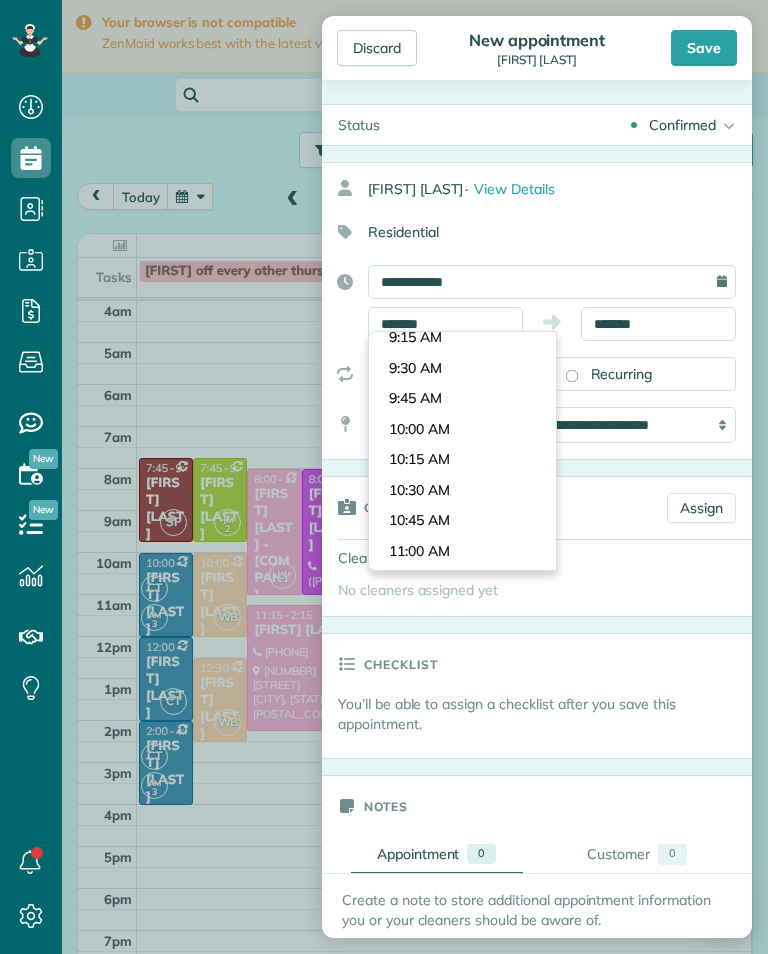 click on "Dashboard
Scheduling
Calendar View
List View
Dispatch View - Weekly scheduling (Beta)" at bounding box center (384, 477) 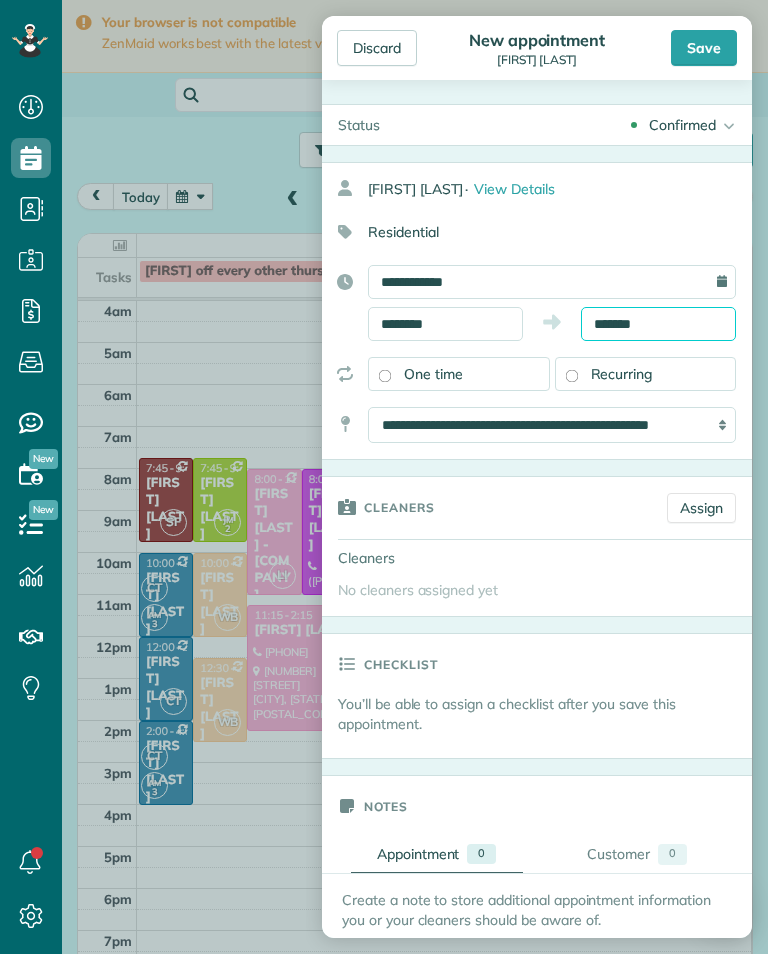 click on "Dashboard
Scheduling
Calendar View
List View
Dispatch View - Weekly scheduling (Beta)" at bounding box center (384, 477) 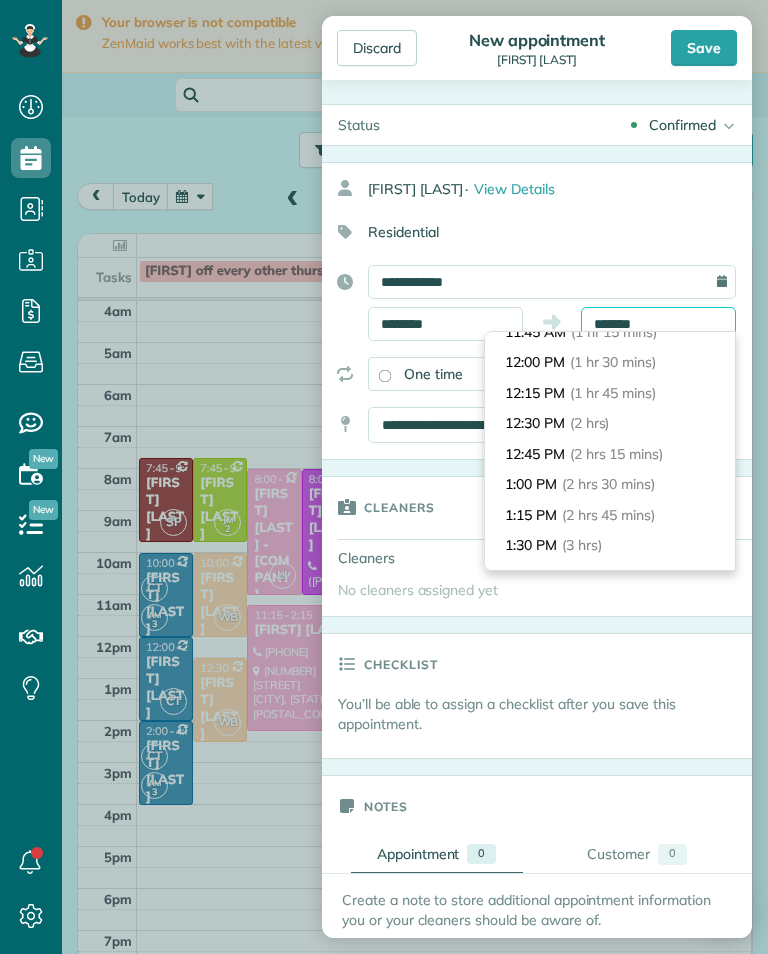 scroll, scrollTop: 166, scrollLeft: 0, axis: vertical 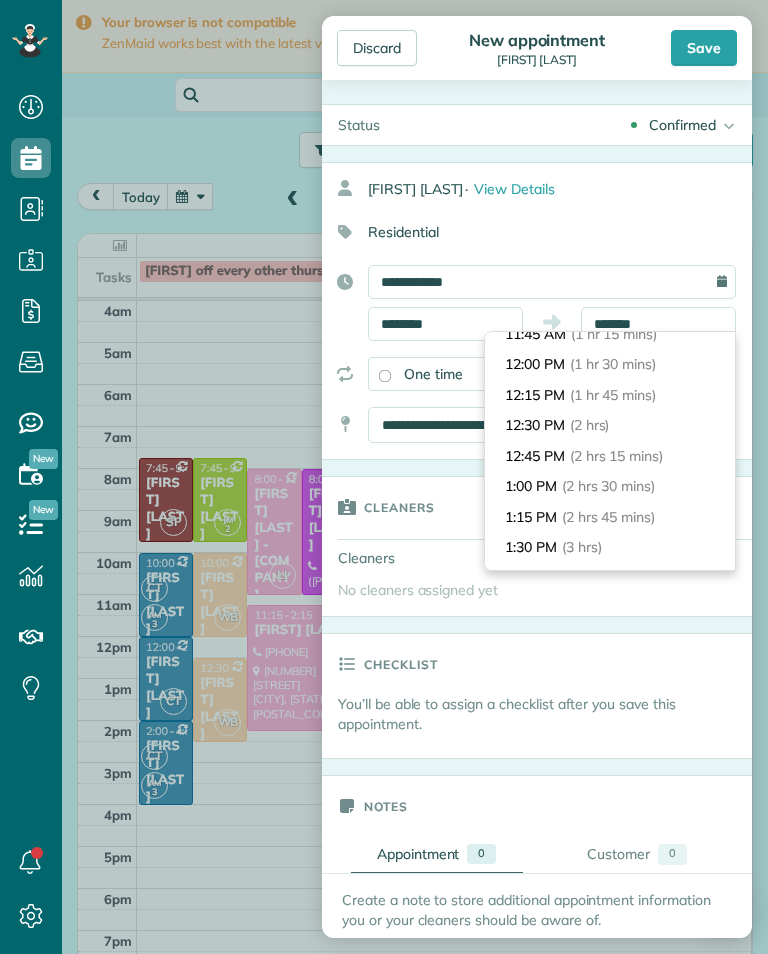 click on "[TIME] ( [DURATION] )" at bounding box center (610, 425) 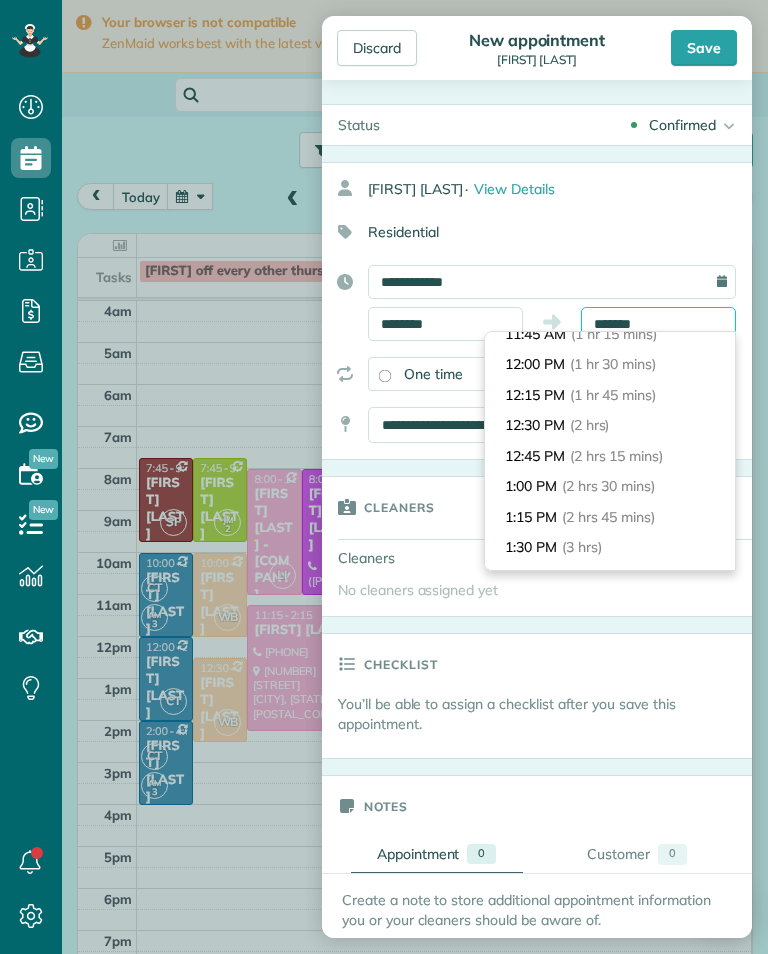 type on "********" 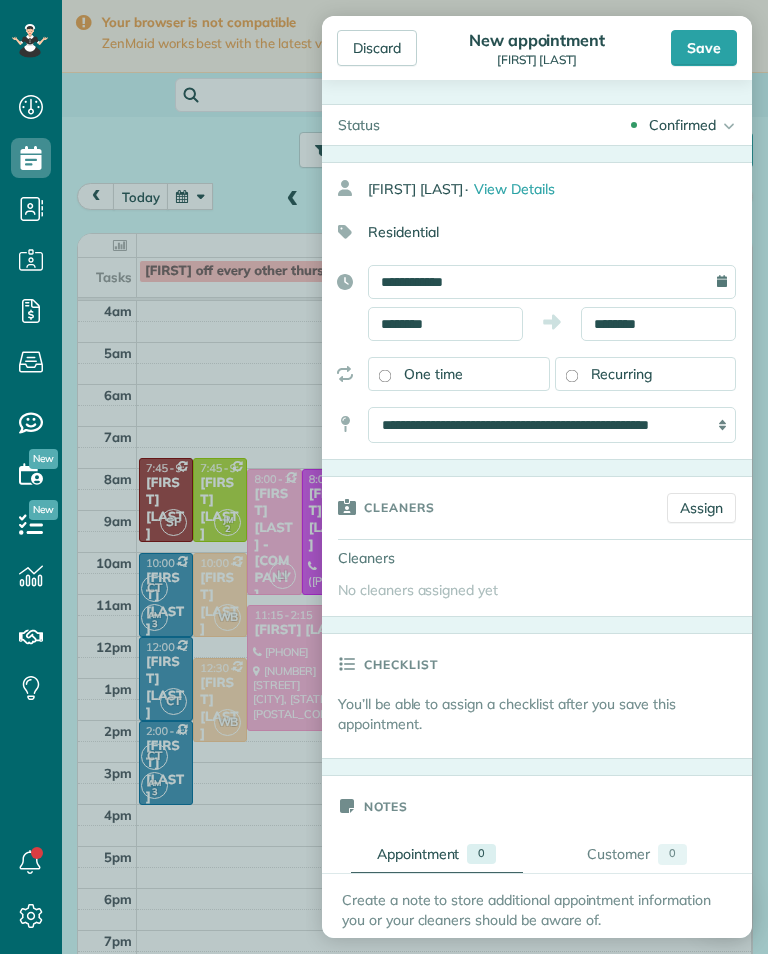 click on "Assign" at bounding box center (701, 508) 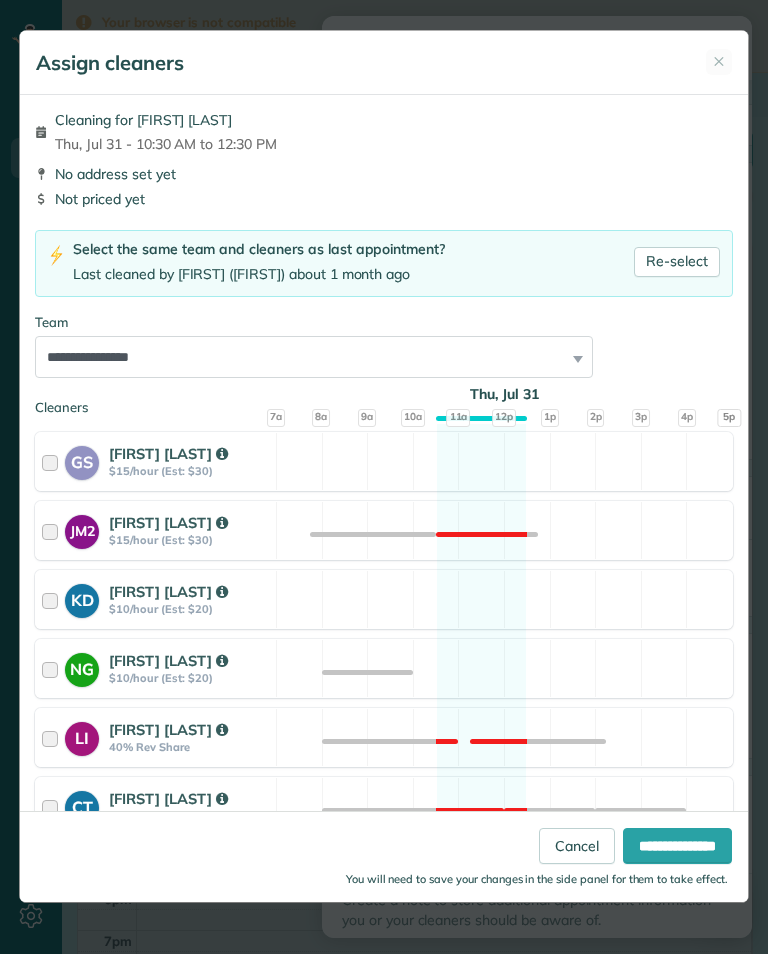 click on "Re-select" at bounding box center (677, 262) 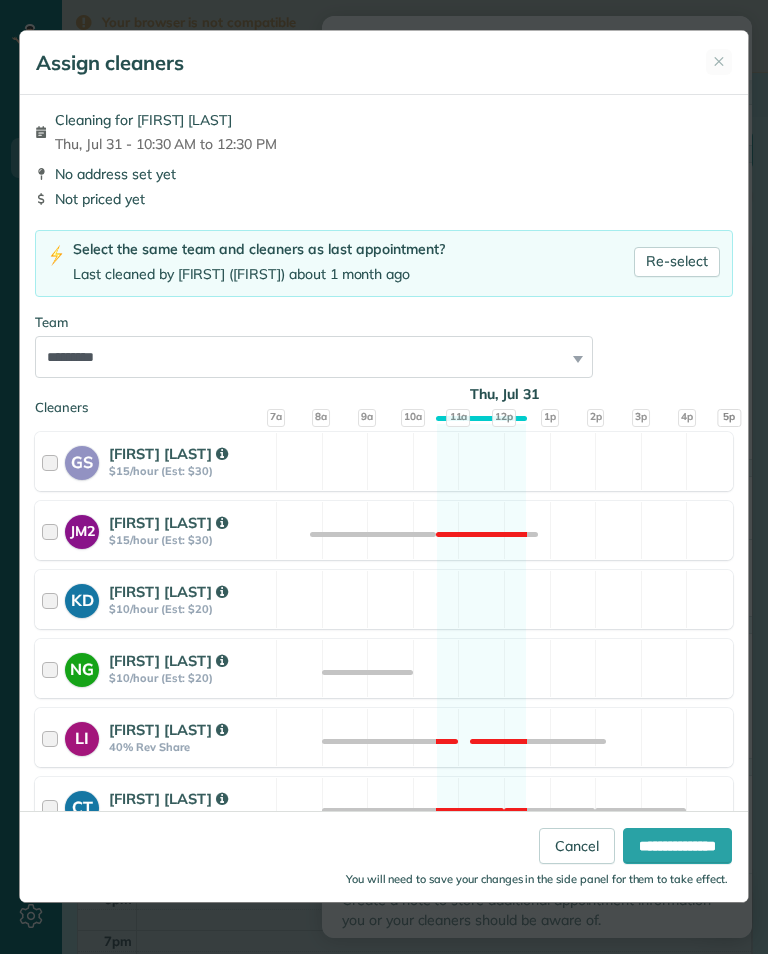 click on "**********" at bounding box center [677, 846] 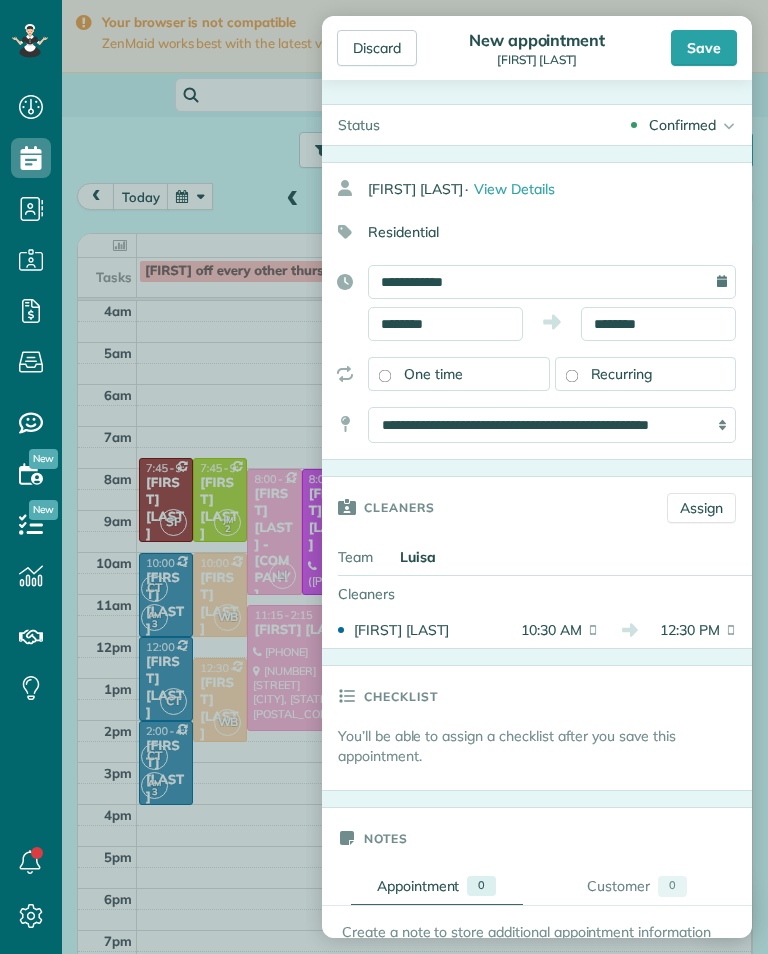 click on "Save" at bounding box center (704, 48) 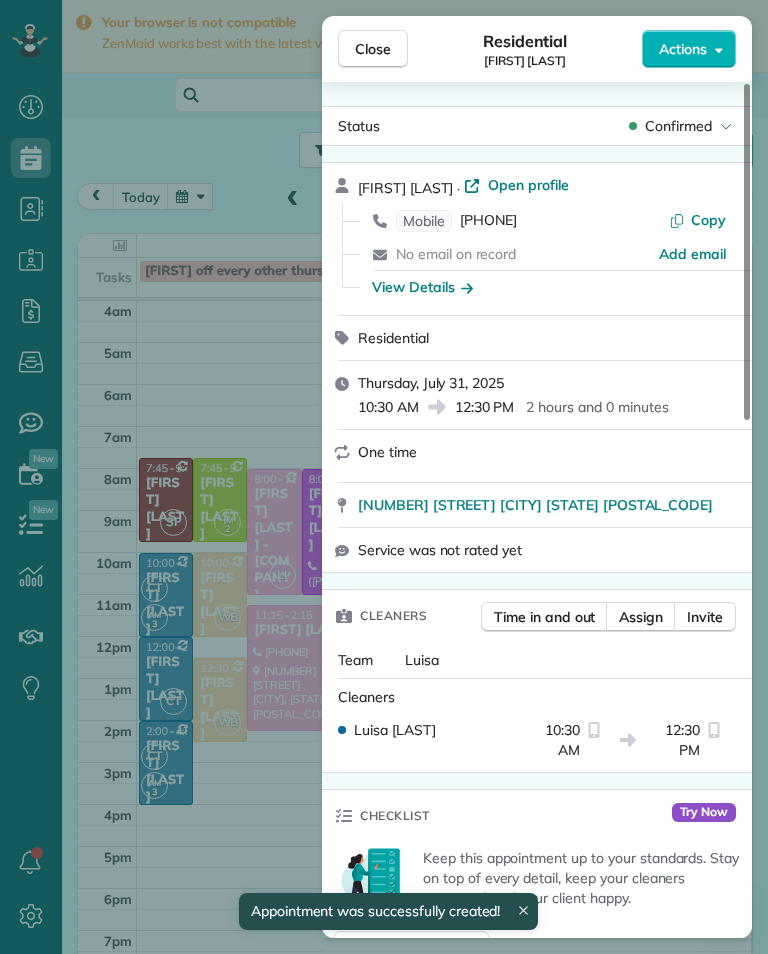 click on "Close Residential [FIRST] [LAST] Actions Status Confirmed [FIRST] [LAST] · Open profile Mobile ([PHONE]) Copy No email on record Add email View Details Residential Thursday, July 31, 2025 10:30 AM 12:30 PM 2 hours and 0 minutes One time [NUMBER] [STREET] [CITY] [STATE] Service was not rated yet Cleaners Time in and out Assign Invite Team [FIRST] Cleaners [FIRST]   [LAST] 10:30 AM 12:30 PM Checklist Try Now Keep this appointment up to your standards. Stay on top of every detail, keep your cleaners organised, and your client happy. Assign a checklist Watch a 5 min demo Billing Billing actions Price $0.00 Overcharge $0.00 Discount $0.00 Coupon discount - Primary tax - Secondary tax - Total appointment price $0.00 Tips collected New feature! $0.00 Mark as paid Total including tip $0.00 Get paid online in no-time! Send an invoice and reward your cleaners with tips Charge customer credit card Appointment custom fields Key # - Work items No work items to display Notes Appointment 0 Customer 0" at bounding box center (384, 477) 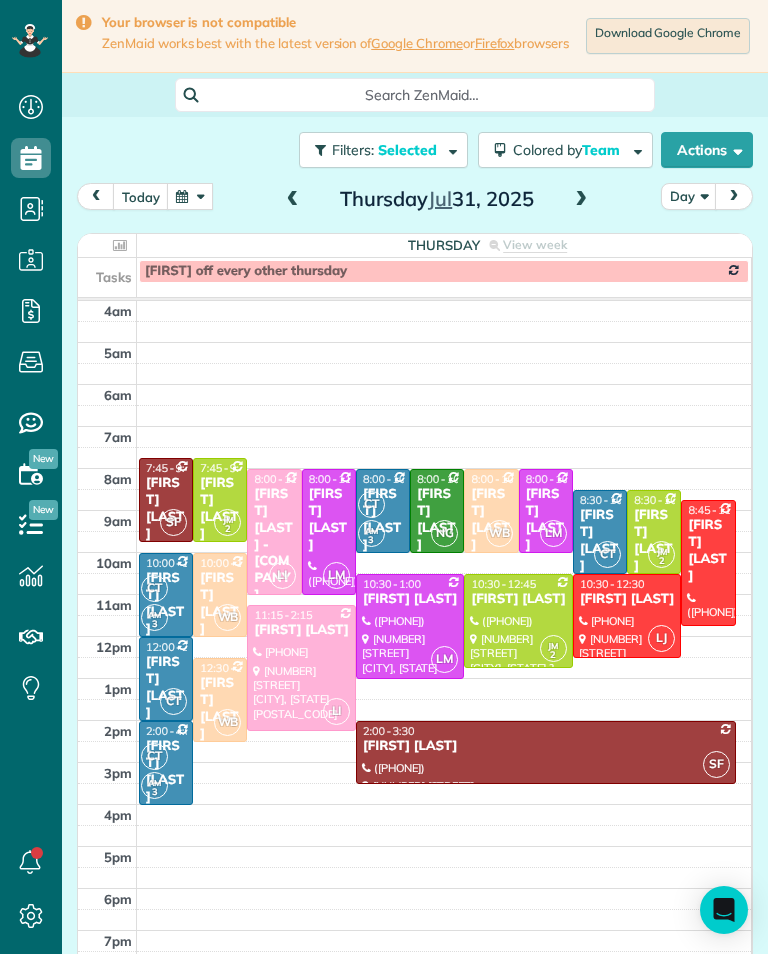 click at bounding box center (444, 773) 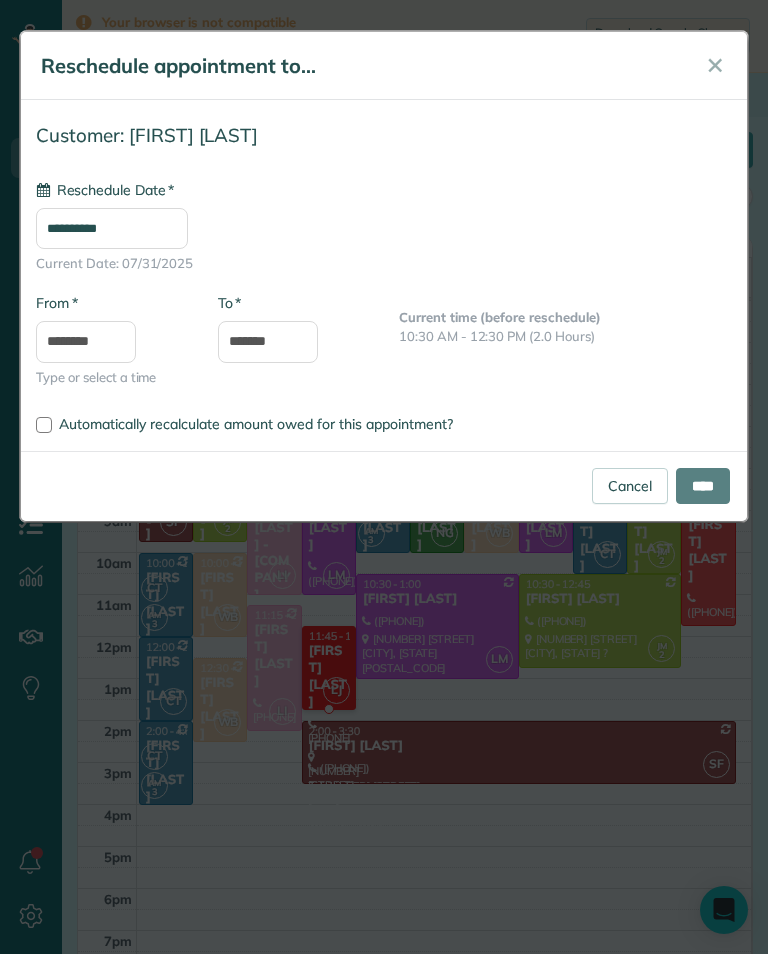 type on "**********" 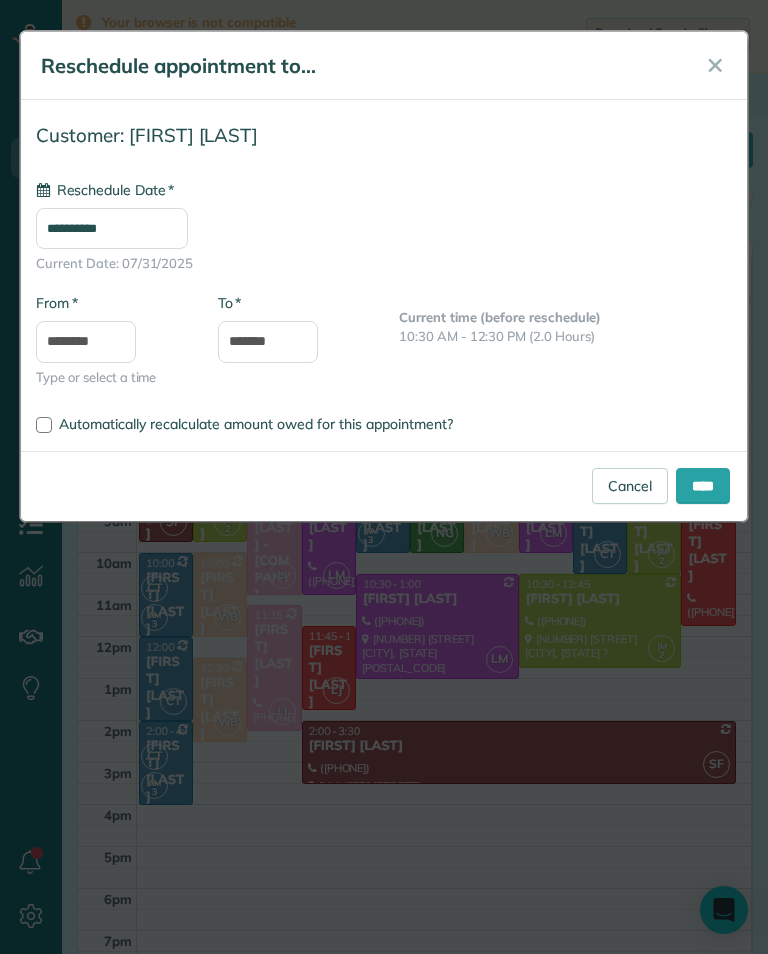 click on "****" at bounding box center (703, 486) 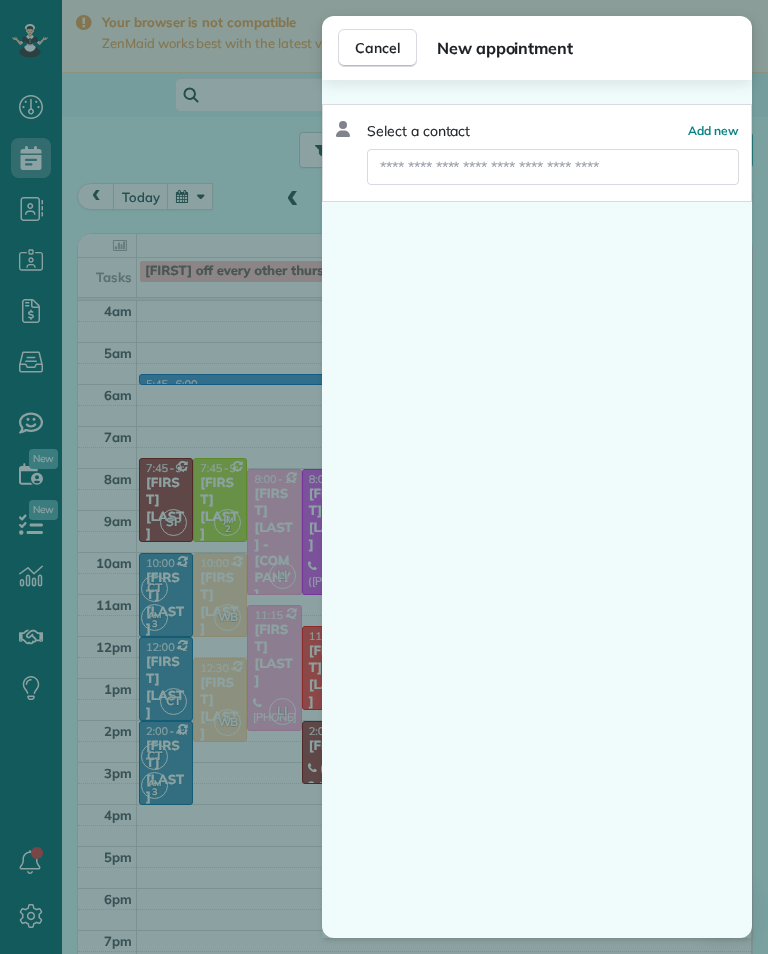 scroll, scrollTop: 985, scrollLeft: 62, axis: both 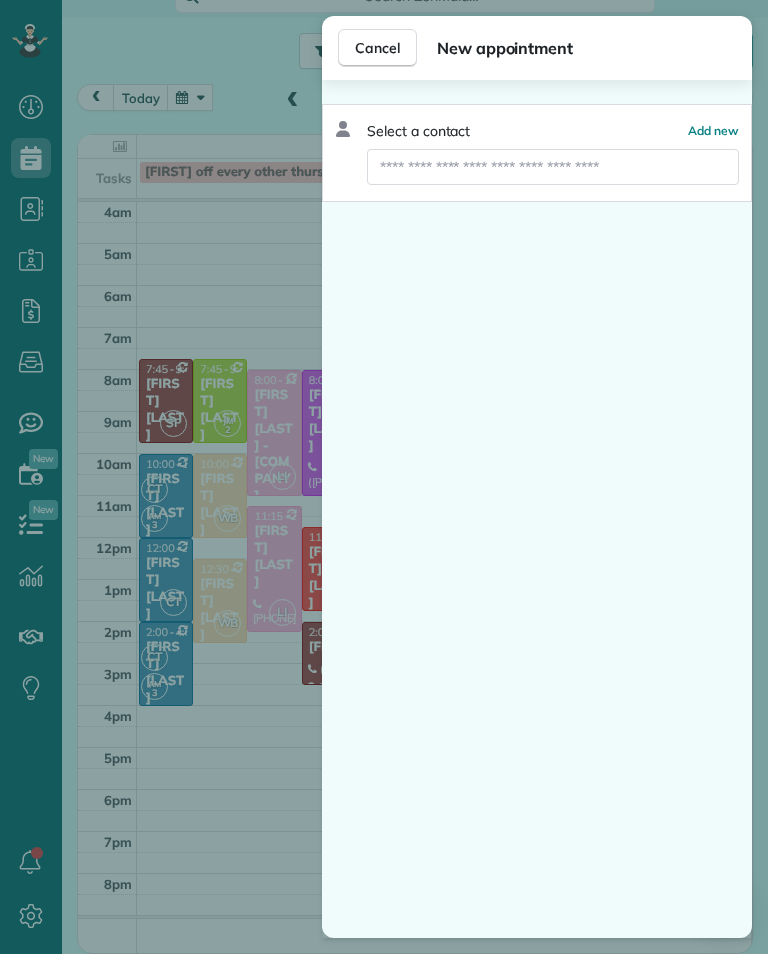 click on "Cancel New appointment Select a contact Add new" at bounding box center [384, 477] 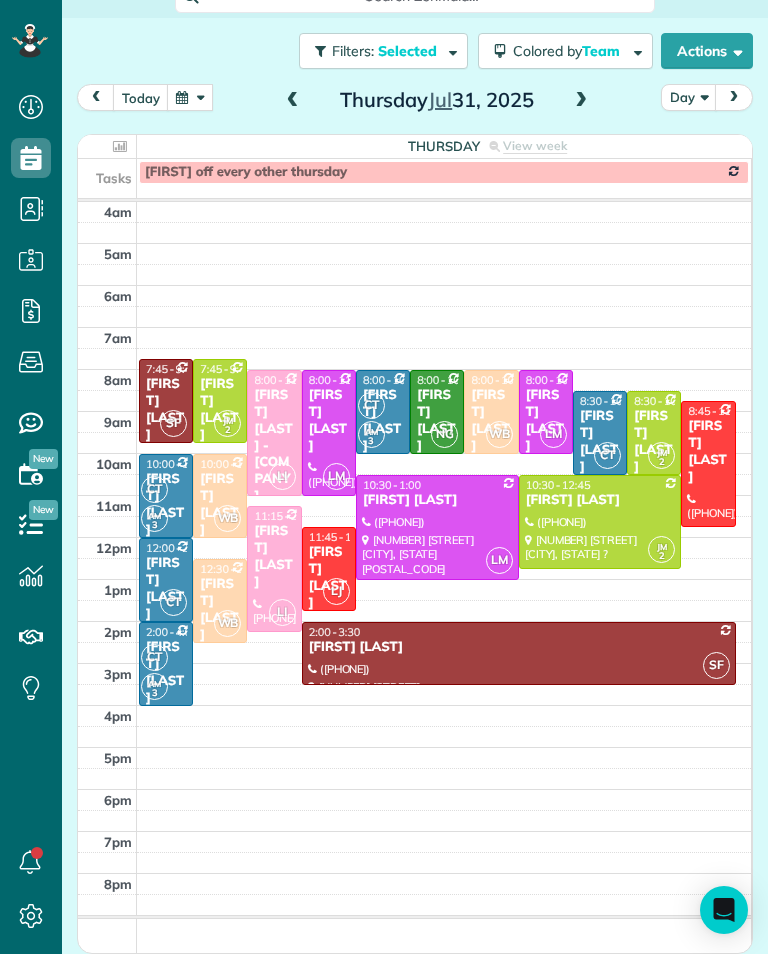 click on "[FIRST] [LAST]" at bounding box center [708, 452] 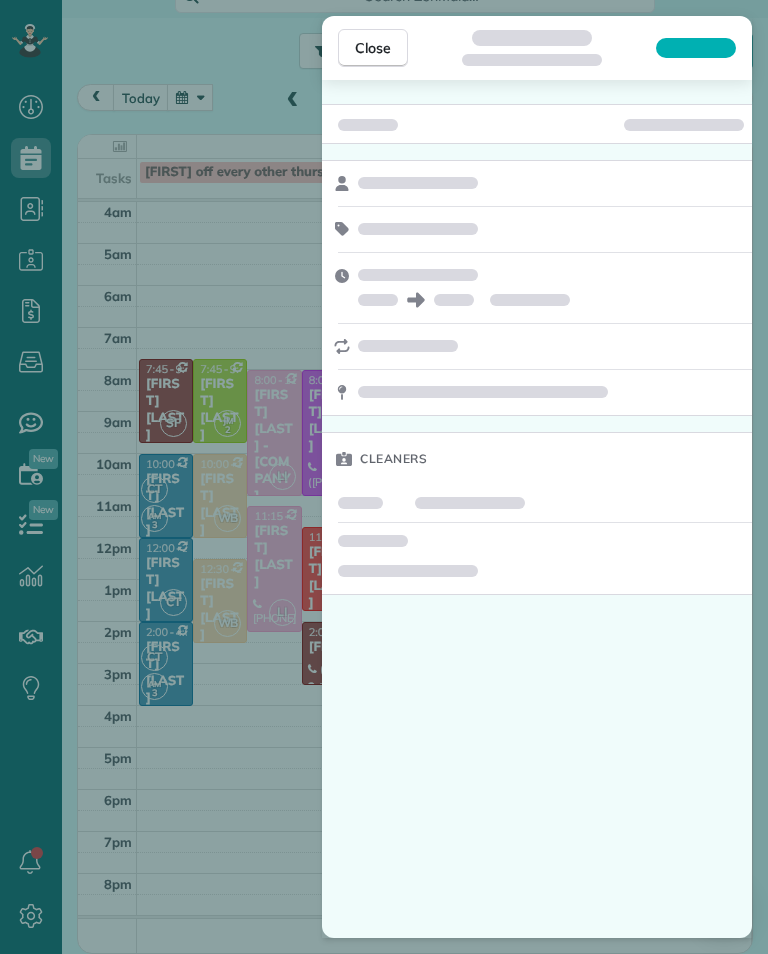 click on "Close   Cleaners" at bounding box center [384, 477] 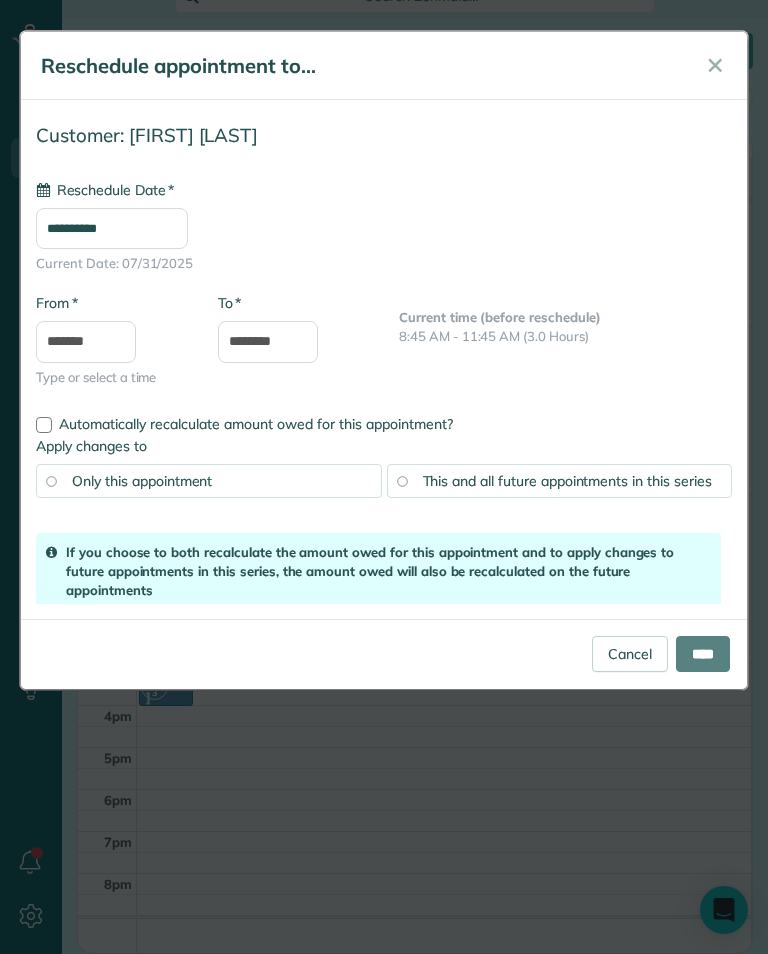 scroll, scrollTop: 105, scrollLeft: 0, axis: vertical 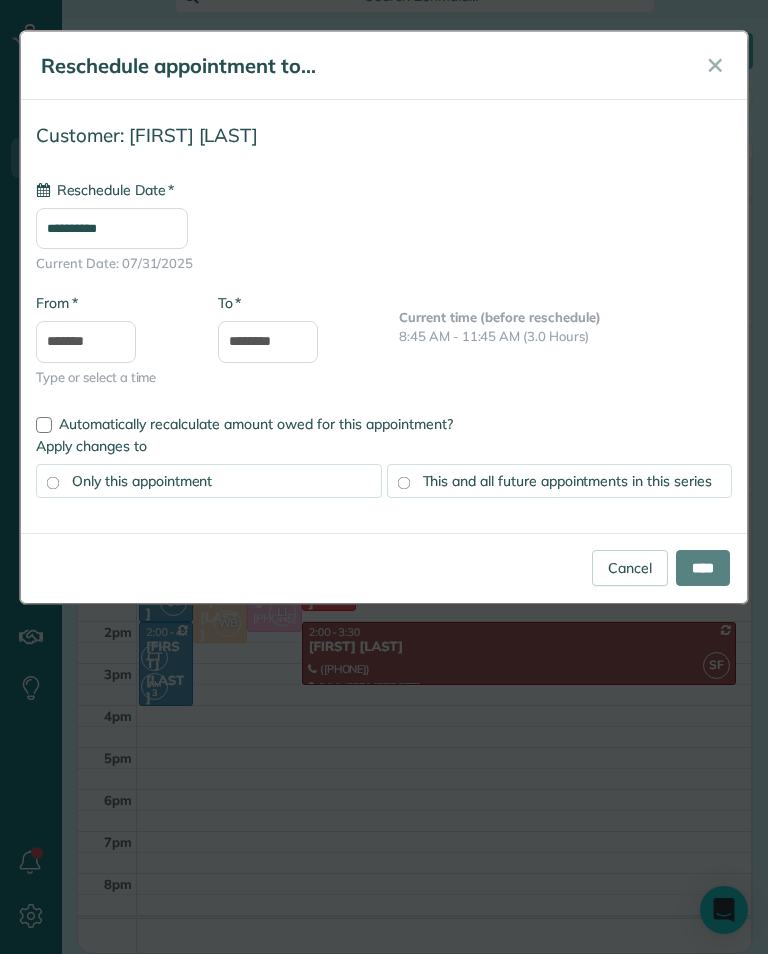 type on "**********" 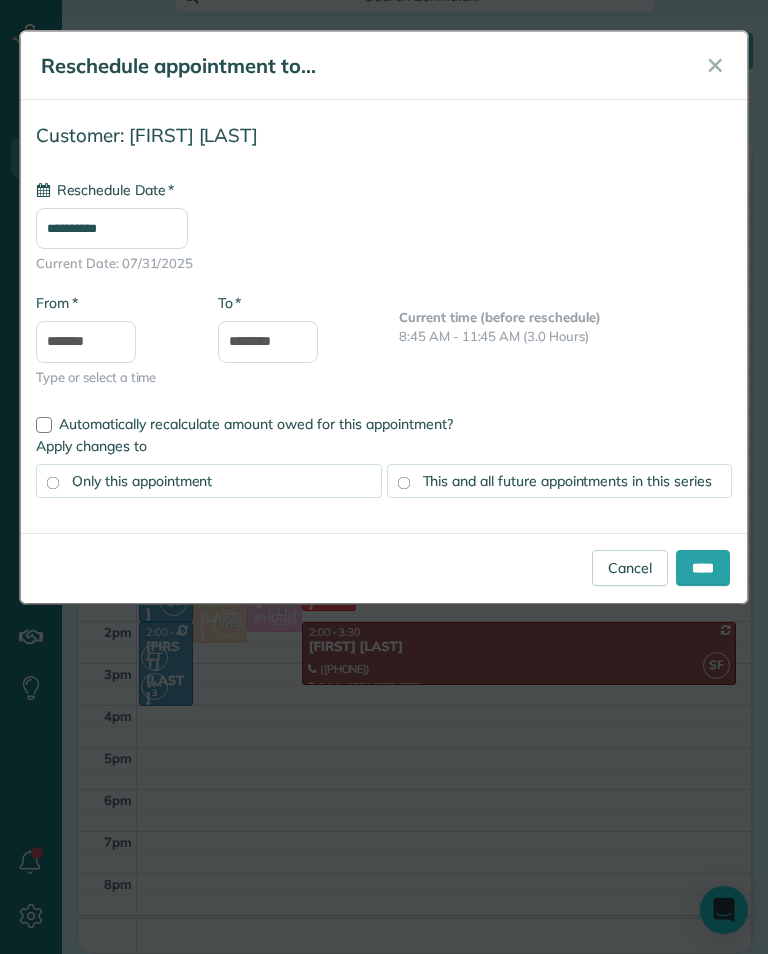 click on "****" at bounding box center [703, 568] 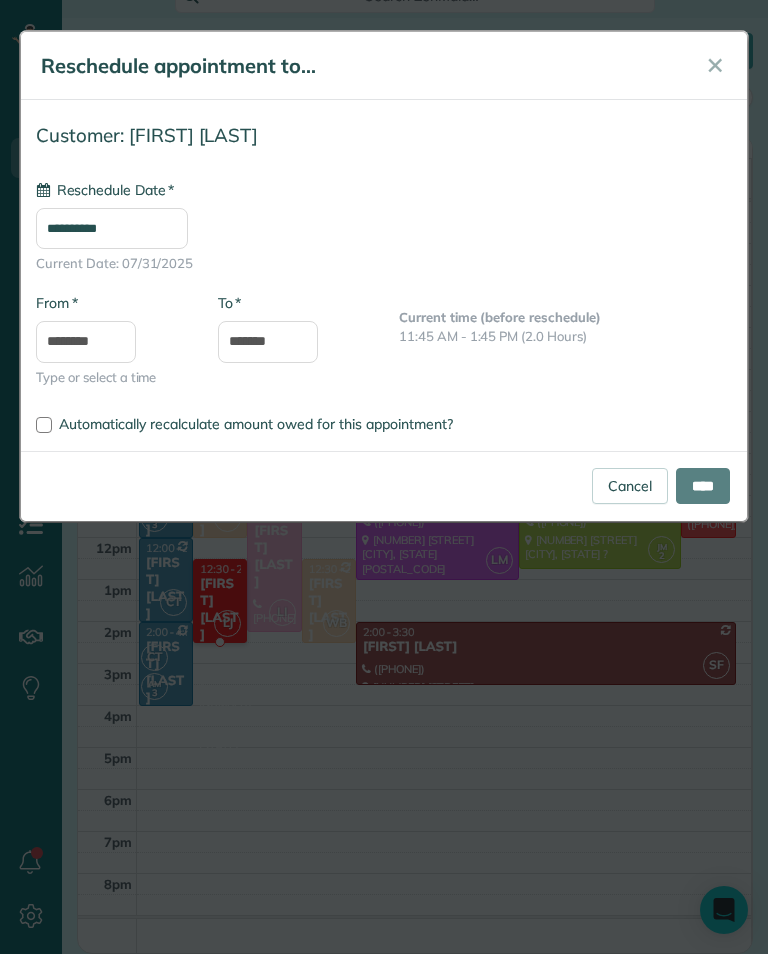 type on "**********" 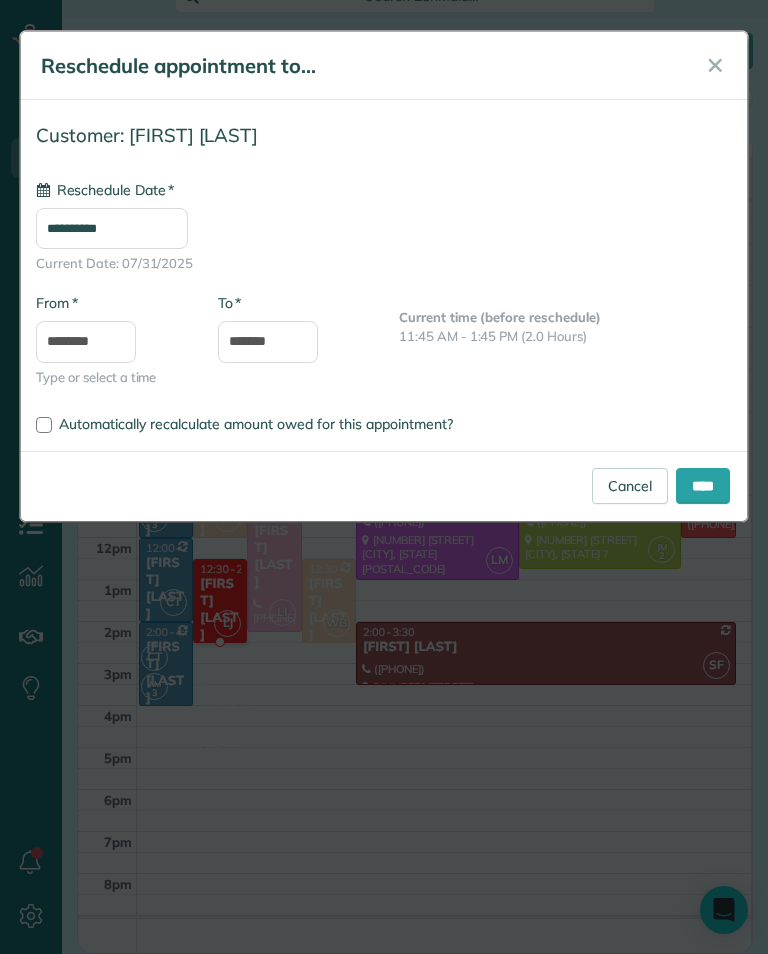 click on "****" at bounding box center (703, 486) 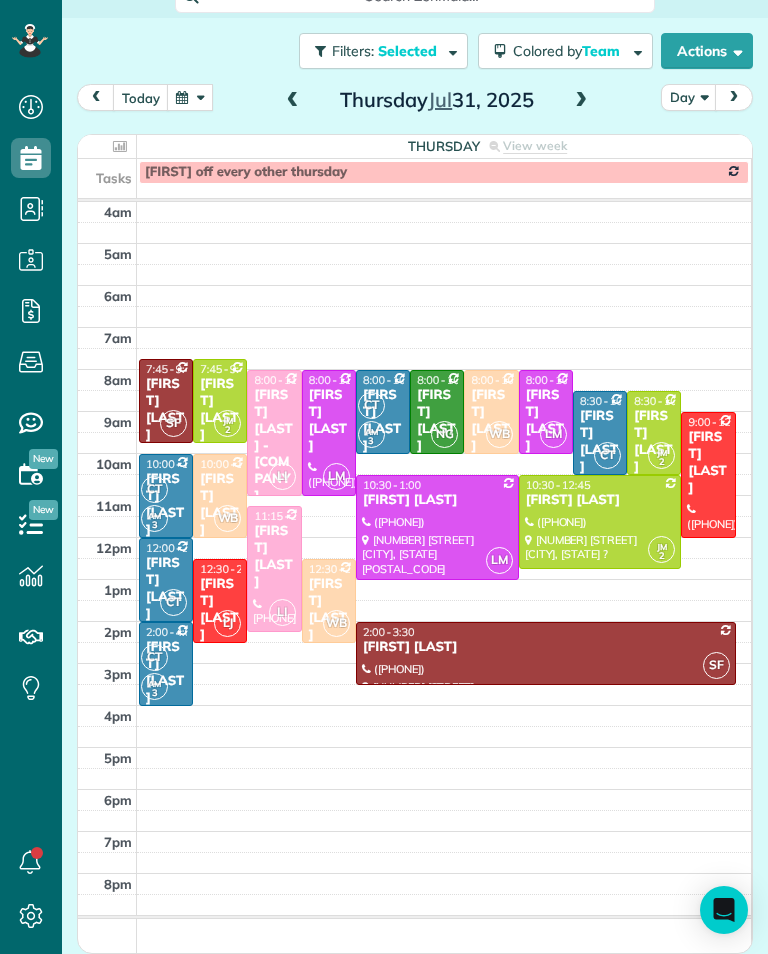 scroll, scrollTop: 985, scrollLeft: 62, axis: both 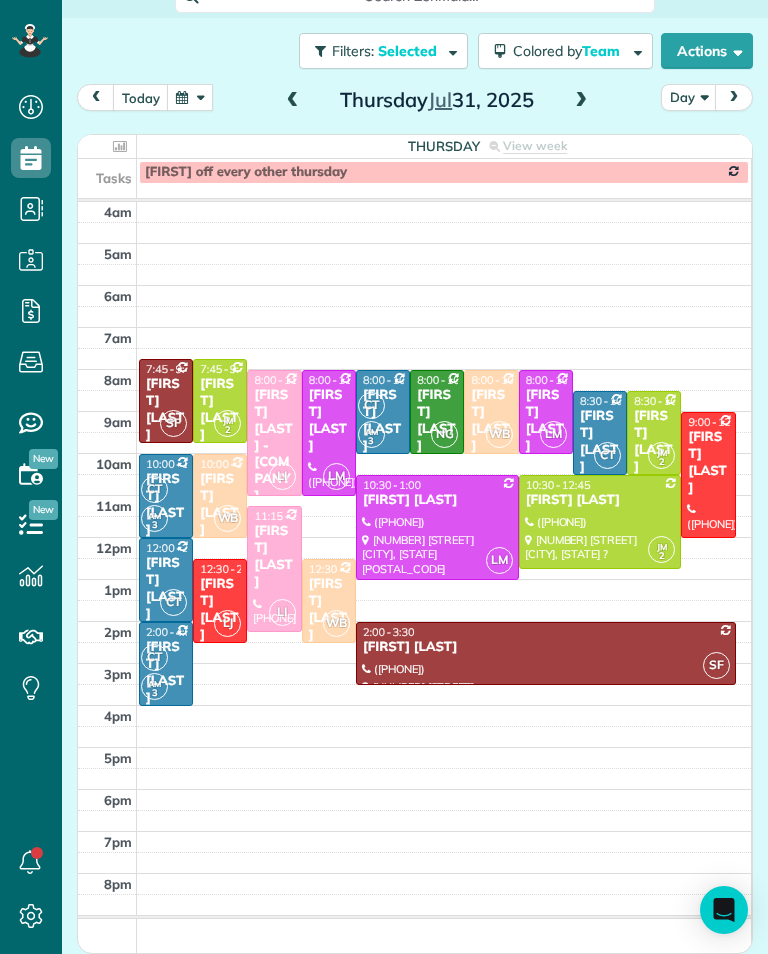 click at bounding box center (293, 101) 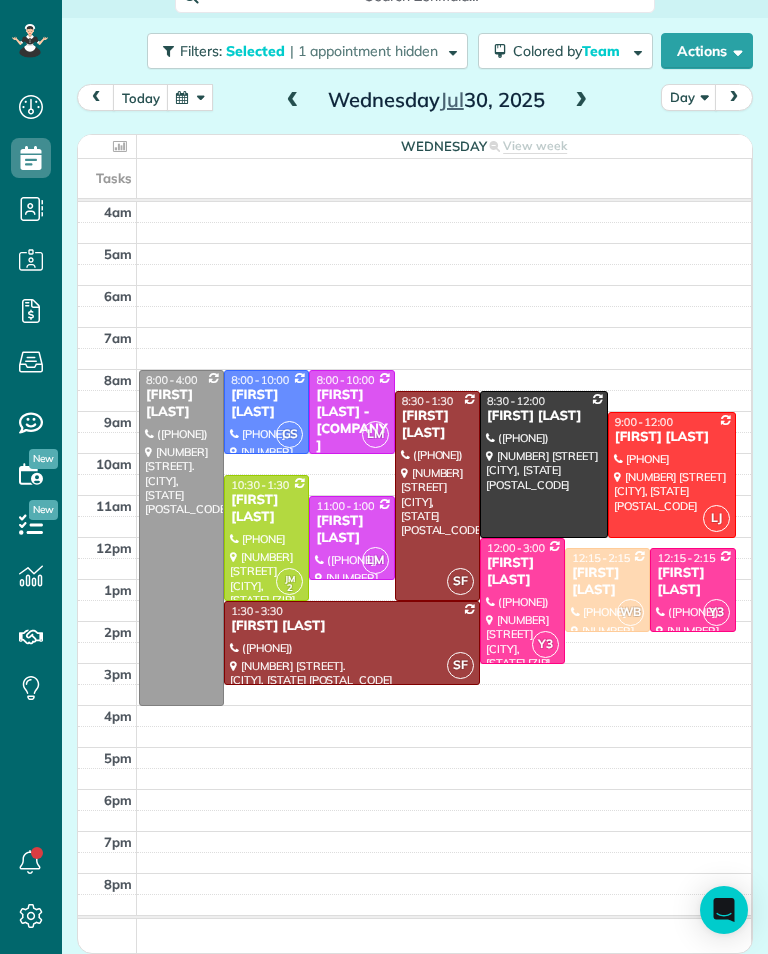 click at bounding box center (293, 101) 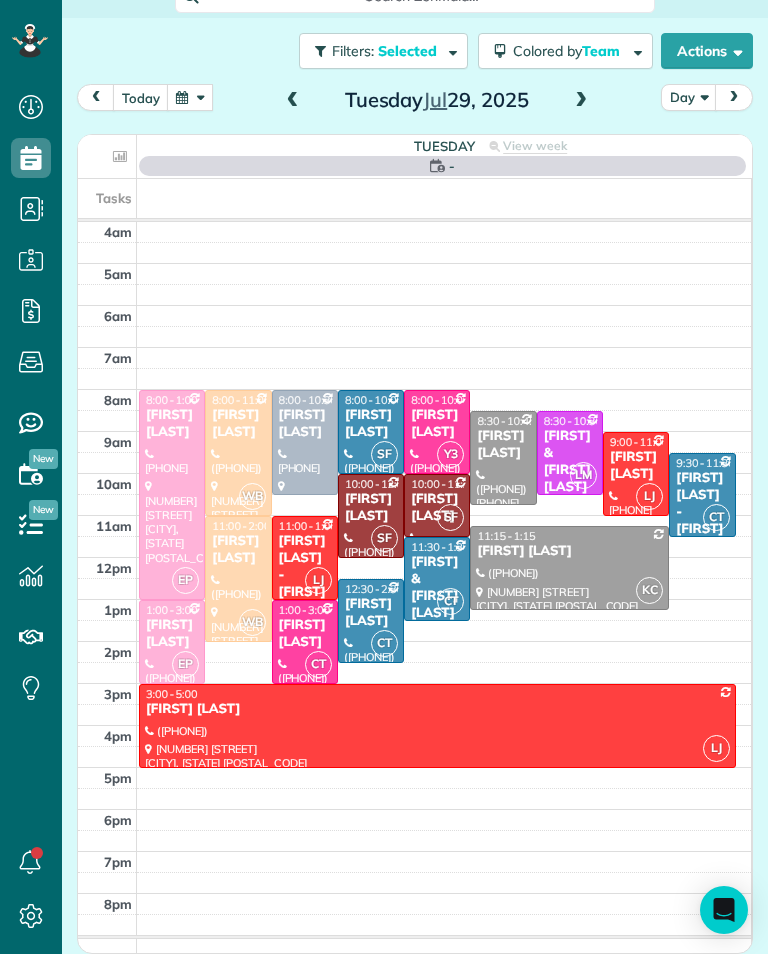 click at bounding box center [190, 97] 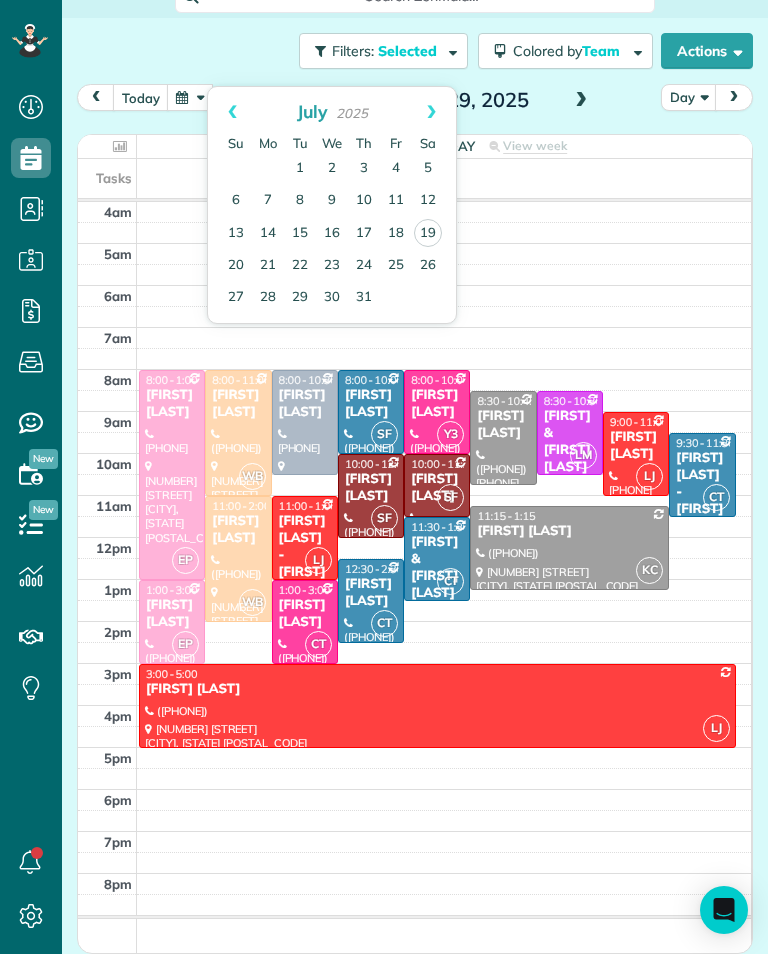 click on "21" at bounding box center (268, 266) 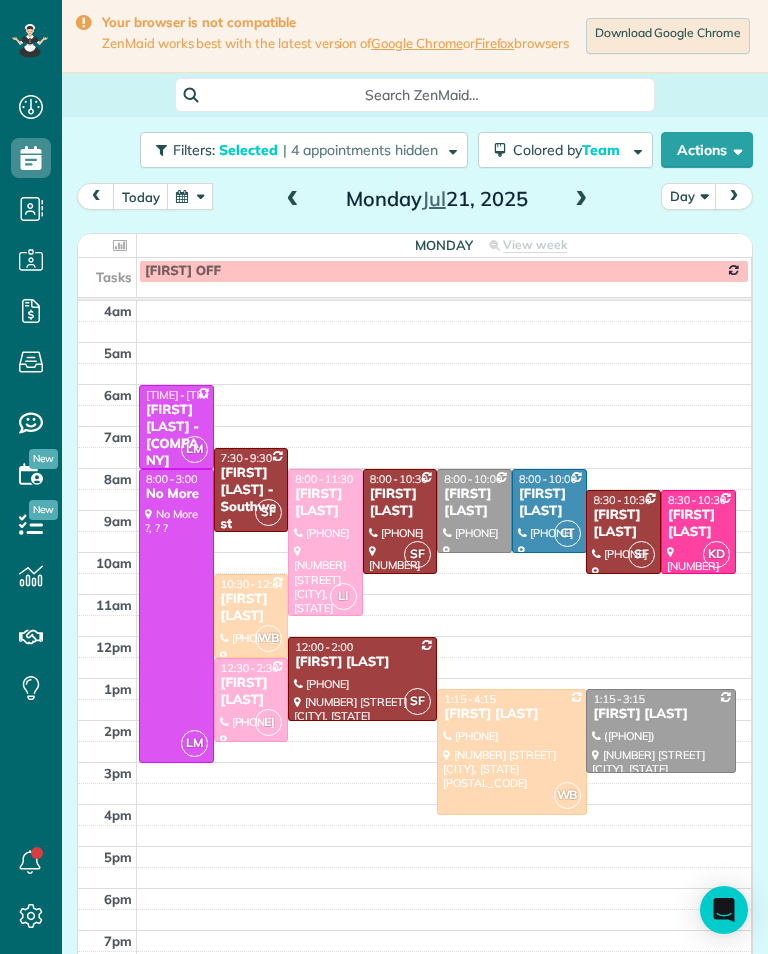 scroll, scrollTop: 0, scrollLeft: 0, axis: both 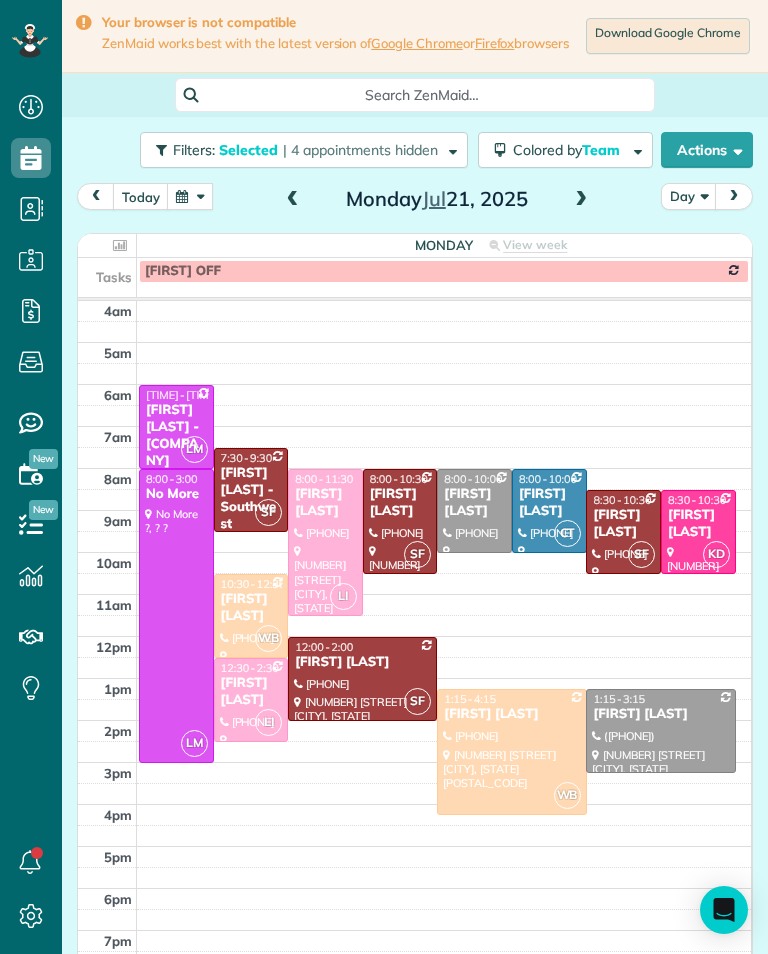 click at bounding box center [293, 200] 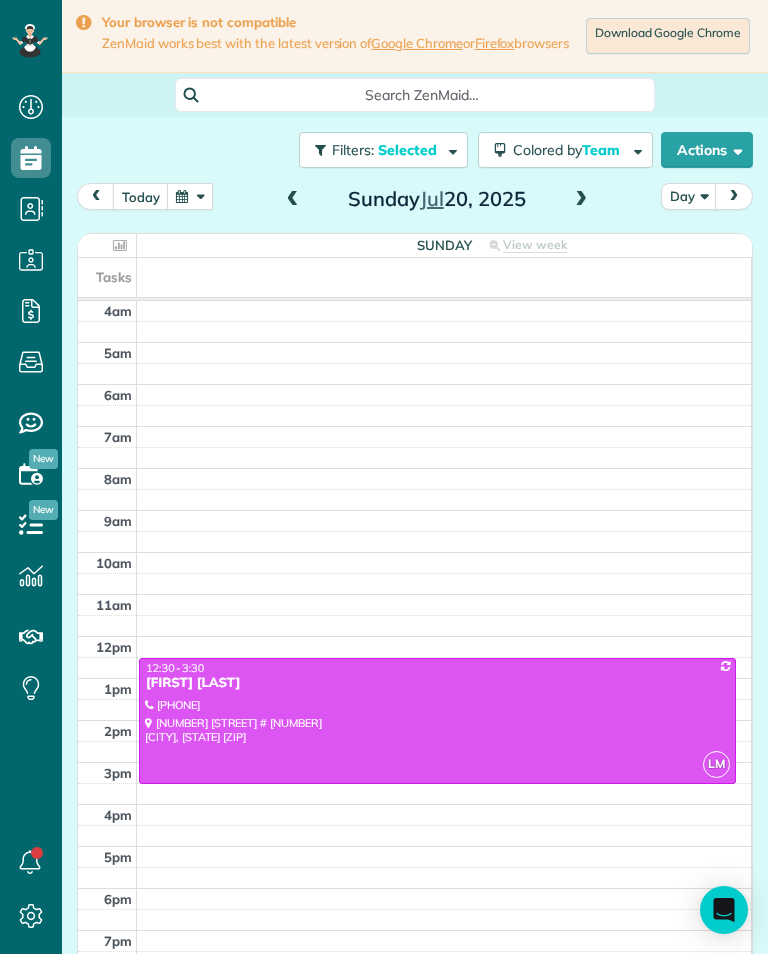 click at bounding box center (581, 200) 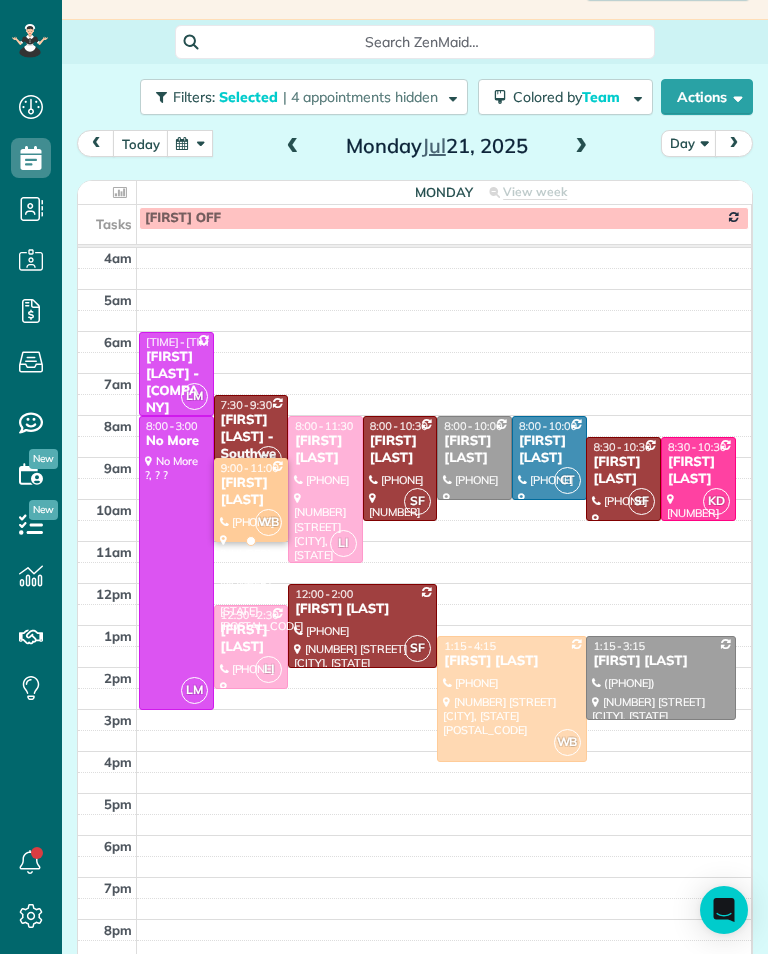 scroll, scrollTop: 54, scrollLeft: 0, axis: vertical 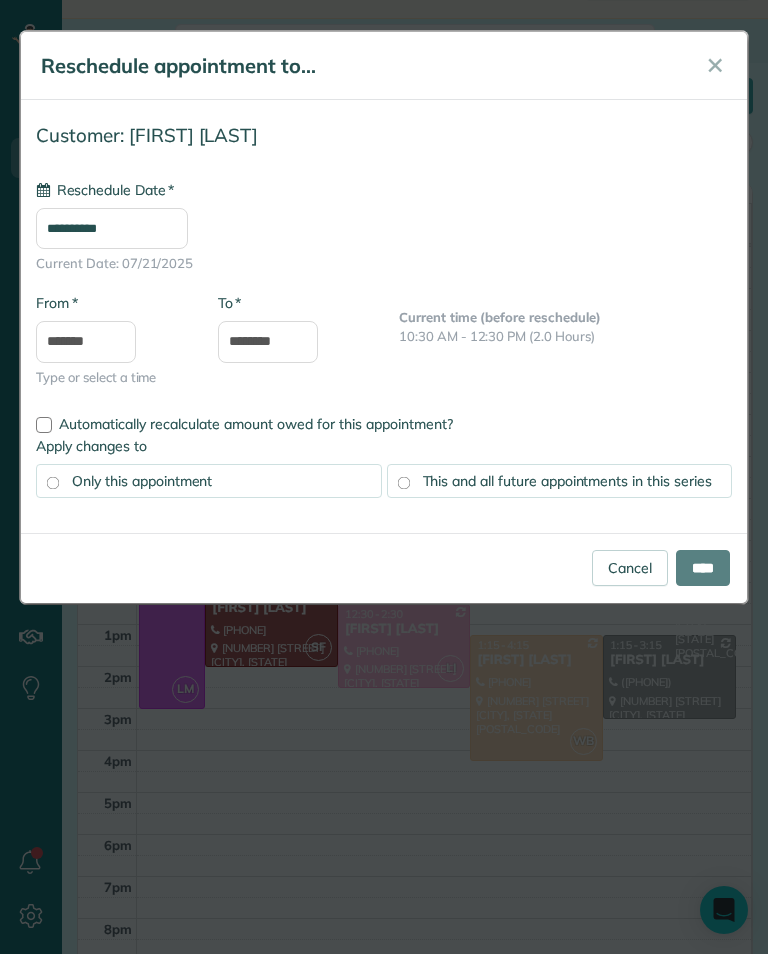 type on "**********" 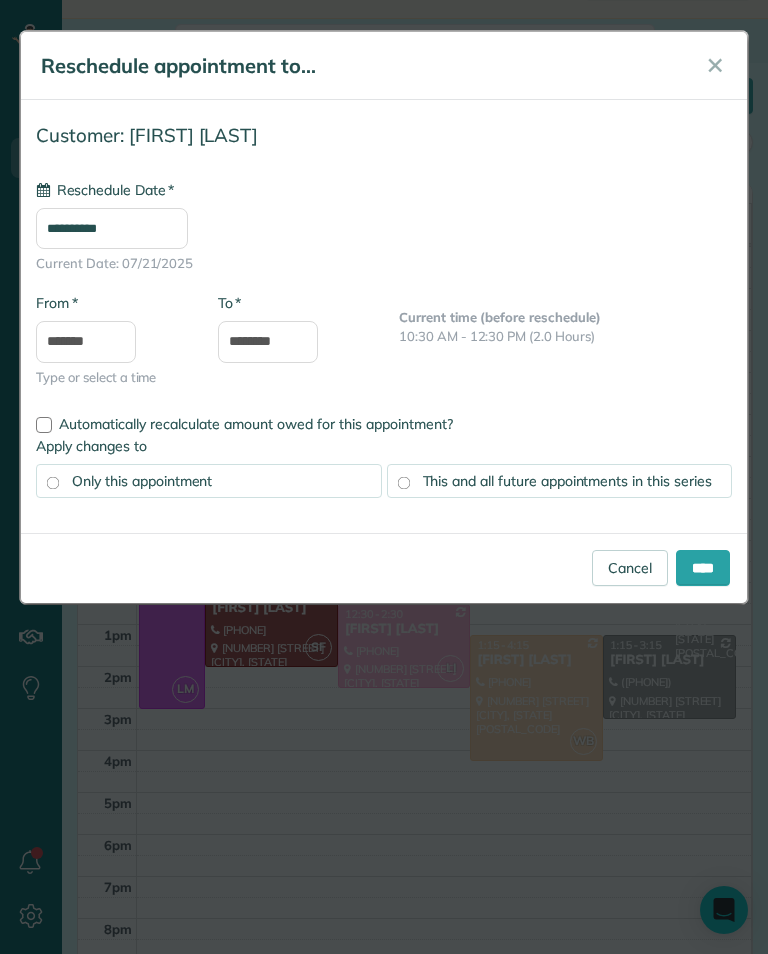 click on "****" at bounding box center [703, 568] 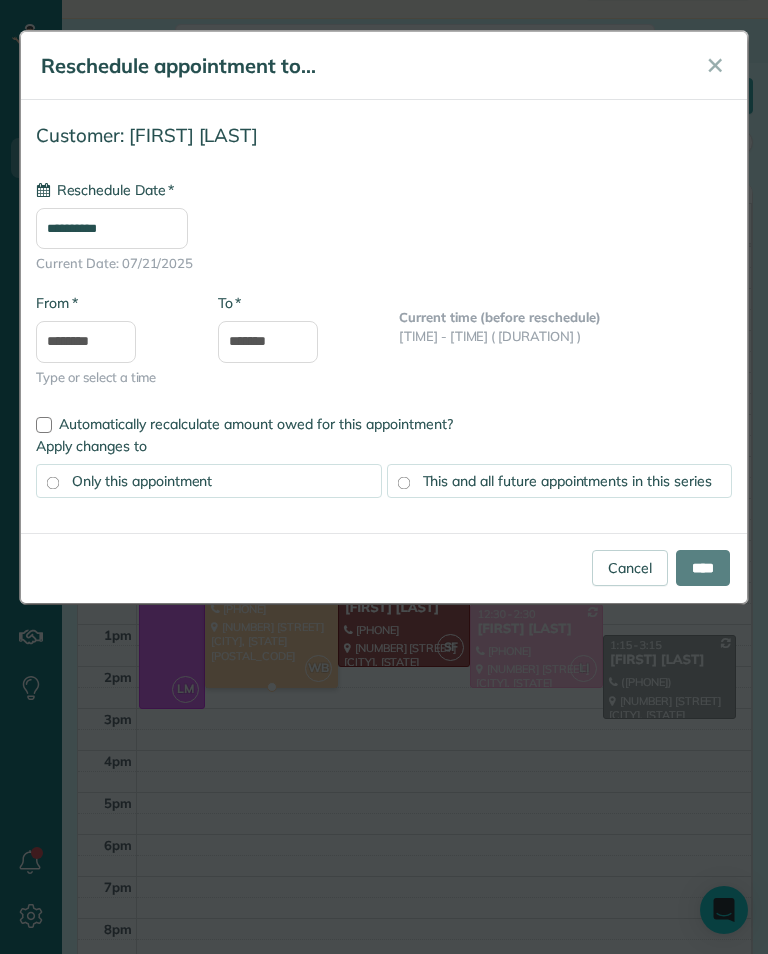 type on "**********" 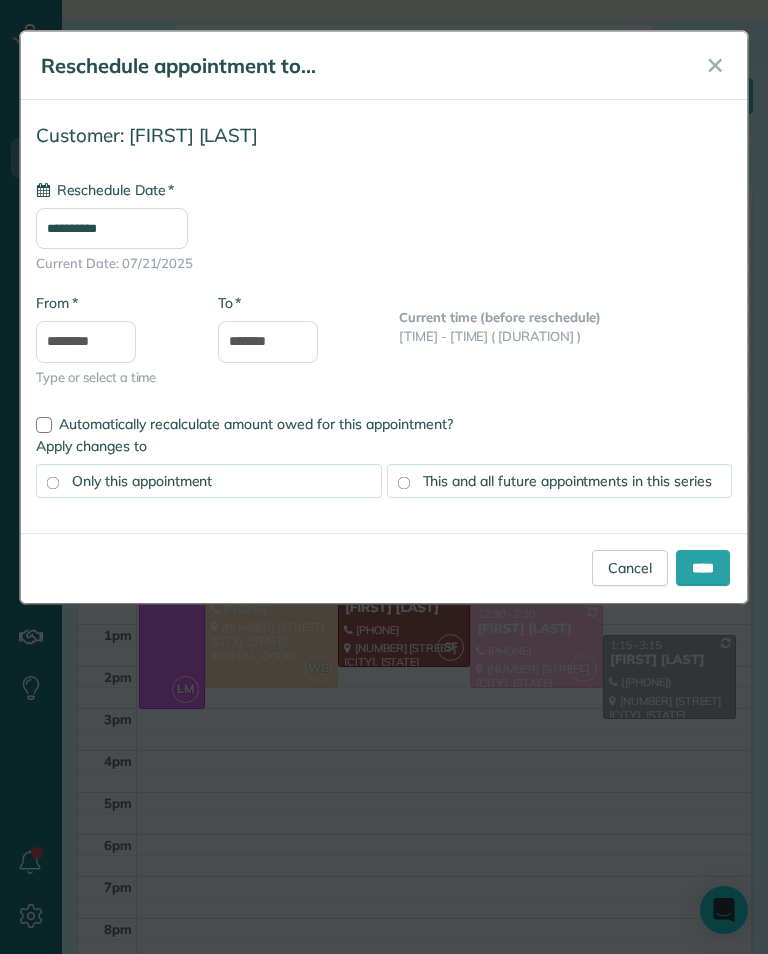 click on "****" at bounding box center [703, 568] 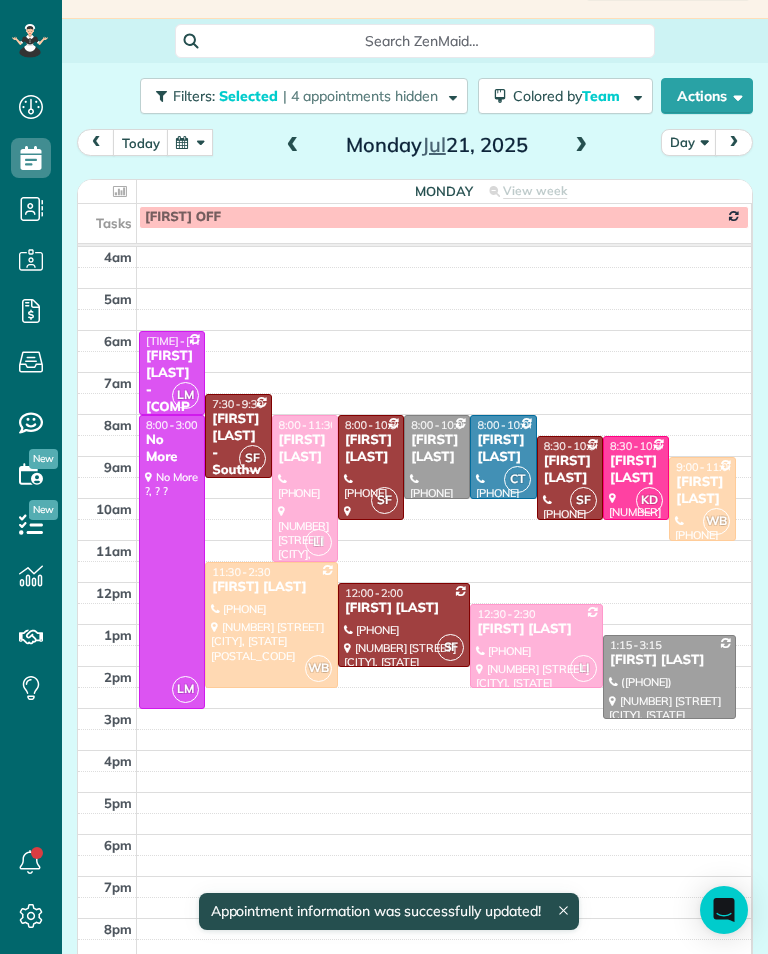 click at bounding box center (190, 142) 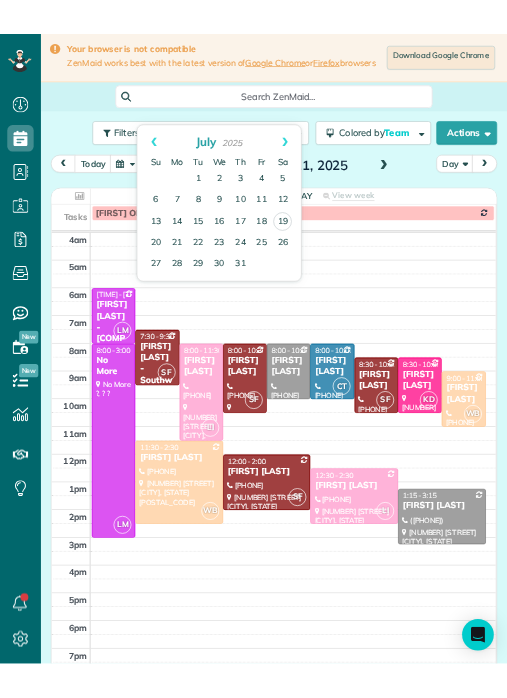 scroll, scrollTop: 0, scrollLeft: 0, axis: both 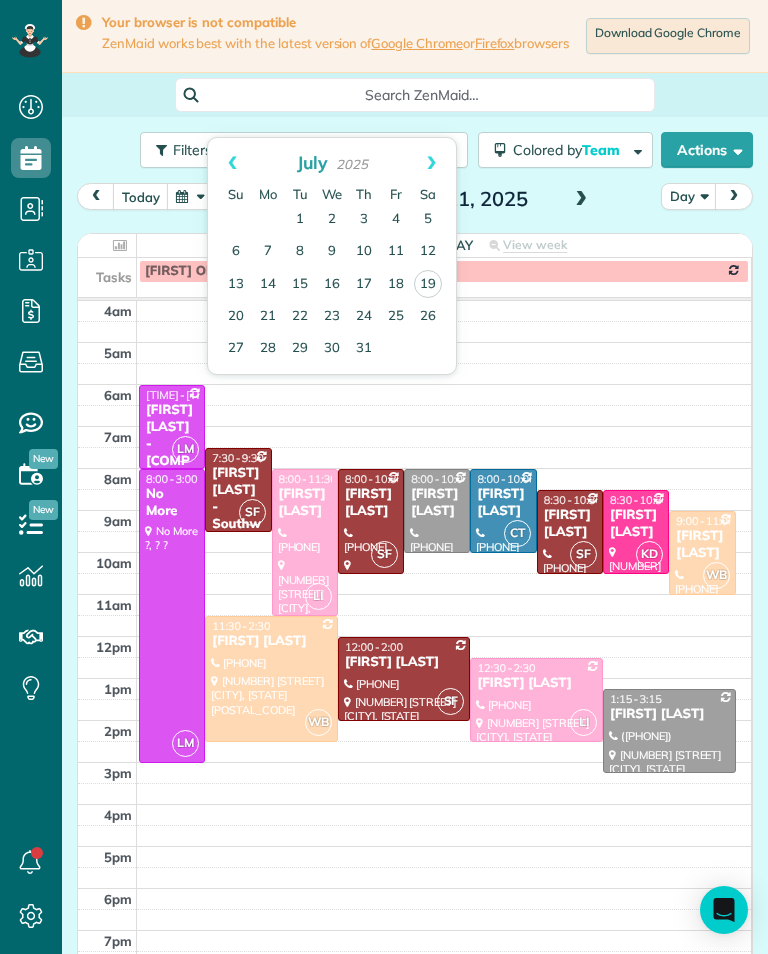 click on "18" at bounding box center (396, 285) 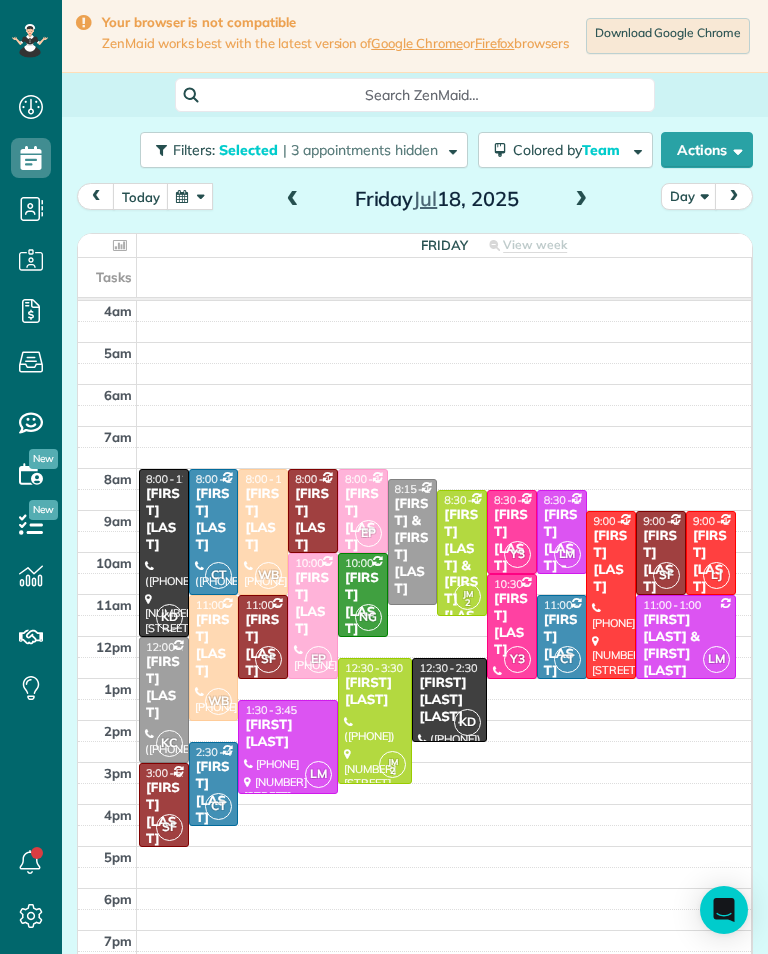click on "[FIRST] [LAST] [LAST]" at bounding box center (449, 700) 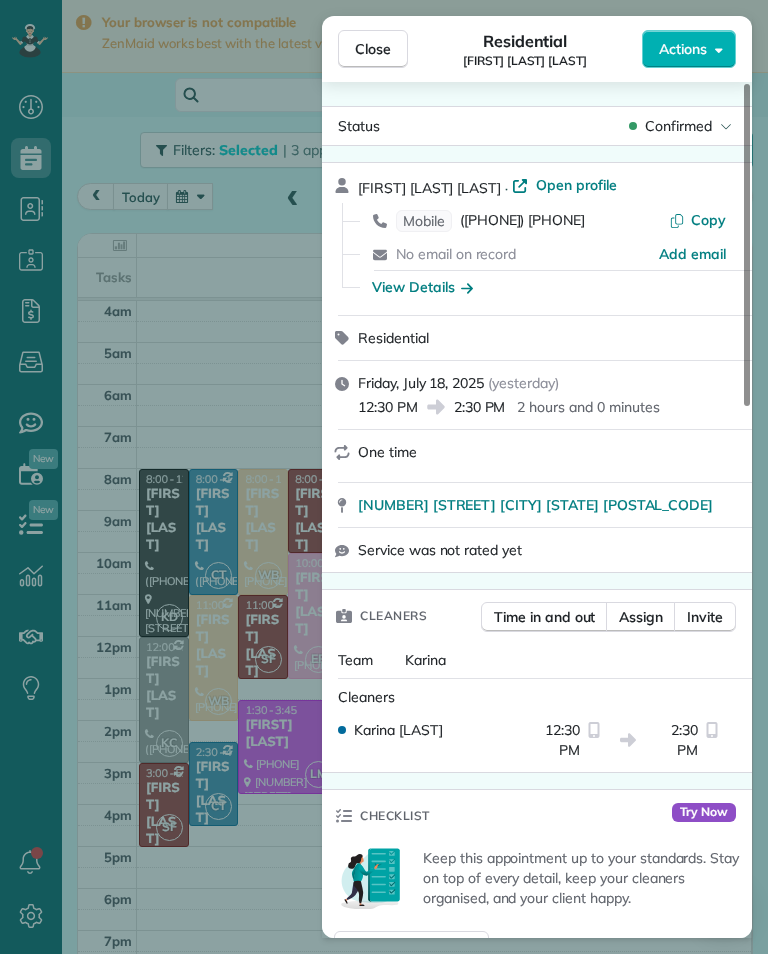 click on "Close Residential [FIRST] [LAST] Actions Status Confirmed [FIRST] [LAST] · Open profile Mobile [PHONE] Copy No email on record Add email View Details Residential [DAY], [MONTH] [DAY], [YEAR] ( [TIME_REFERENCE] ) [TIME] [TIME] [DURATION] One time [NUMBER] [STREET] [CITY] [STATE] [POSTAL_CODE] Service was not rated yet Cleaners Time in and out Assign Invite Team [FIRST] Cleaners [FIRST] [LAST] [TIME] [TIME] Checklist Try Now Keep this appointment up to your standards. Stay on top of every detail, keep your cleaners organised, and your client happy. Assign a checklist Watch a 5 min demo Billing Billing actions Price $0.00 Overcharge $0.00 Discount $0.00 Coupon discount - Primary tax - Secondary tax - Total appointment price $0.00 Tips collected New feature! $0.00 Mark as paid Total including tip $0.00 Get paid online in no-time! Send an invoice and reward your cleaners with tips Charge customer credit card Appointment custom fields Key # - Work items No work items to display Appointment 0 0" at bounding box center [384, 477] 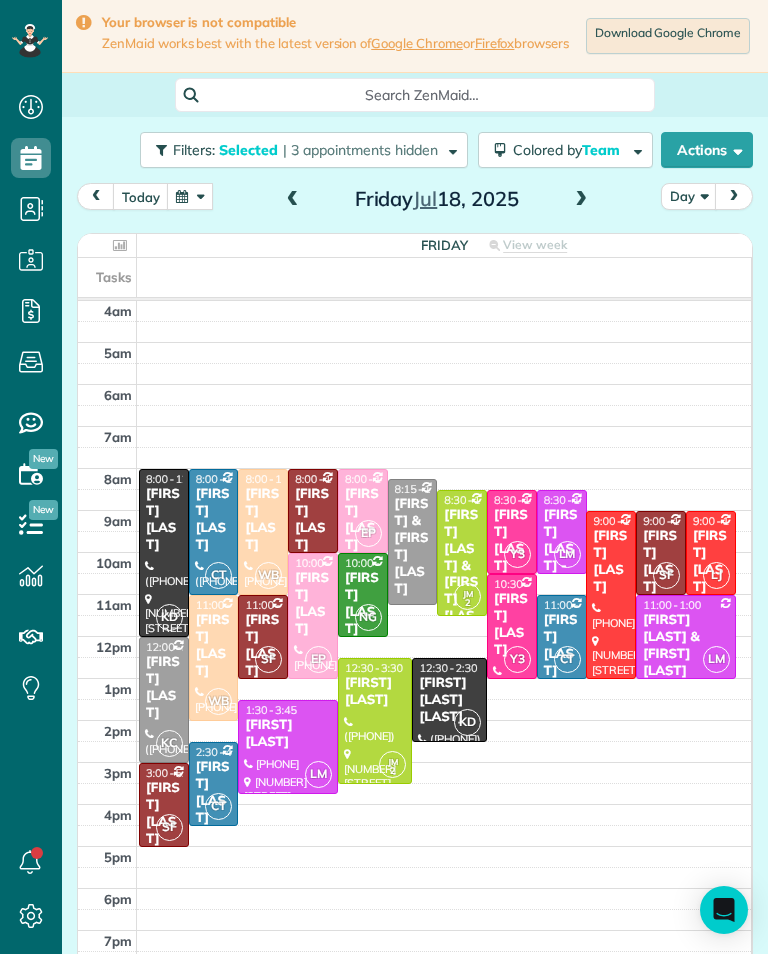 scroll, scrollTop: 985, scrollLeft: 62, axis: both 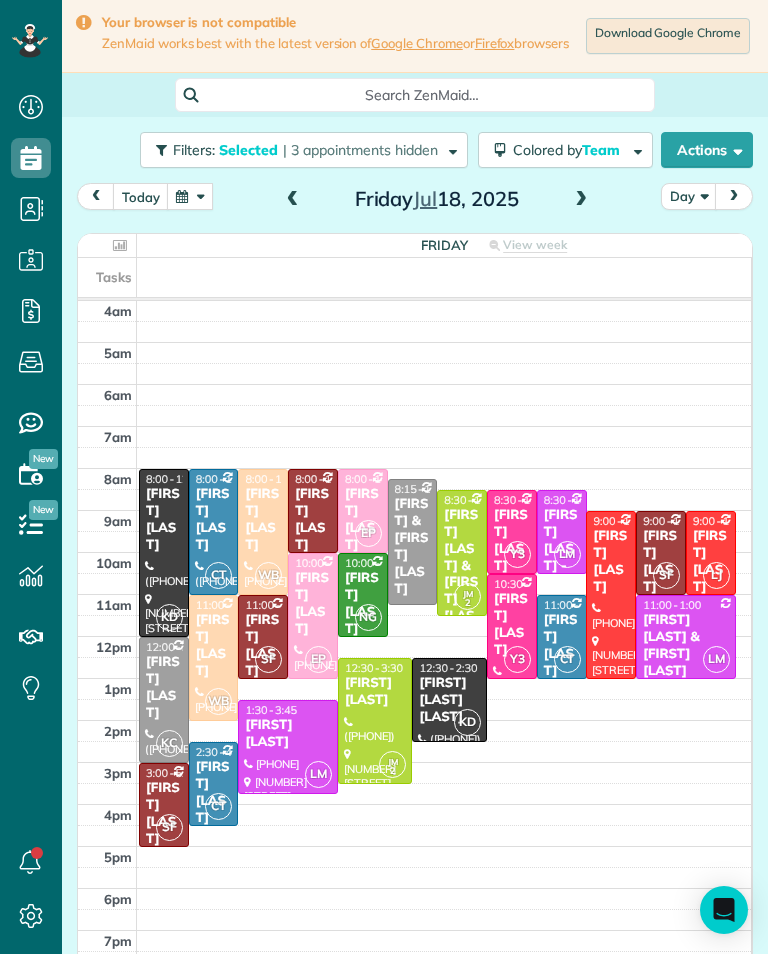 click at bounding box center (190, 196) 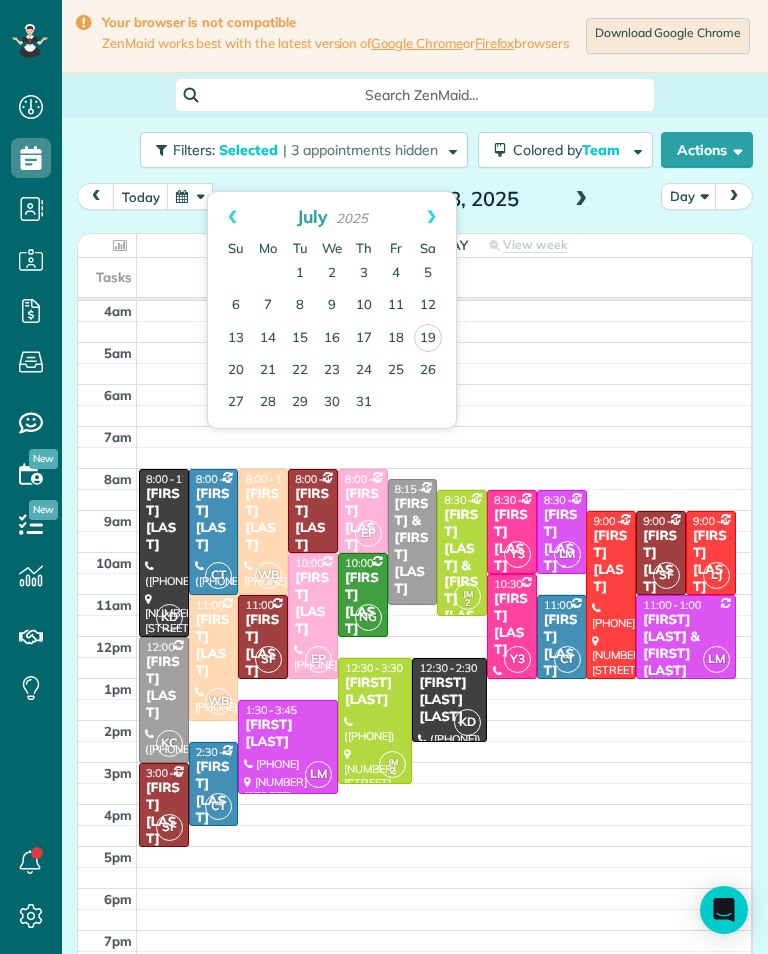 click on "22" at bounding box center [300, 371] 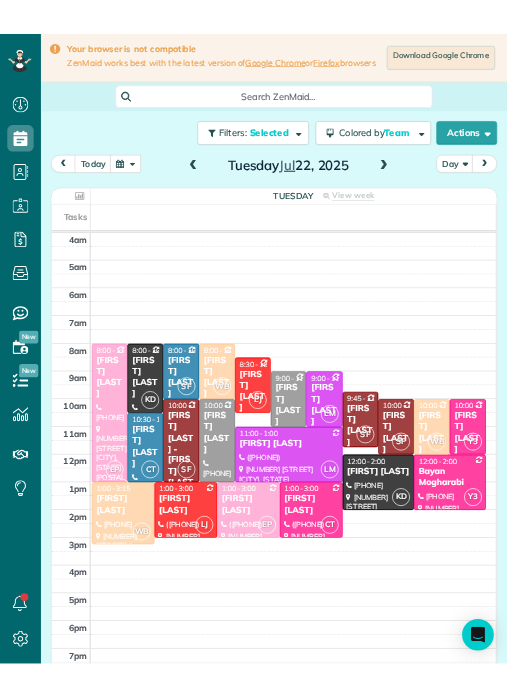 scroll, scrollTop: 985, scrollLeft: 62, axis: both 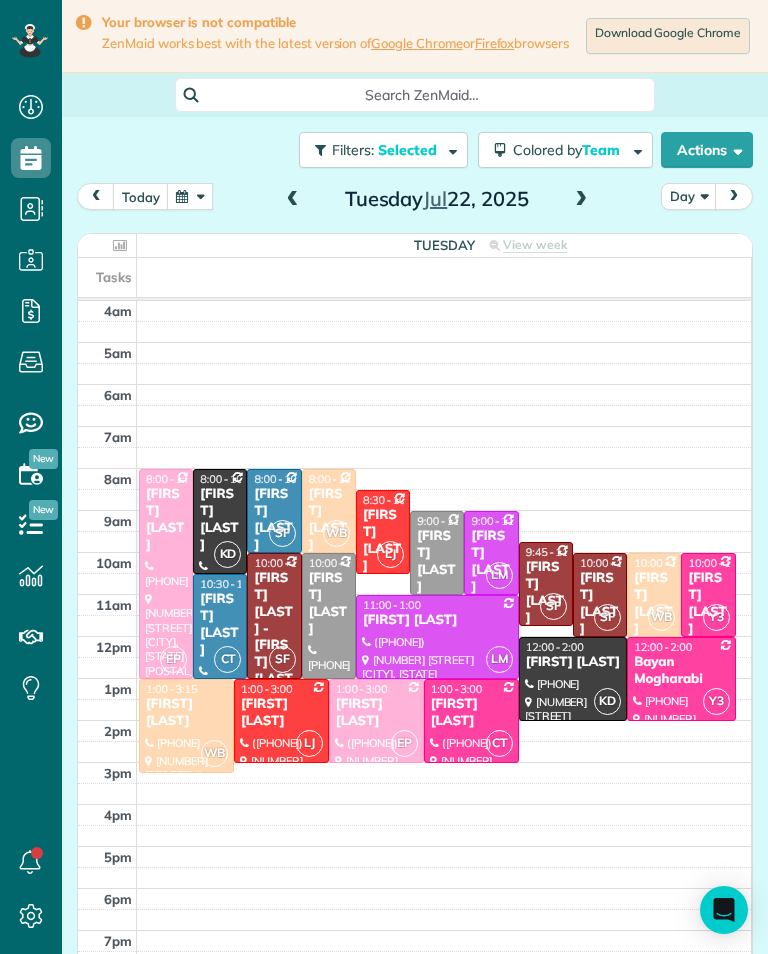 click at bounding box center (581, 200) 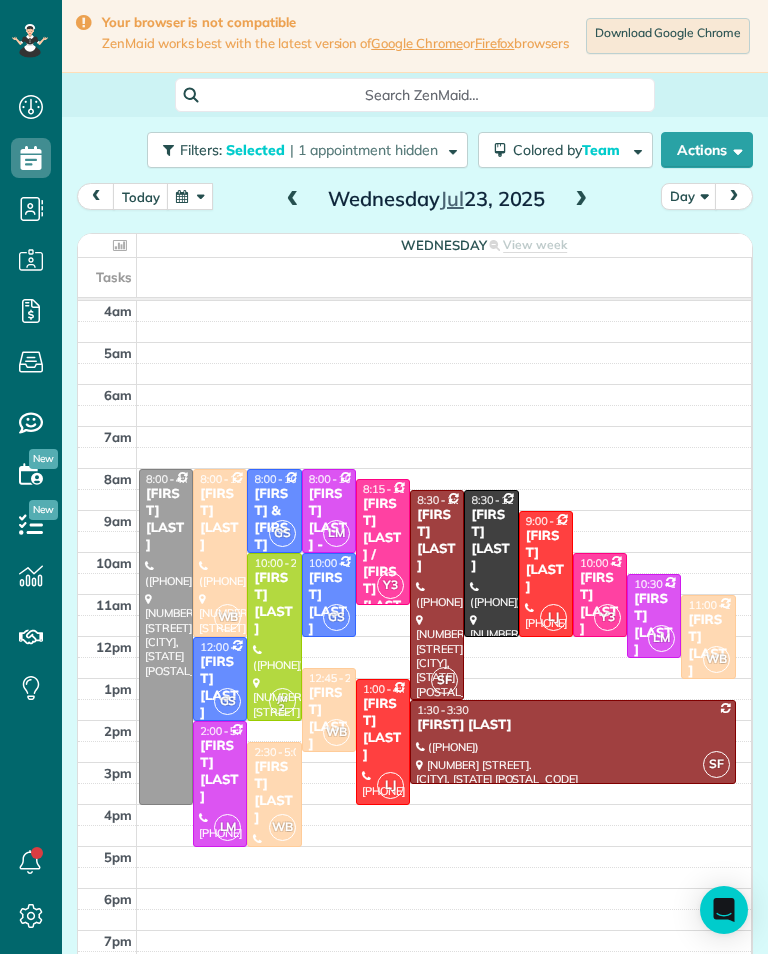 click at bounding box center [581, 200] 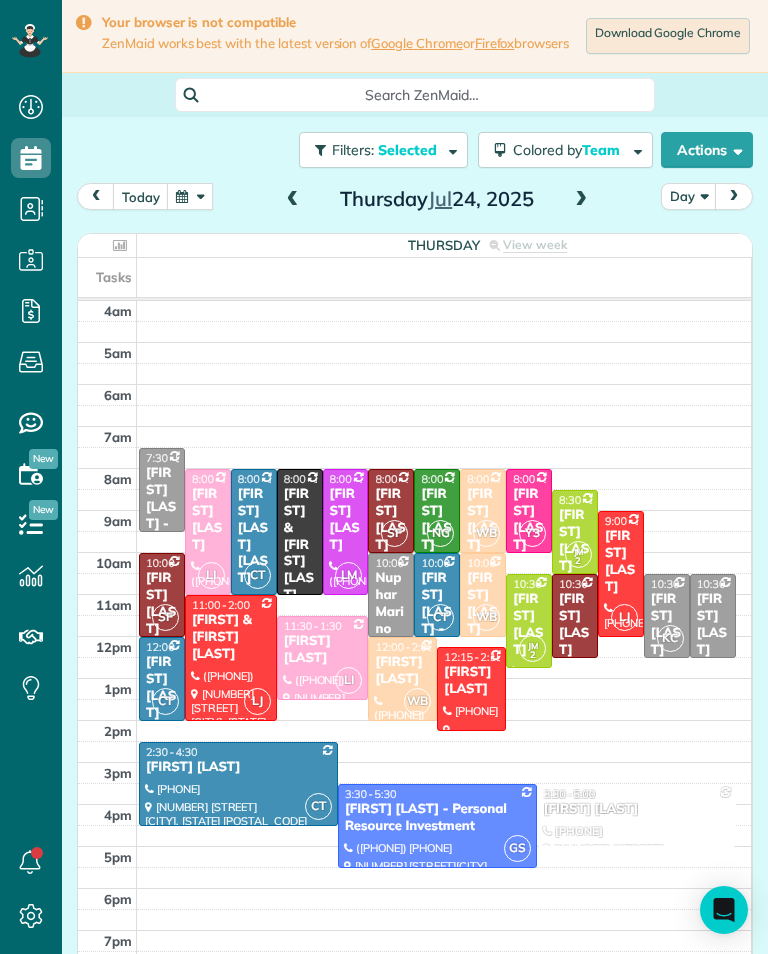 click at bounding box center [581, 200] 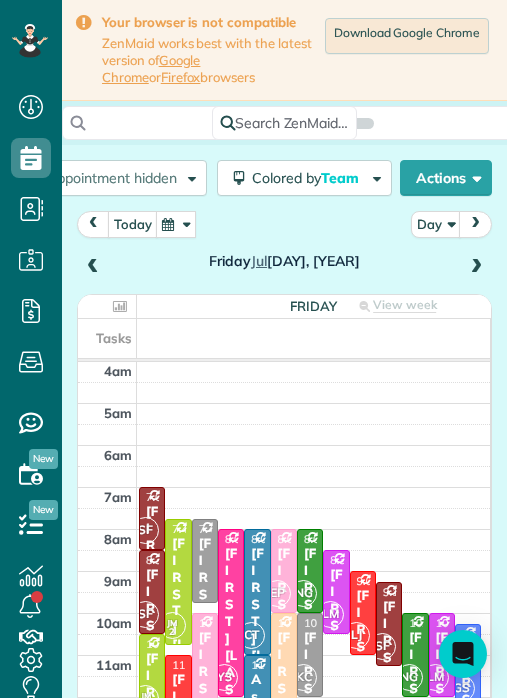 scroll, scrollTop: 729, scrollLeft: 62, axis: both 